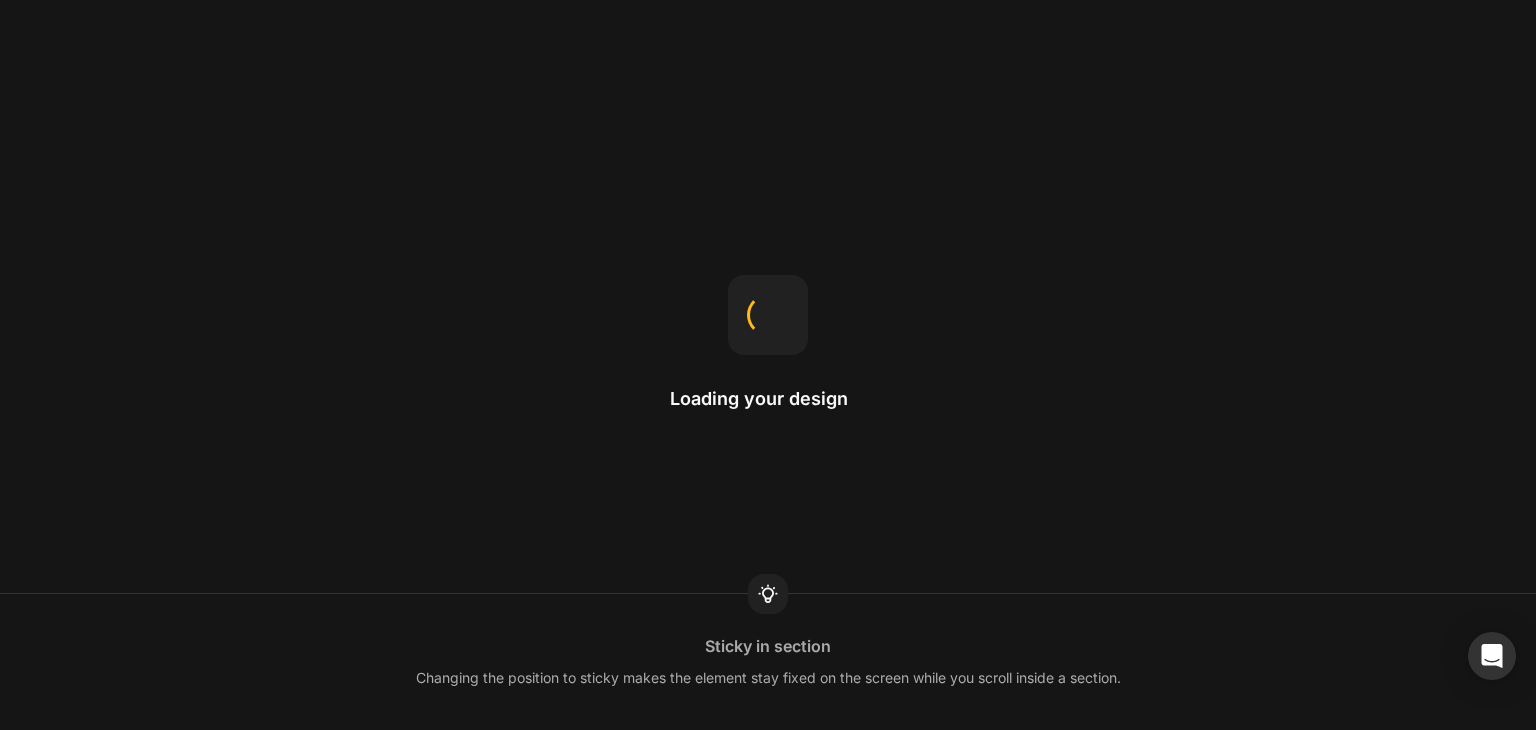 scroll, scrollTop: 0, scrollLeft: 0, axis: both 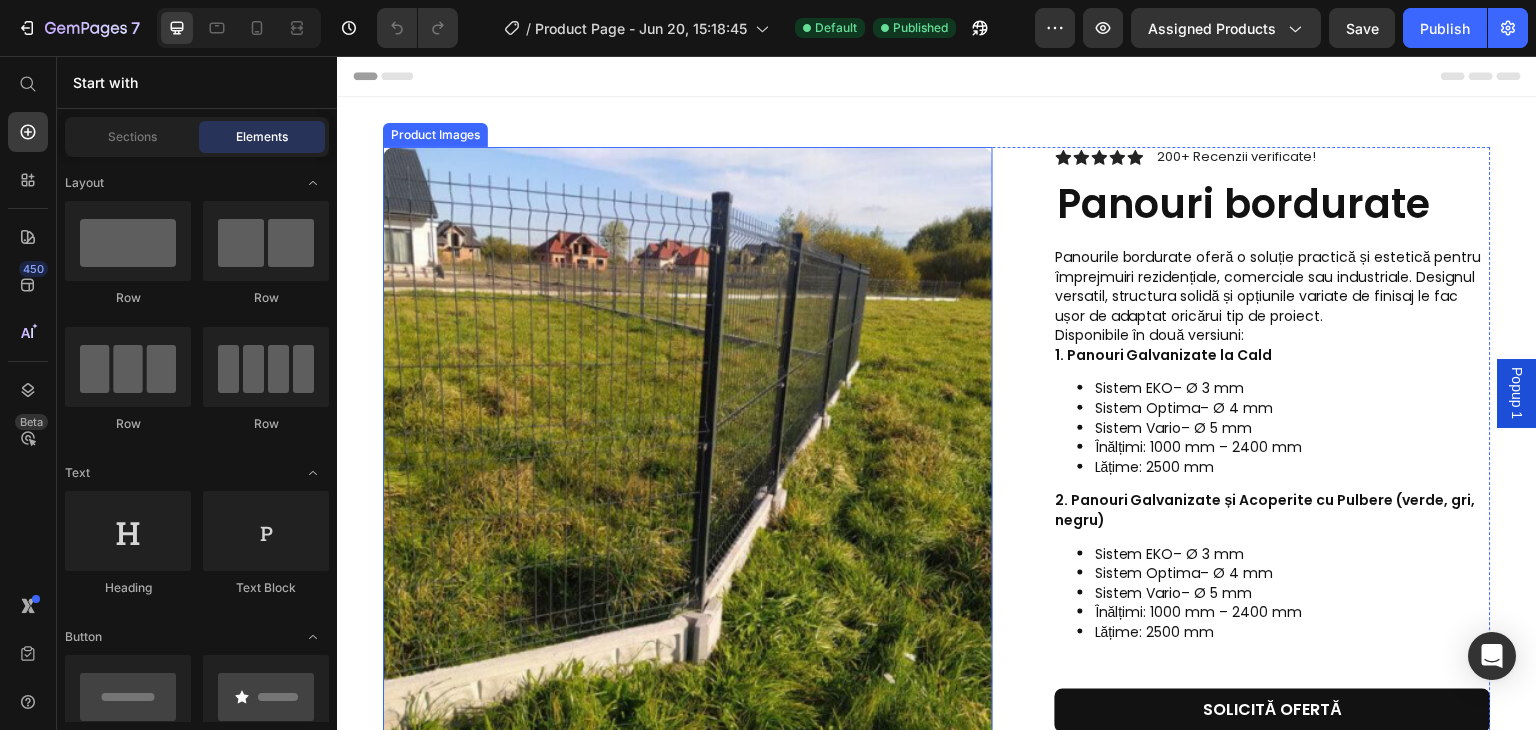 click at bounding box center (688, 452) 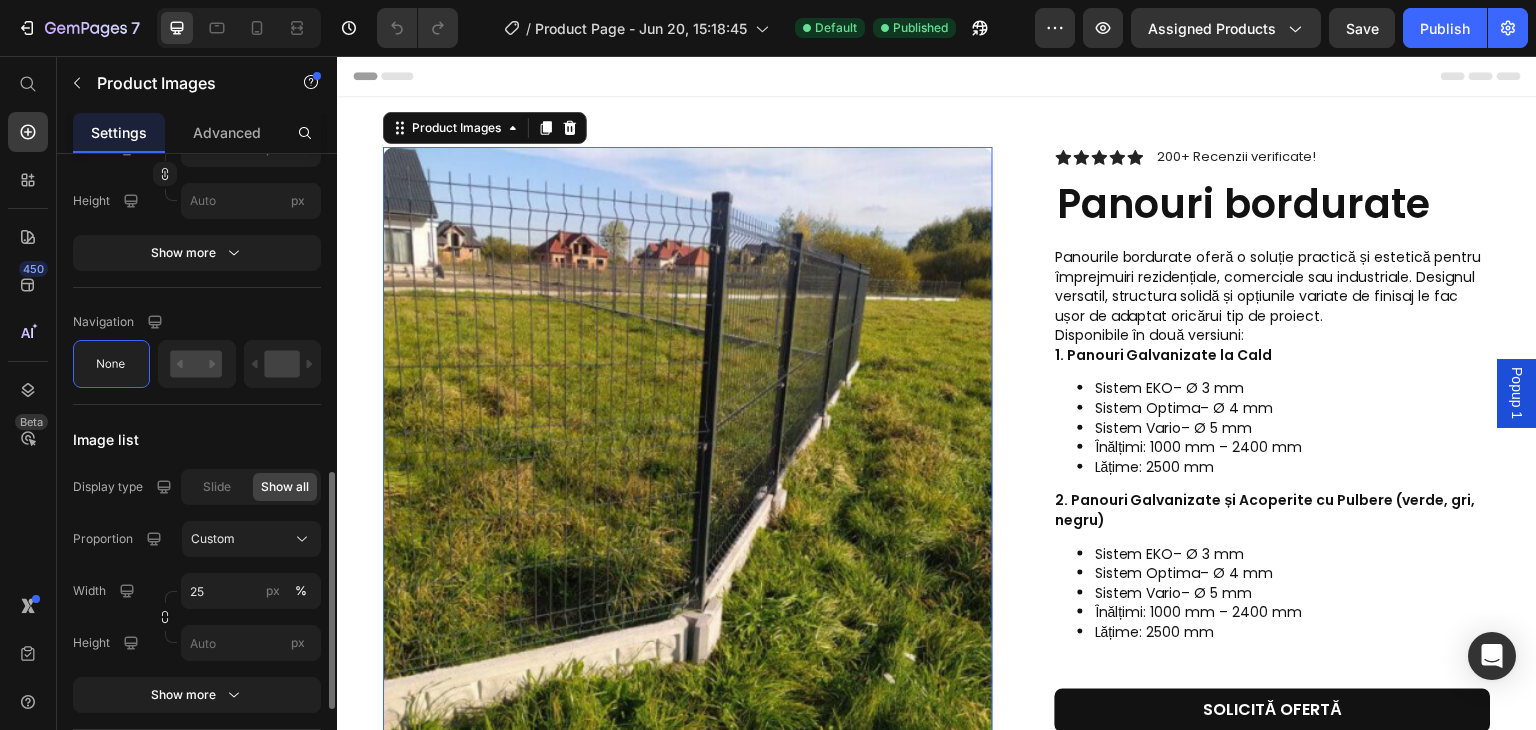 scroll, scrollTop: 851, scrollLeft: 0, axis: vertical 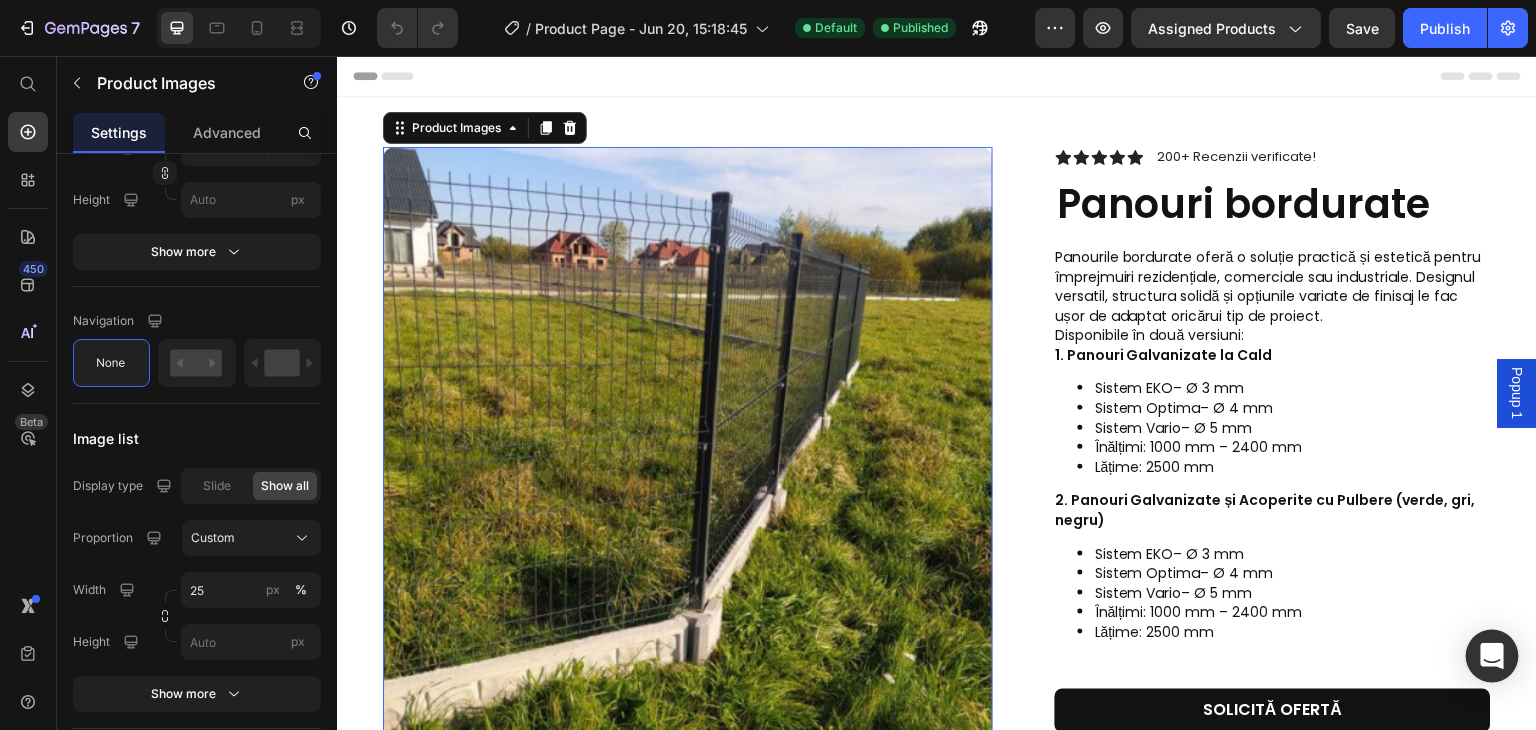 click 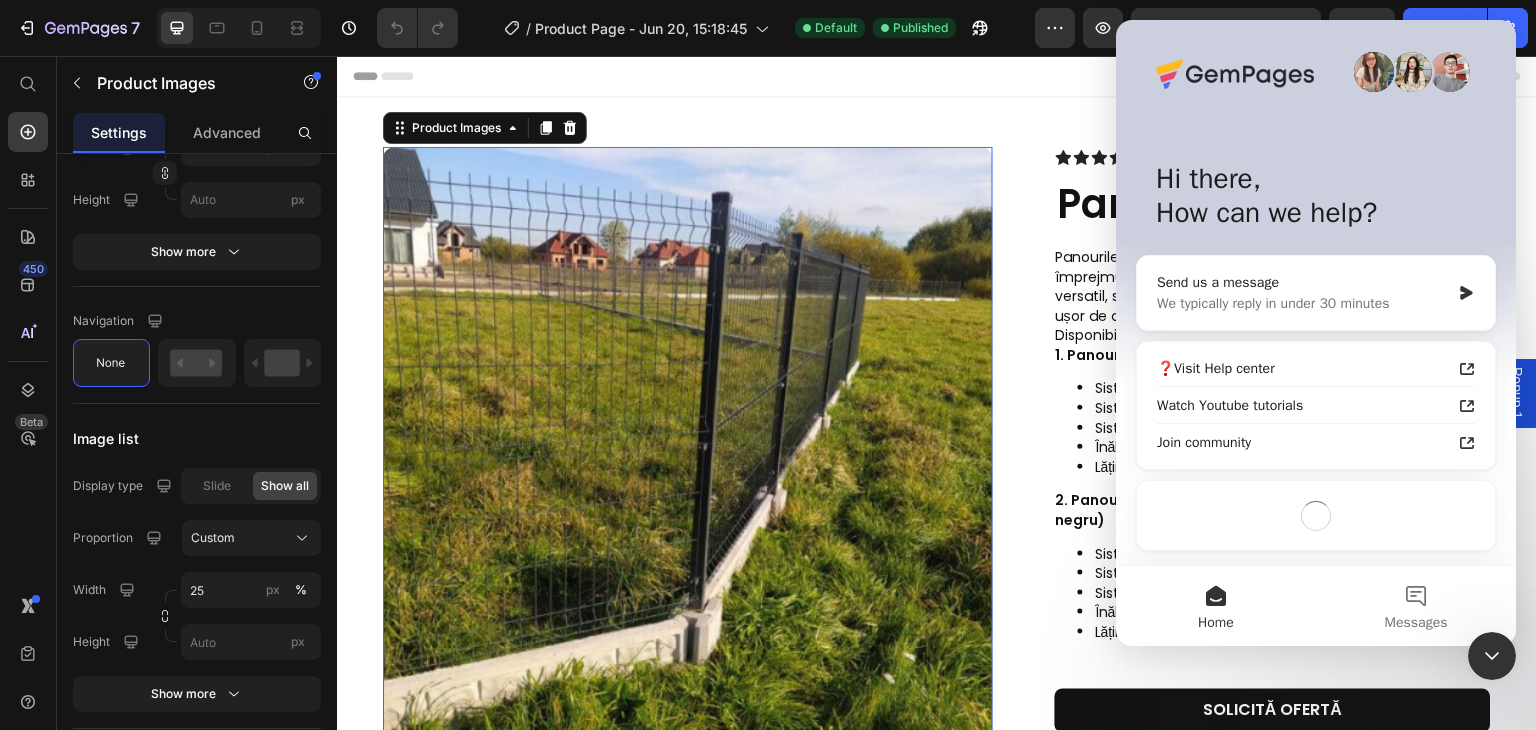 scroll, scrollTop: 0, scrollLeft: 0, axis: both 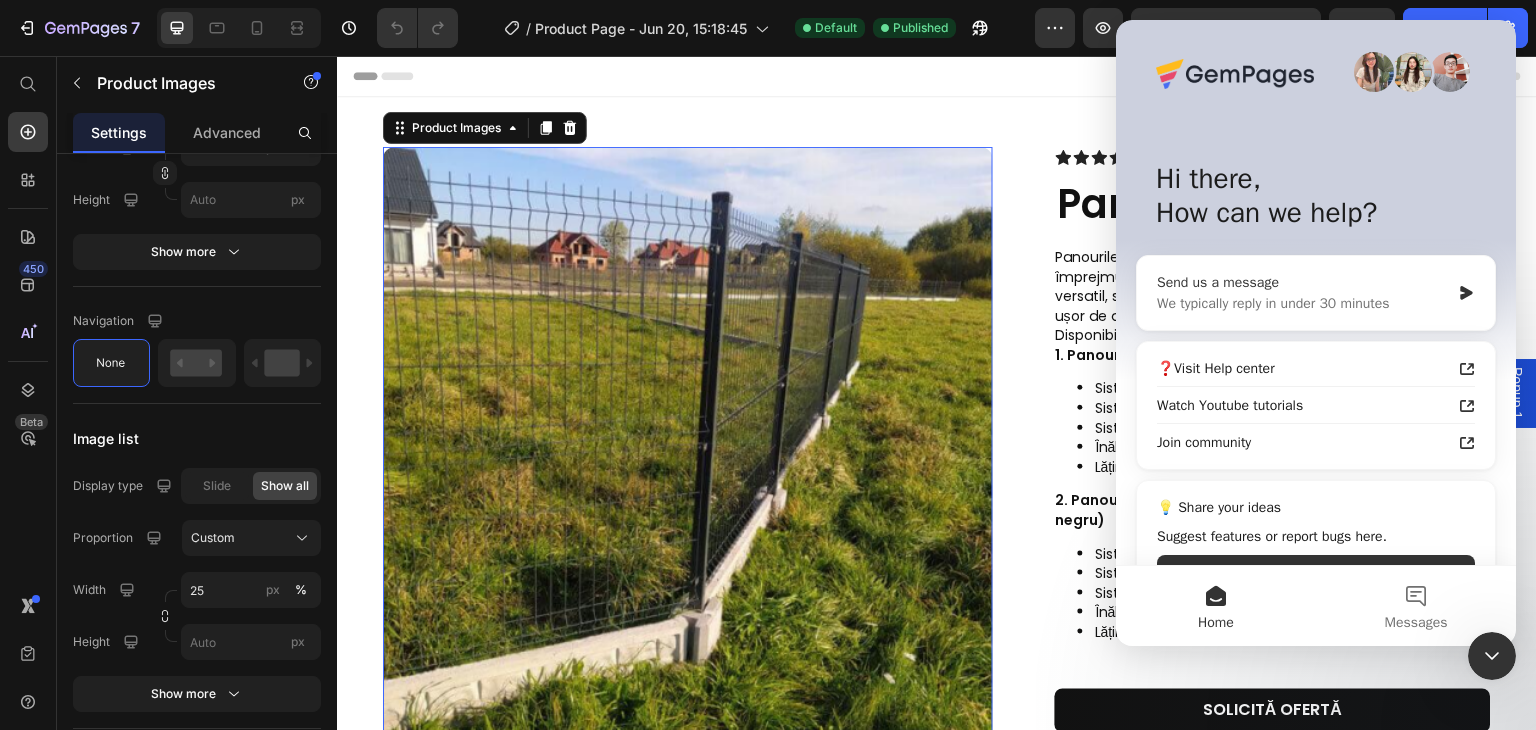 click on "We typically reply in under 30 minutes" at bounding box center [1303, 303] 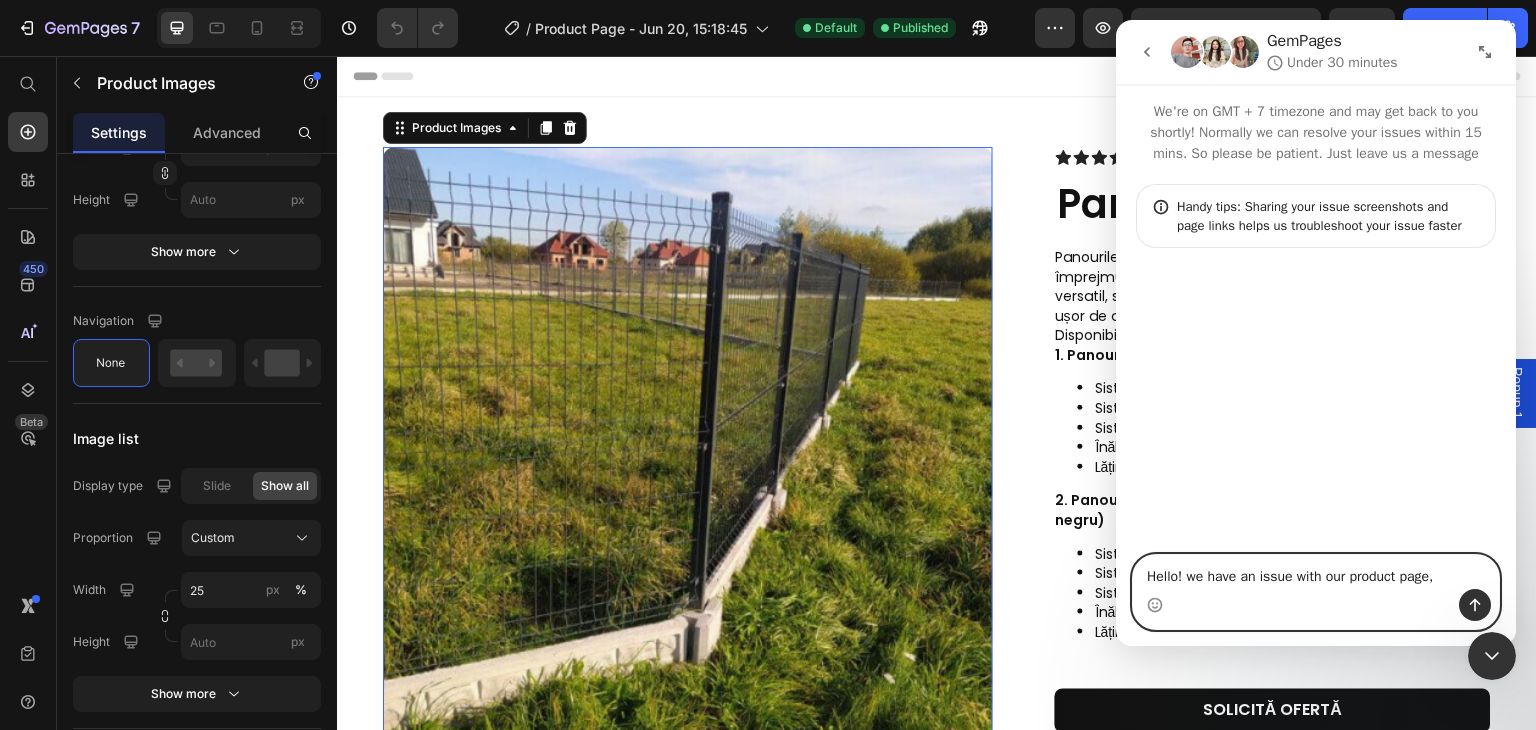 paste on "the page loads very slowly, and it takes a long time before the product section is displayed" 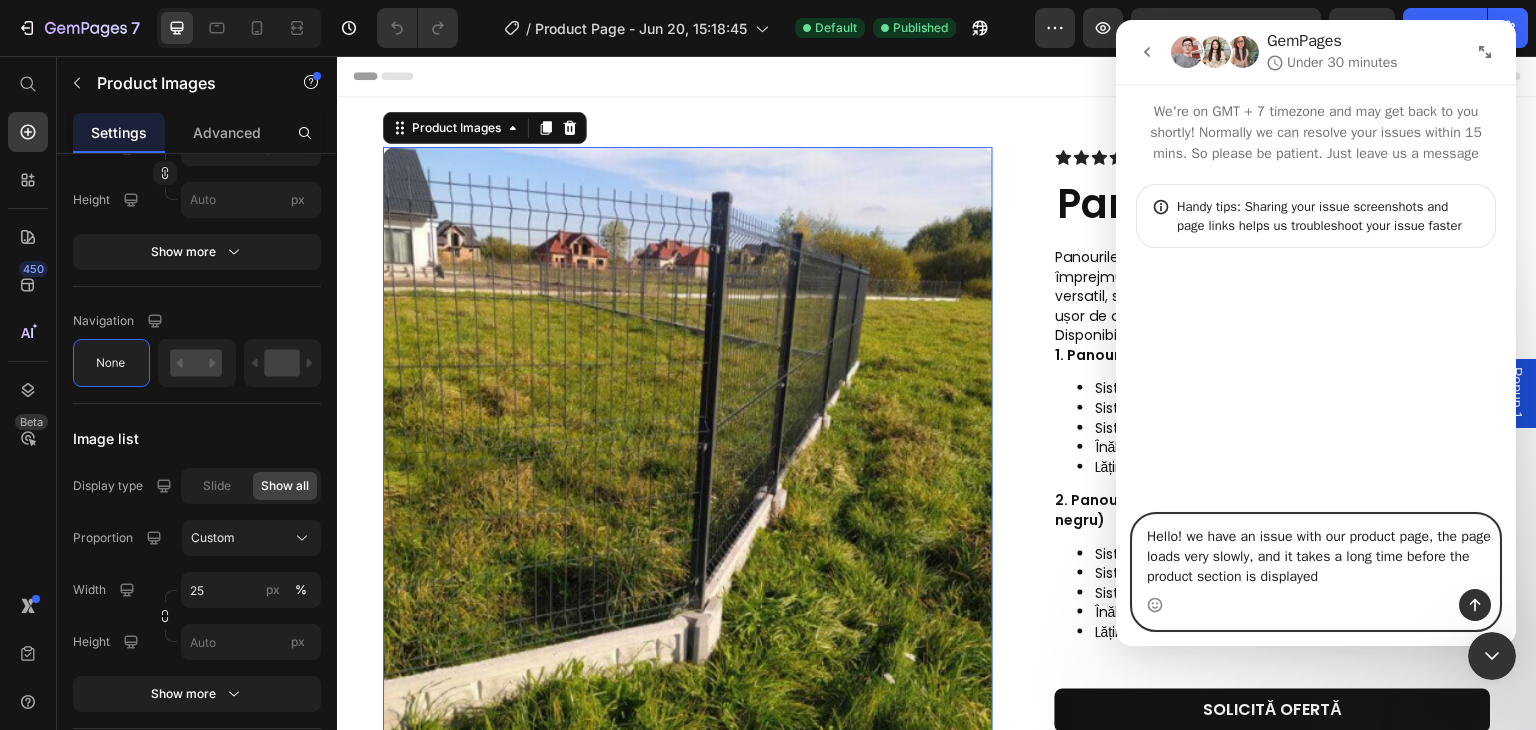 type 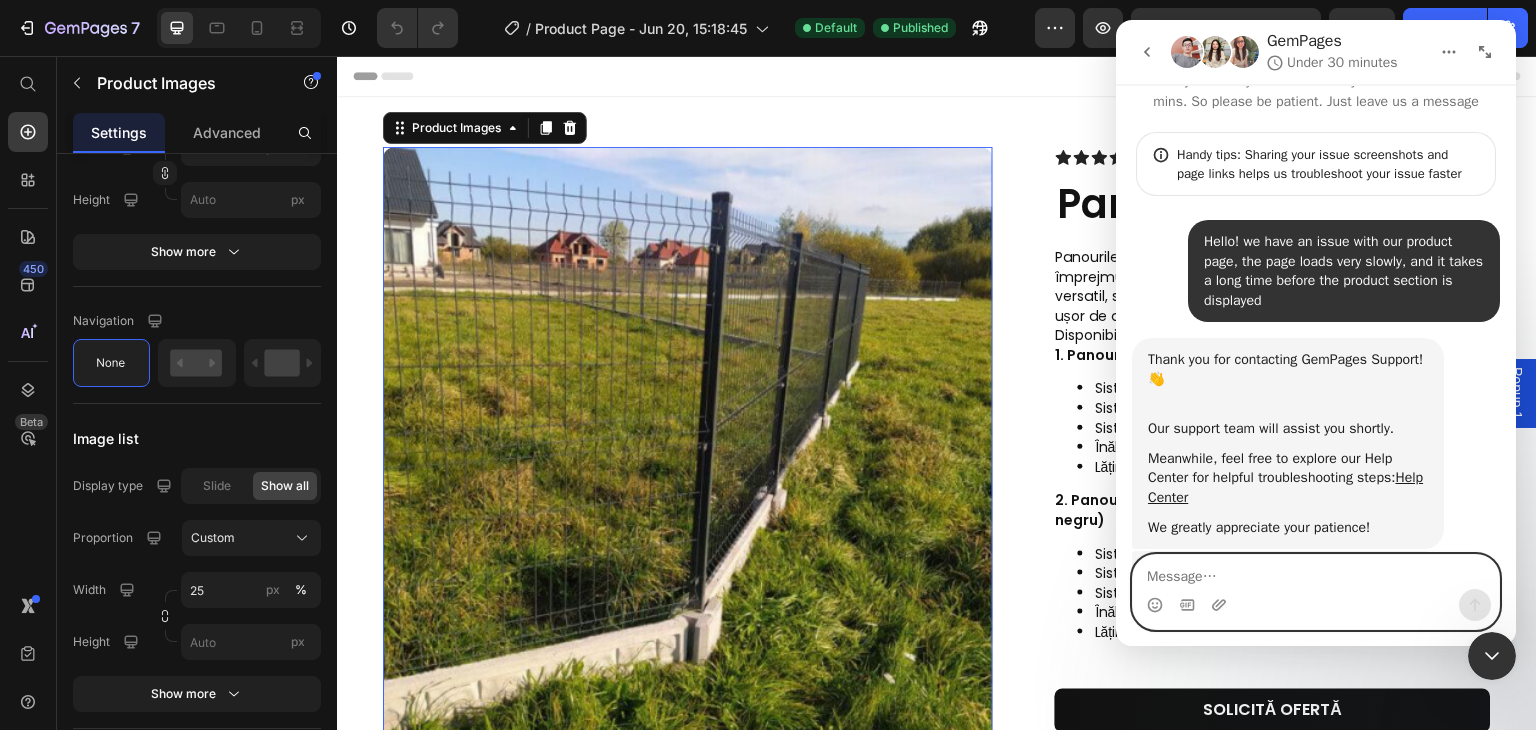 scroll, scrollTop: 50, scrollLeft: 0, axis: vertical 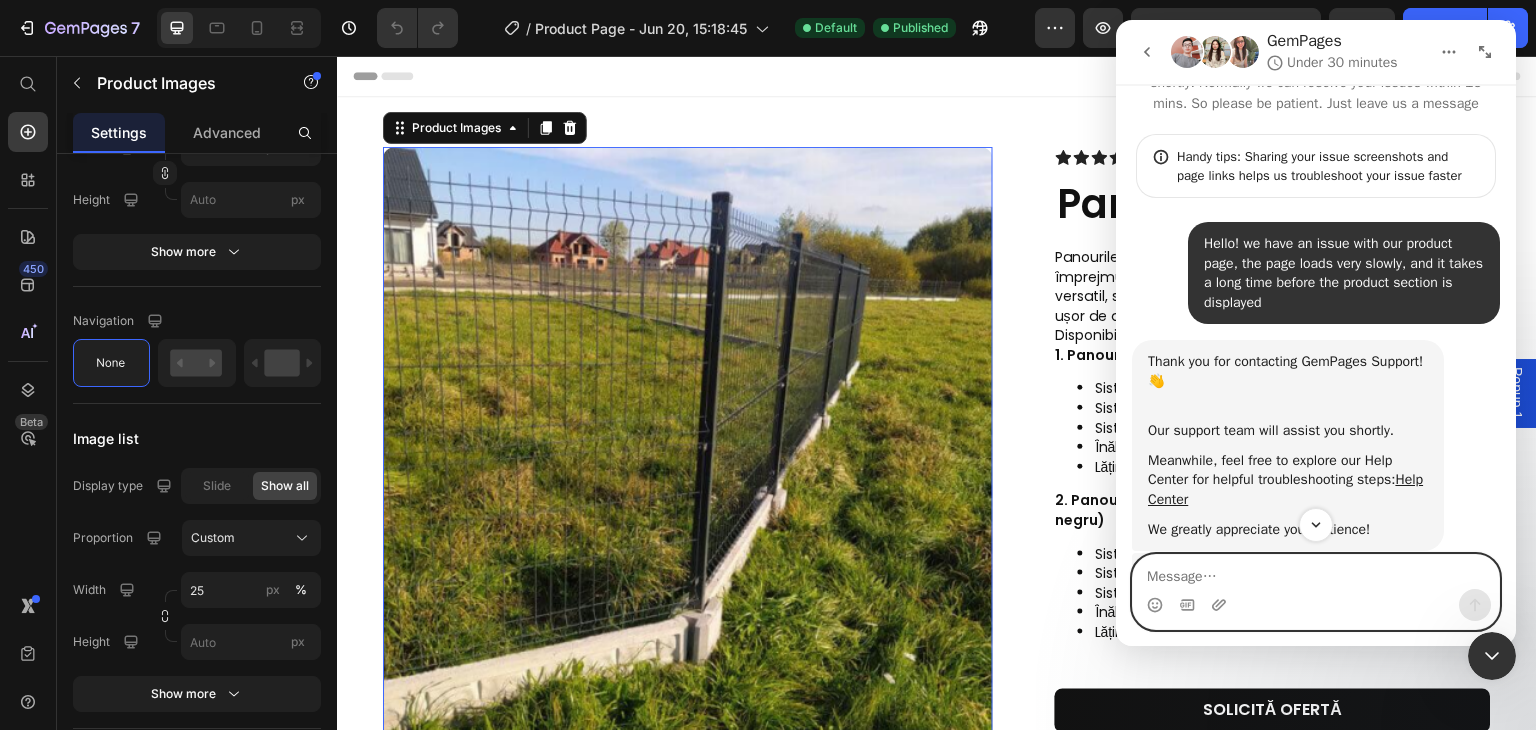 paste on "https://moodulo.ro/products/stalpi-metalici-vopsi%C8%9Bi-in-diferite-culori" 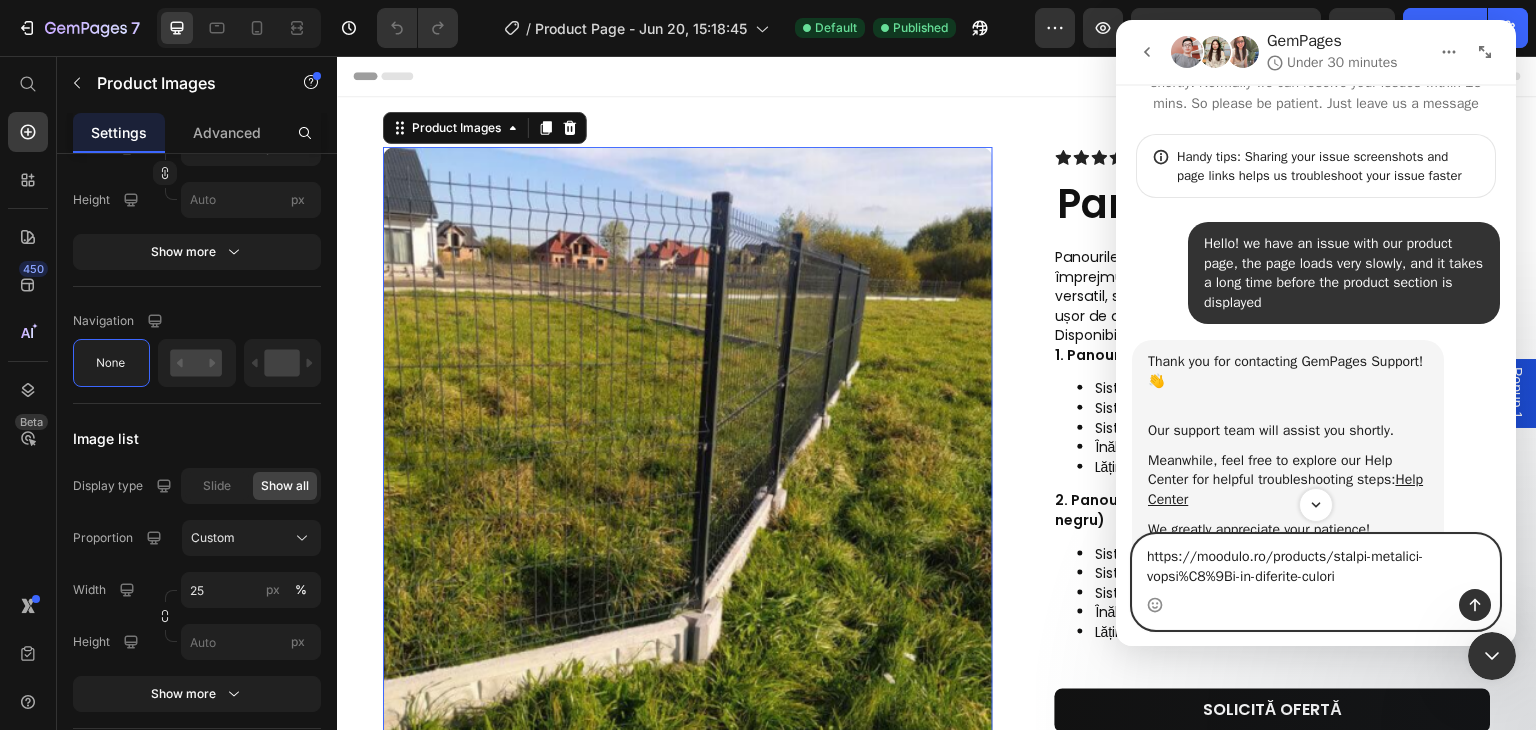 type 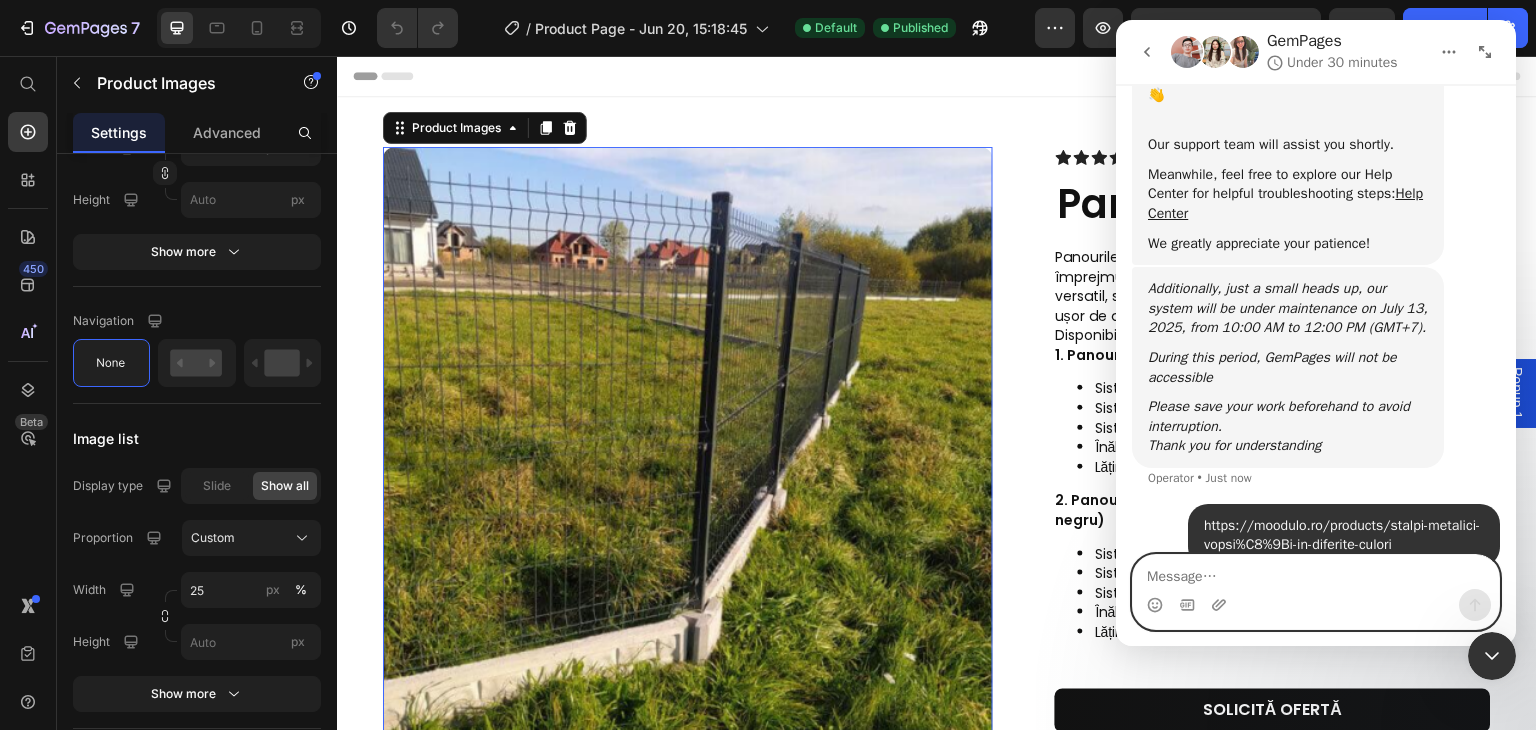 scroll, scrollTop: 388, scrollLeft: 0, axis: vertical 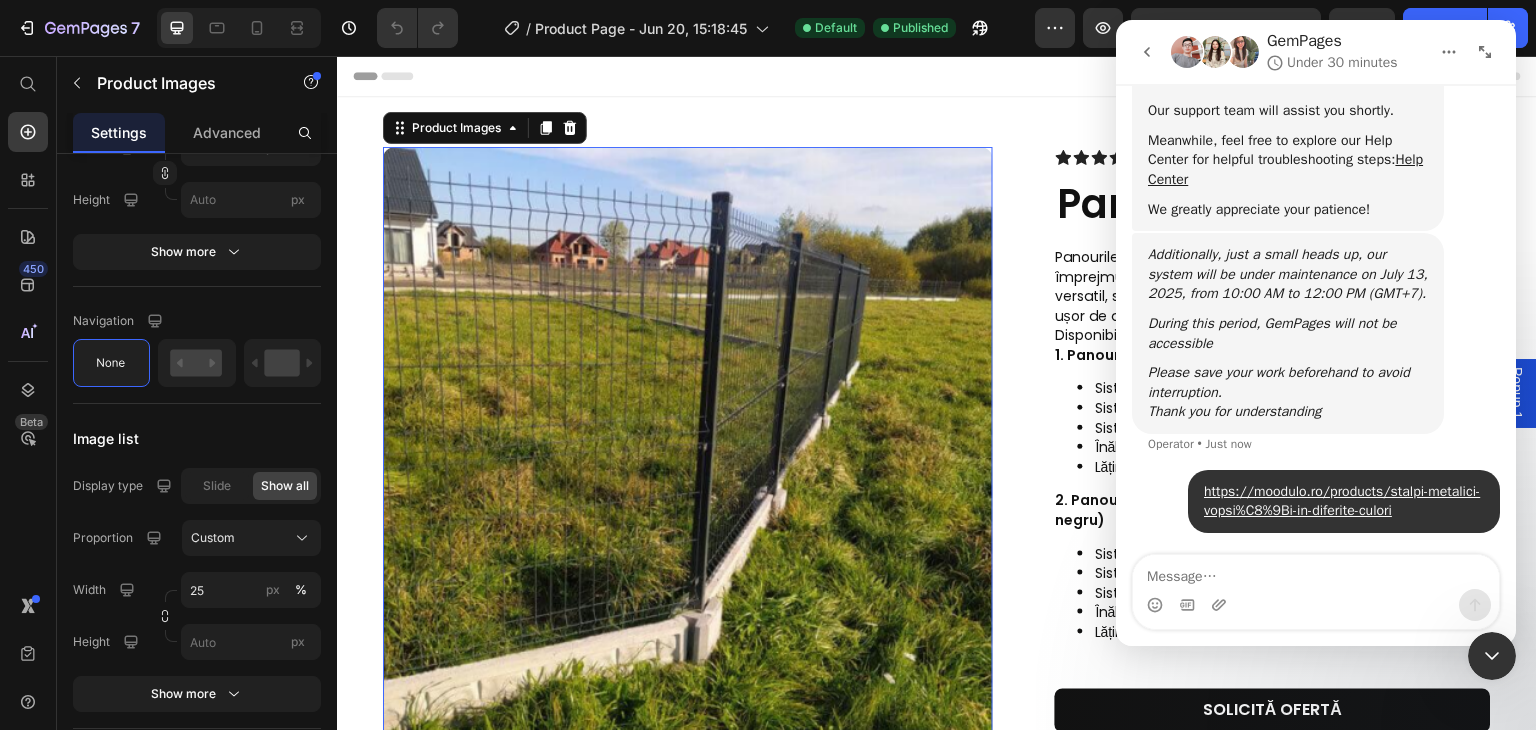 click at bounding box center (1485, 52) 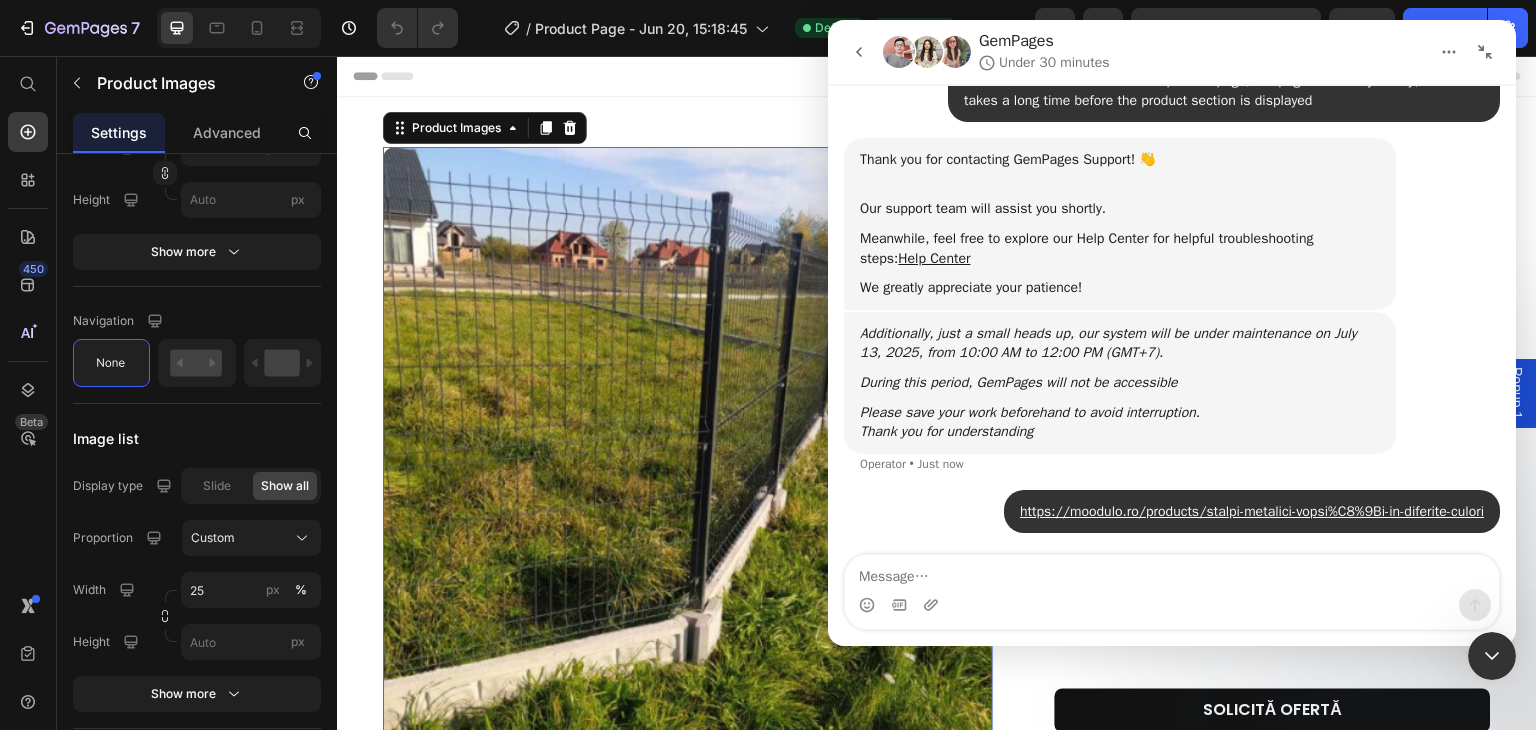 scroll, scrollTop: 172, scrollLeft: 0, axis: vertical 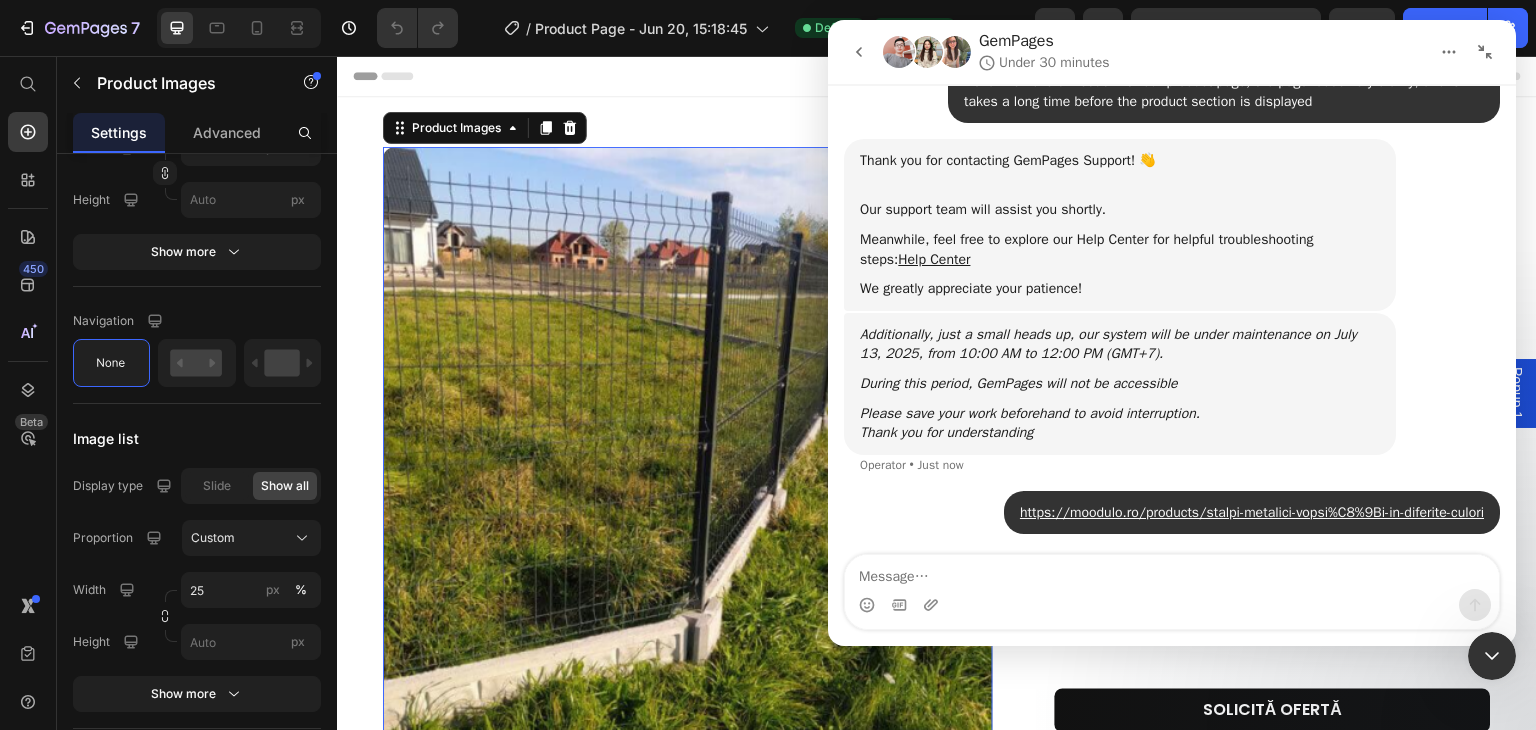 click 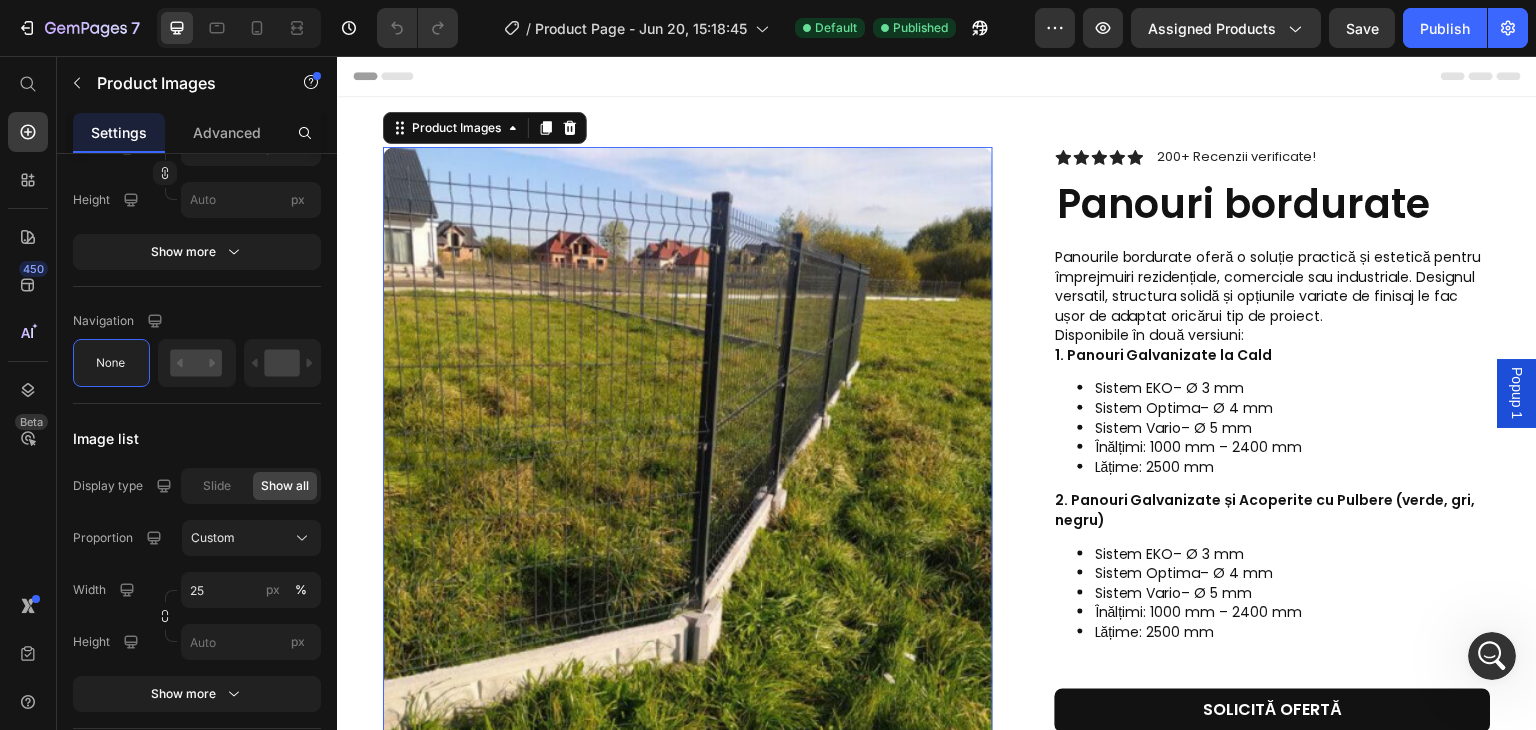 scroll, scrollTop: 0, scrollLeft: 0, axis: both 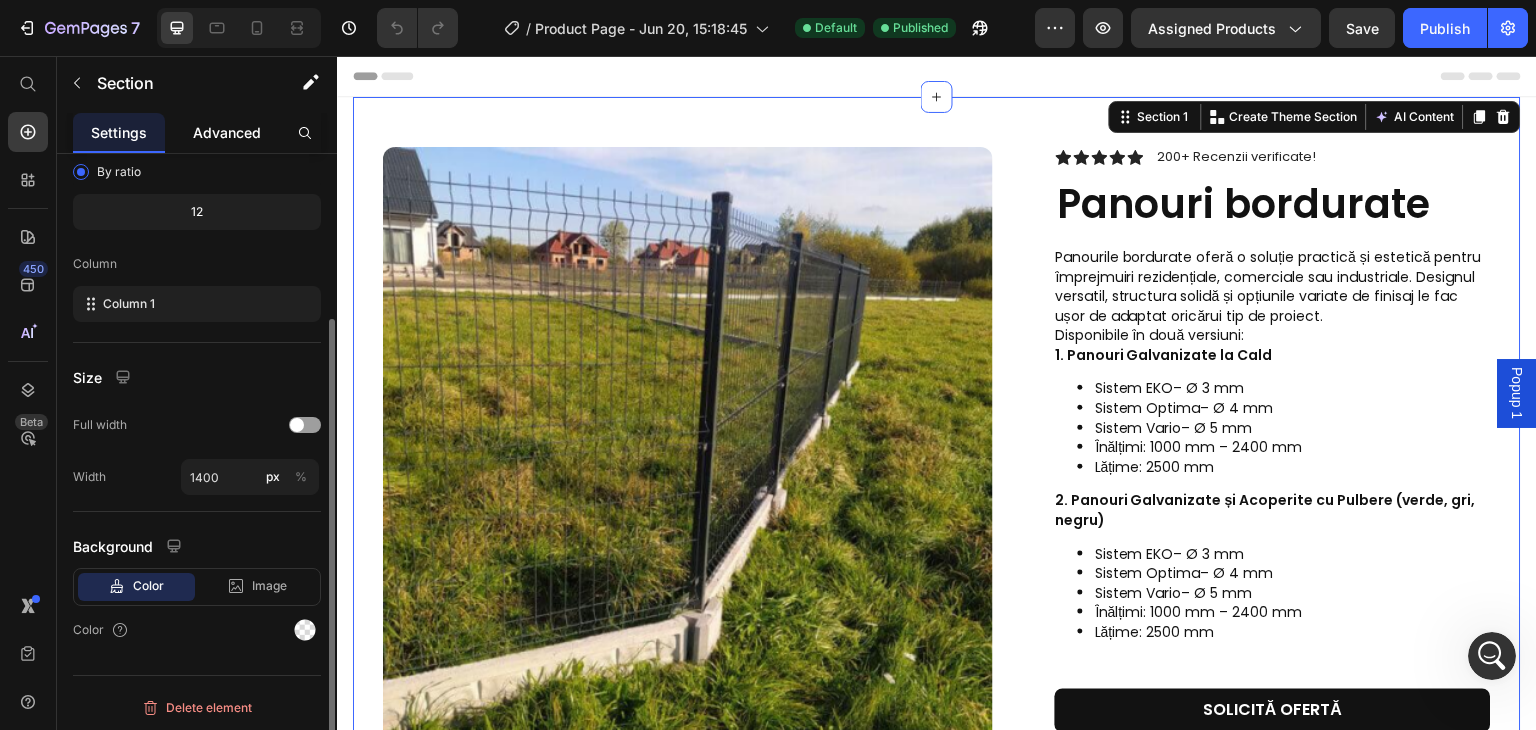 click on "Advanced" 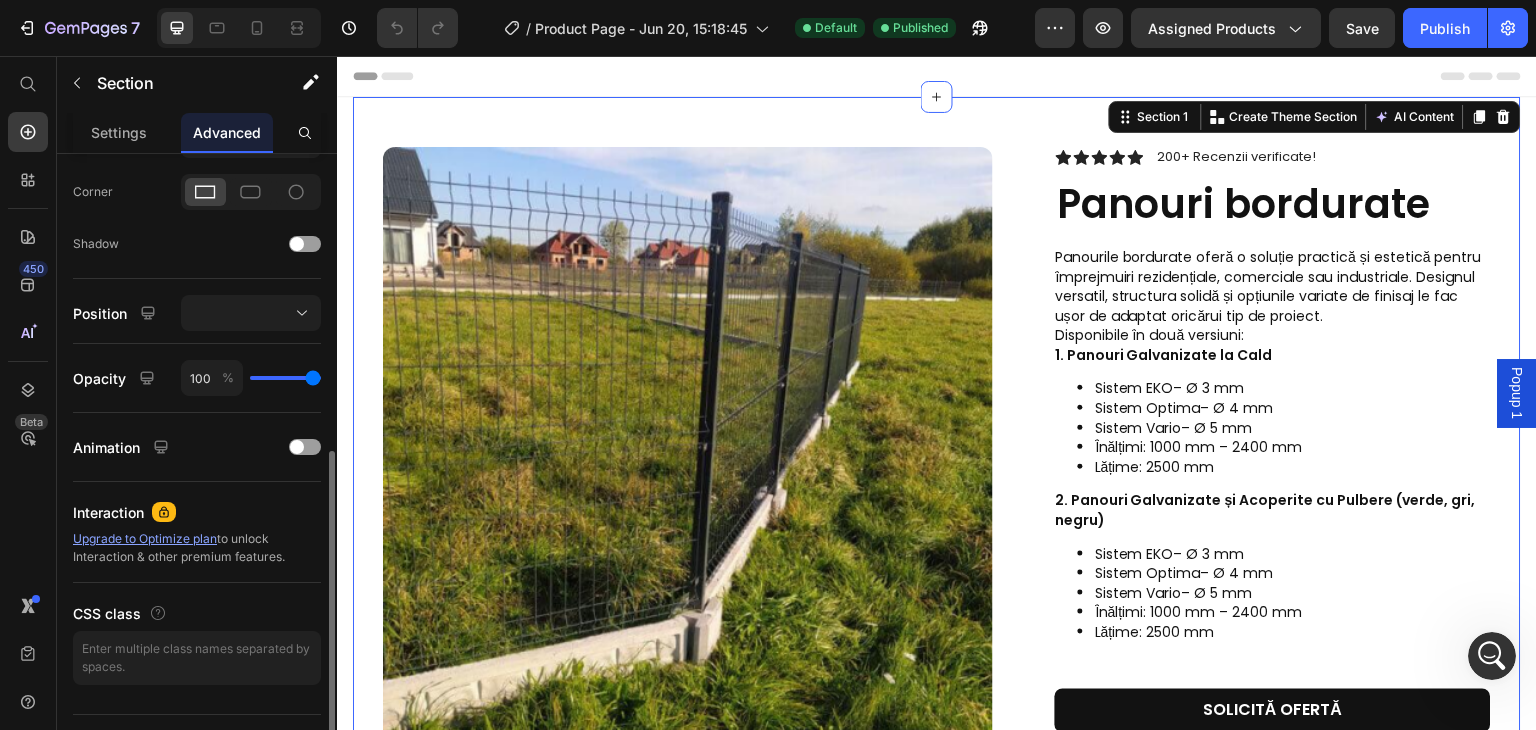 scroll, scrollTop: 634, scrollLeft: 0, axis: vertical 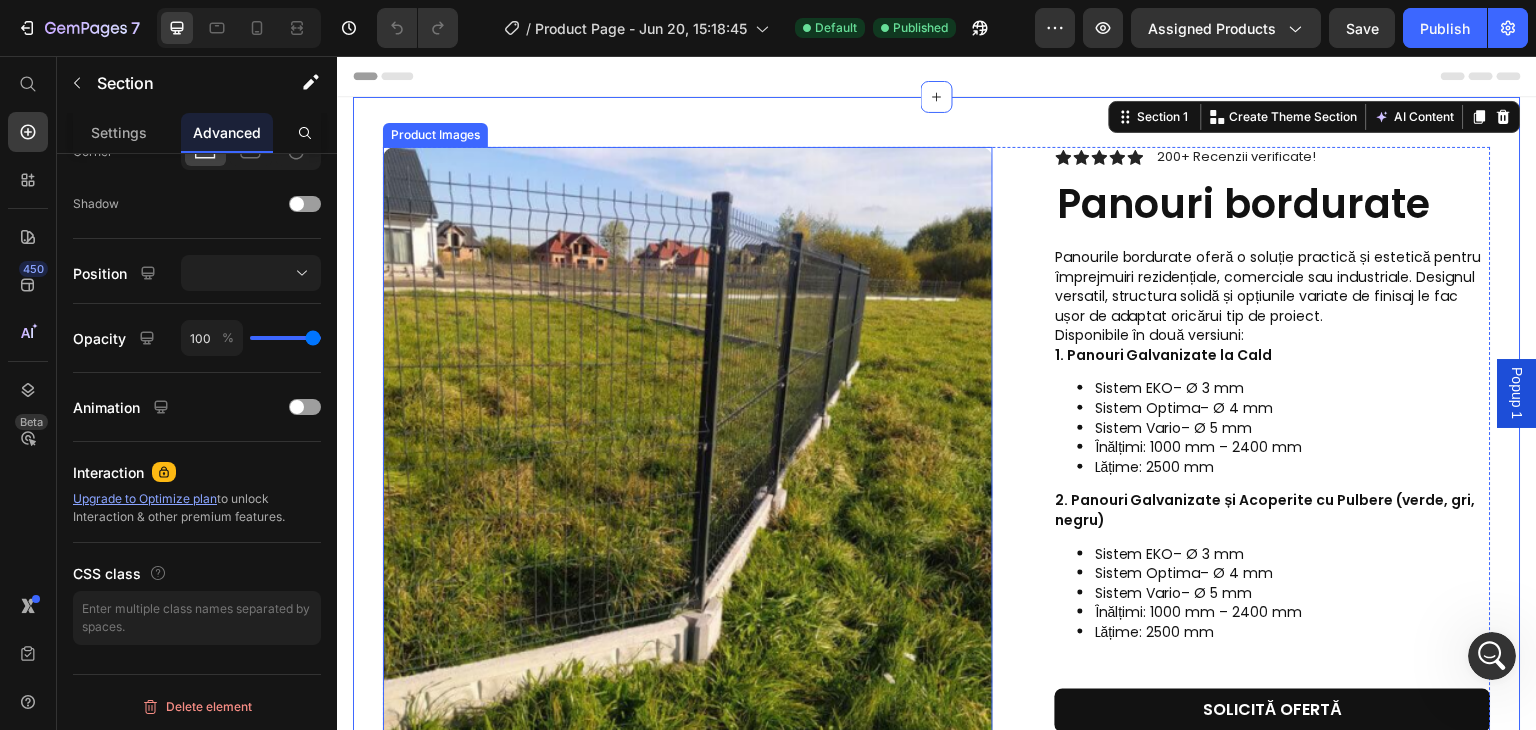 click at bounding box center [688, 452] 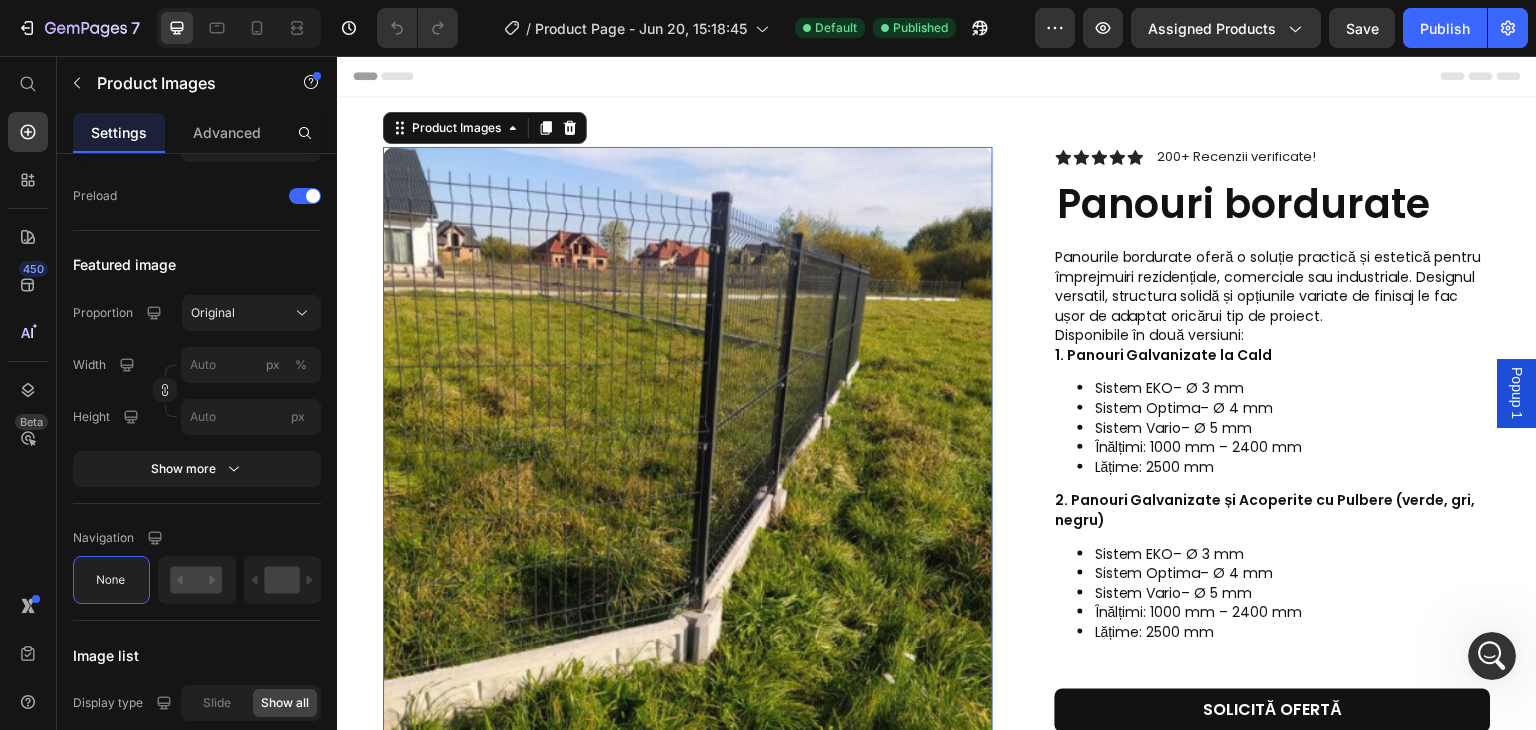 scroll, scrollTop: 0, scrollLeft: 0, axis: both 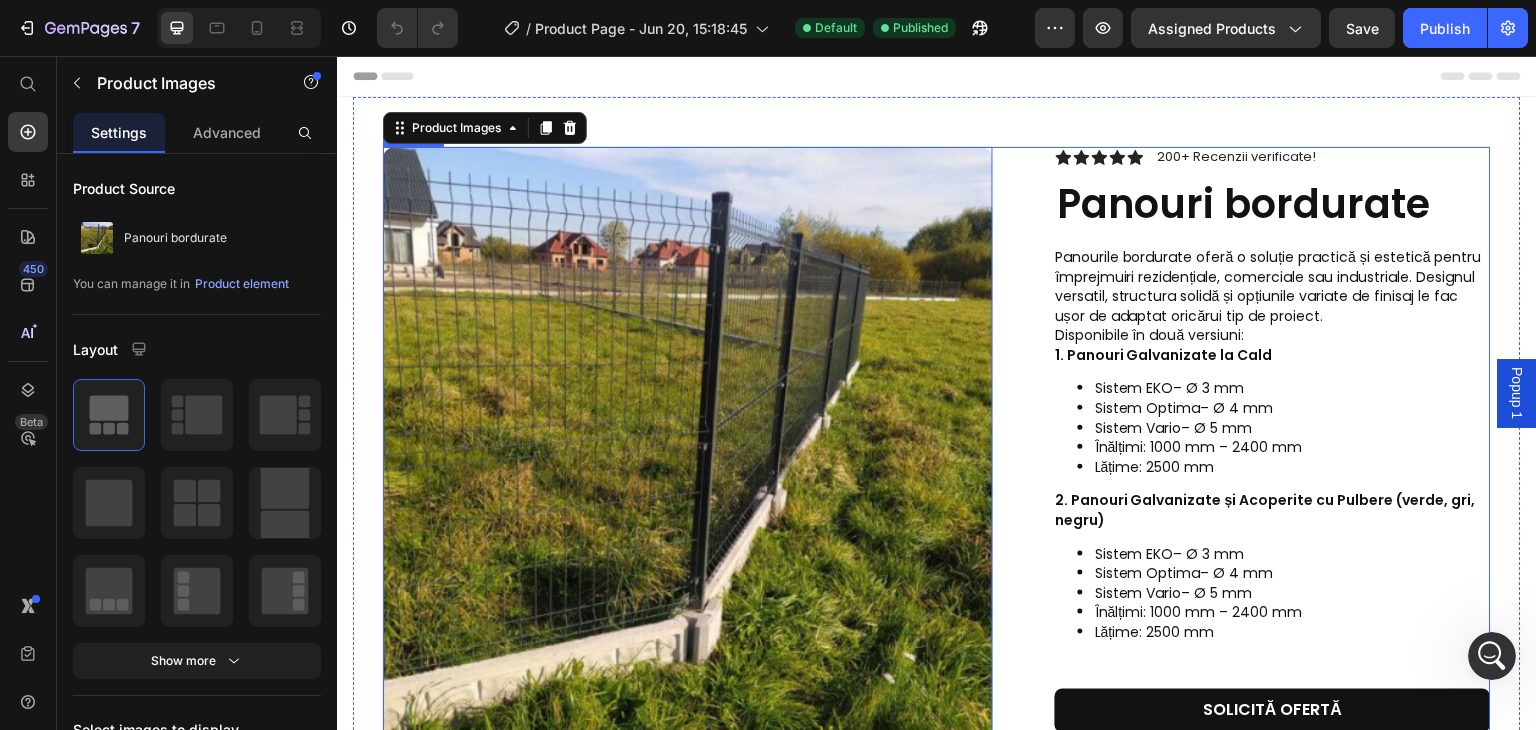 click on "Product Page - Jun 20, 15:18:45 - Product Page - GemPages V7
Product Images   0
Icon
Icon
Icon
Icon
Icon Icon List 200+ Recenzii verificate! Text Block Row Panouri bordurate Product Title Panourile bordurate oferă o soluție practică și estetică pentru împrejmuiri rezidențiale, comerciale sau industriale. Designul versatil, structura solidă și opțiunile variate de finisaj le fac ușor de adaptat oricărui tip de proiect.
Disponibile în două versiuni:
1. Panouri Galvanizate la Cald
Sistem EKO  – Ø 3 mm
Sistem Optima  – Ø 4 mm
Sistem Vario  – Ø 5 mm
Înălțimi : 1000 mm – 2400 mm
Lățime : 2500 mm
2. Panouri Galvanizate și Acoperite cu Pulbere (verde, gri, negru)
Sistem EKO  – Ø 3 mm
Sistem Optima  – Ø 4 mm
Sistem Vario  – Ø 5 mm
Înălțimi : 1000 mm – 2400 mm
Lățime : 2500 mm
Product Description SOLICITĂ OFERTĂ Button Row Product" at bounding box center [937, 531] 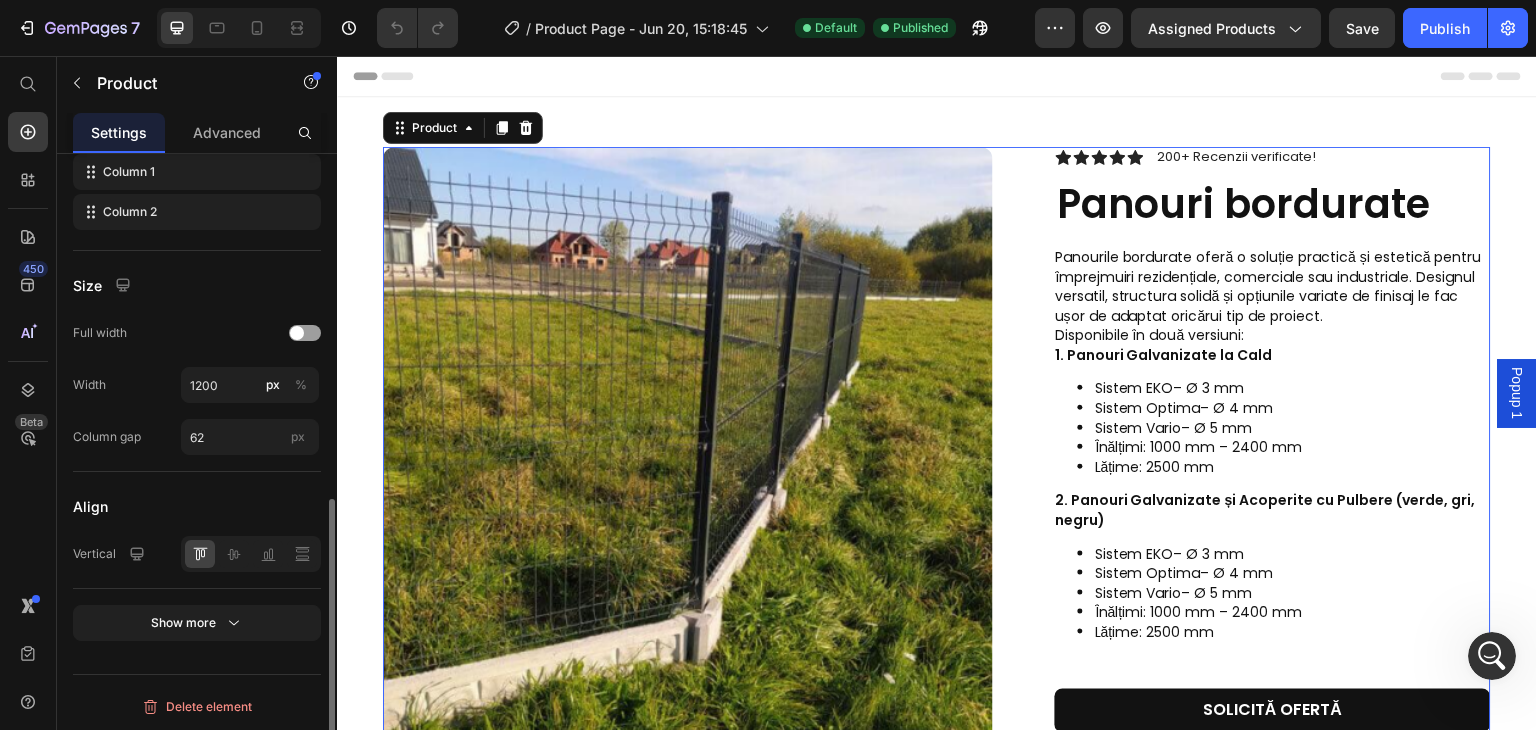 scroll, scrollTop: 756, scrollLeft: 0, axis: vertical 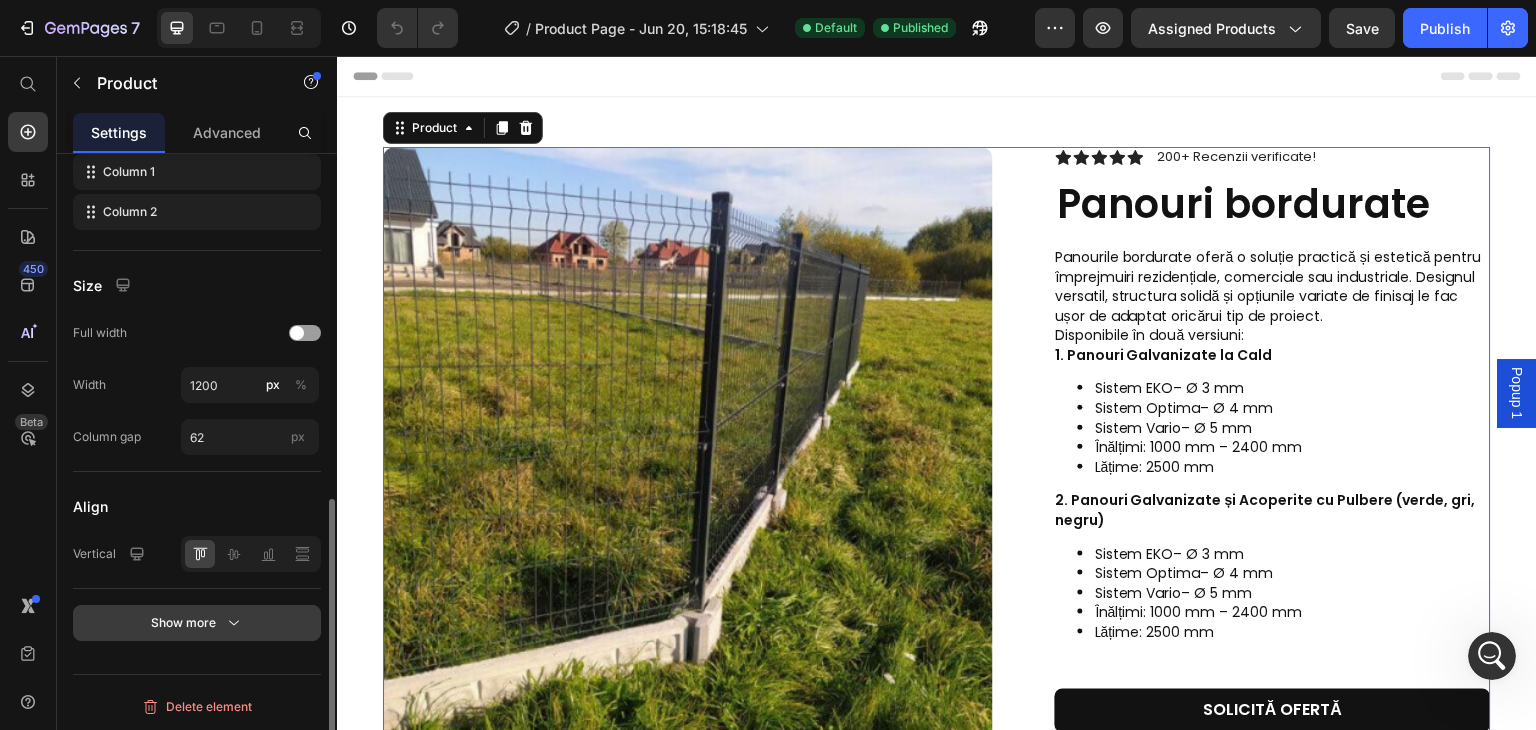 click 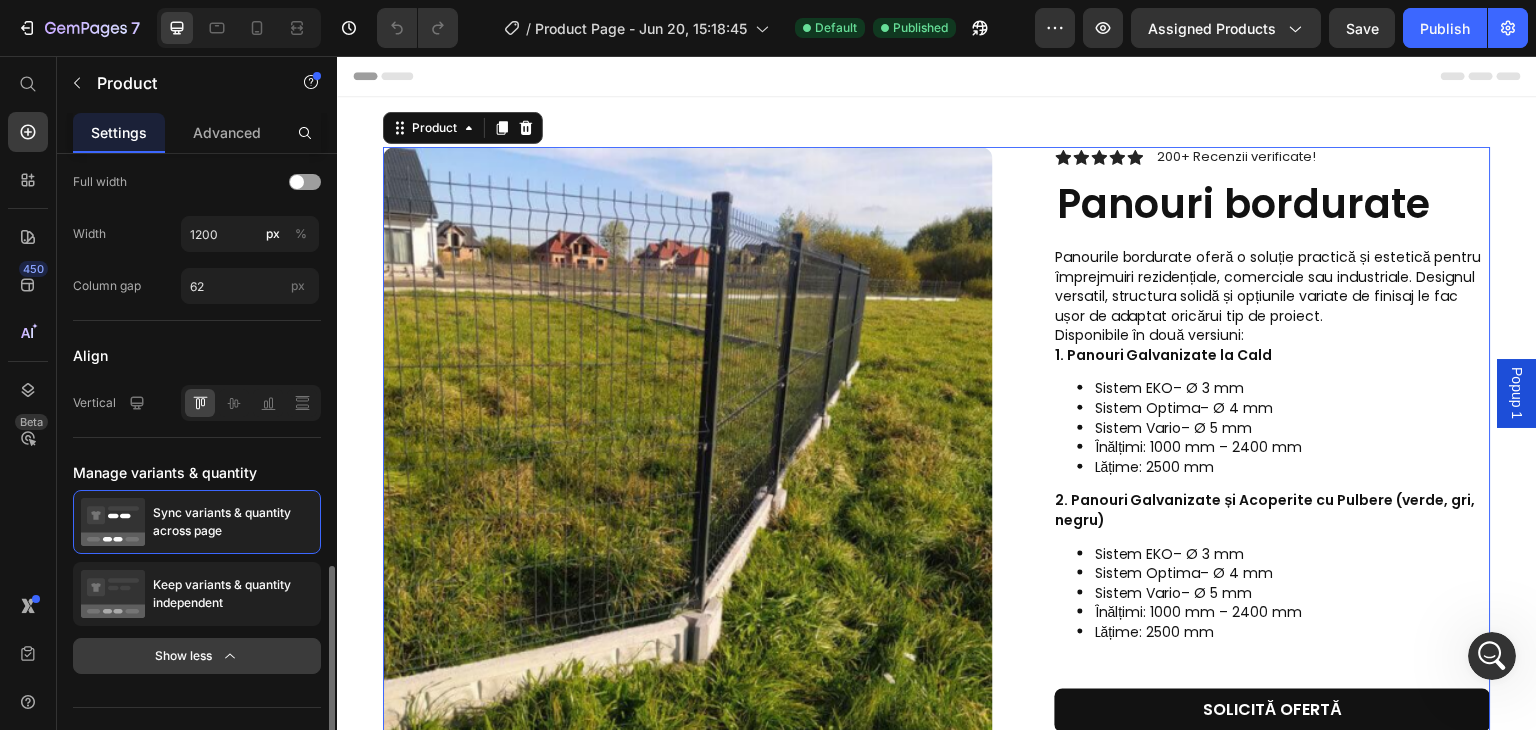 scroll, scrollTop: 940, scrollLeft: 0, axis: vertical 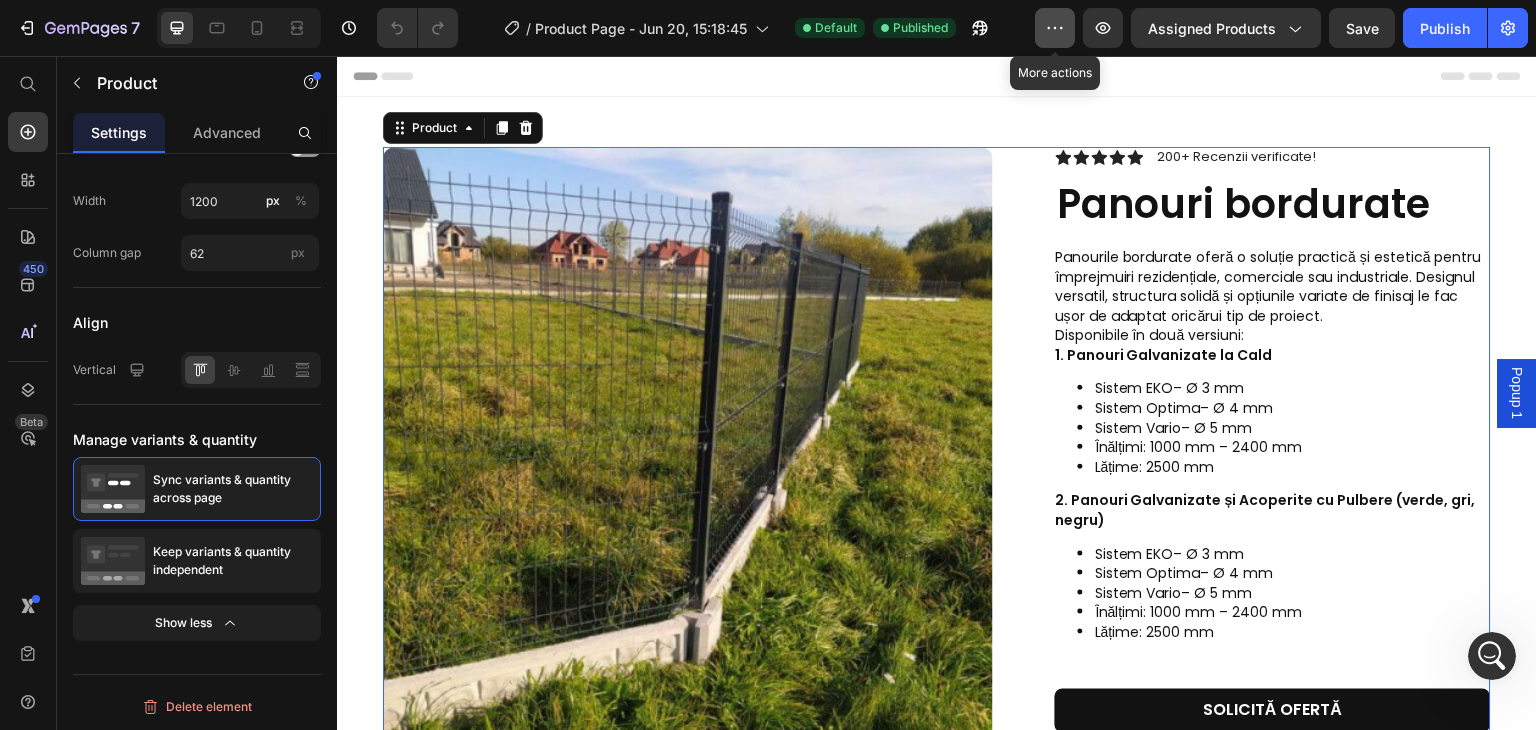 click 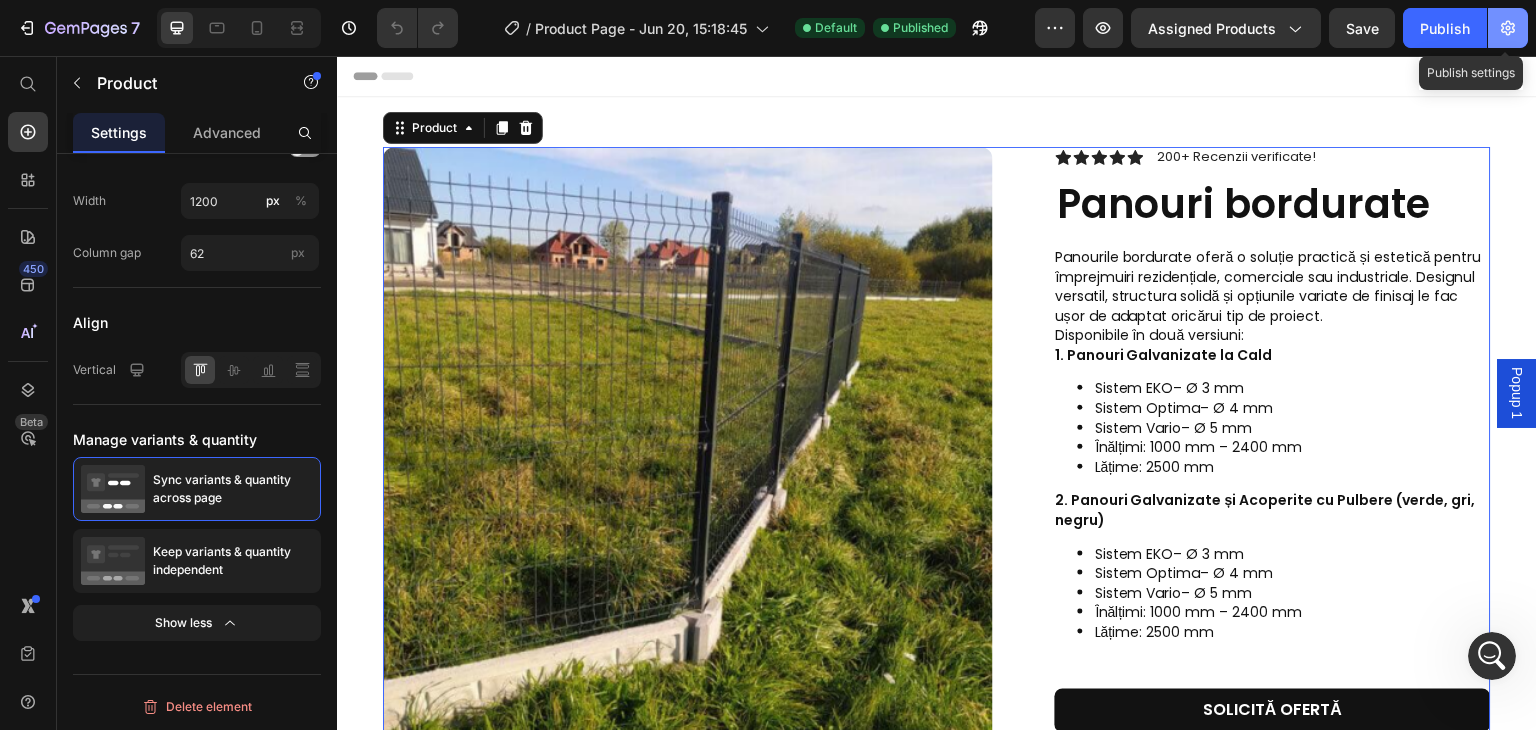 click 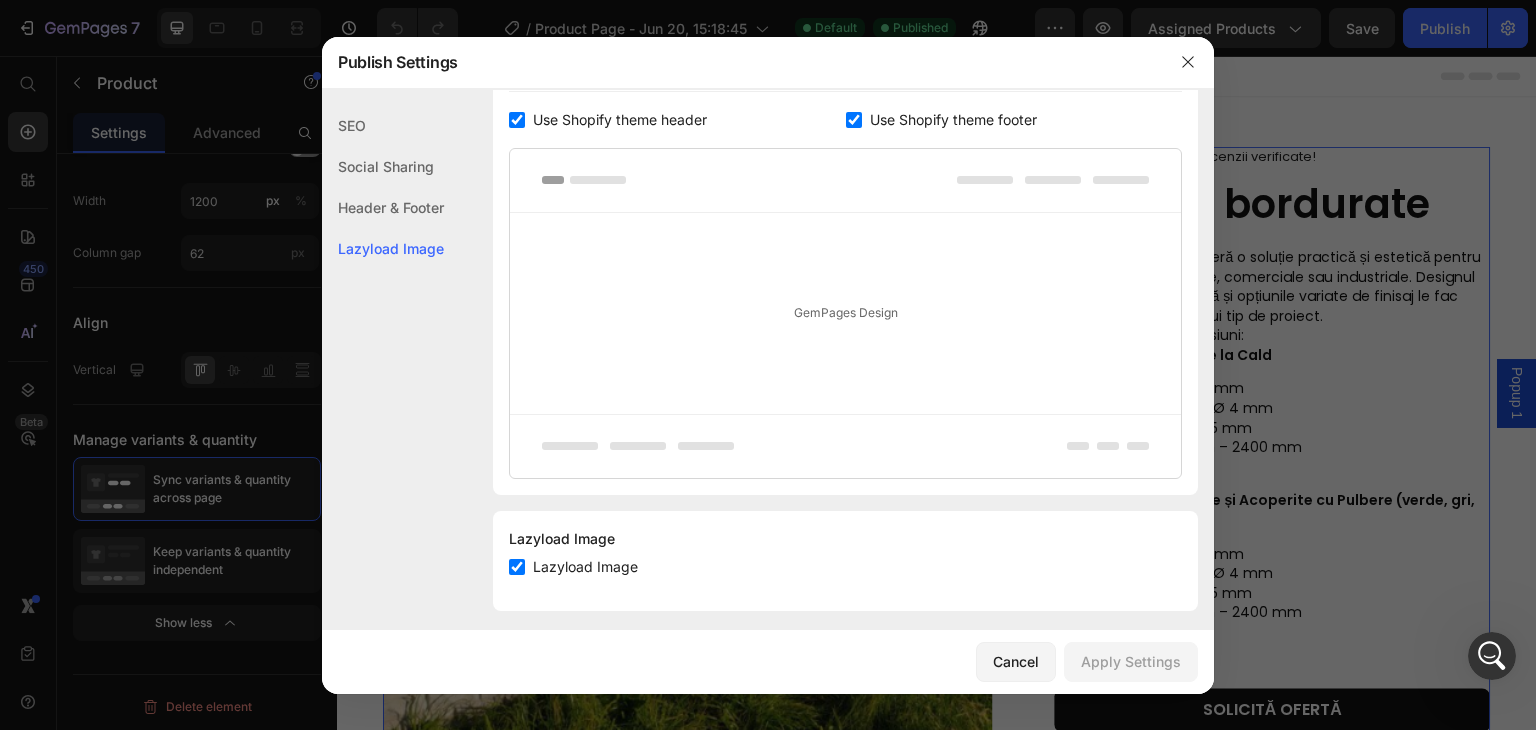 scroll, scrollTop: 400, scrollLeft: 0, axis: vertical 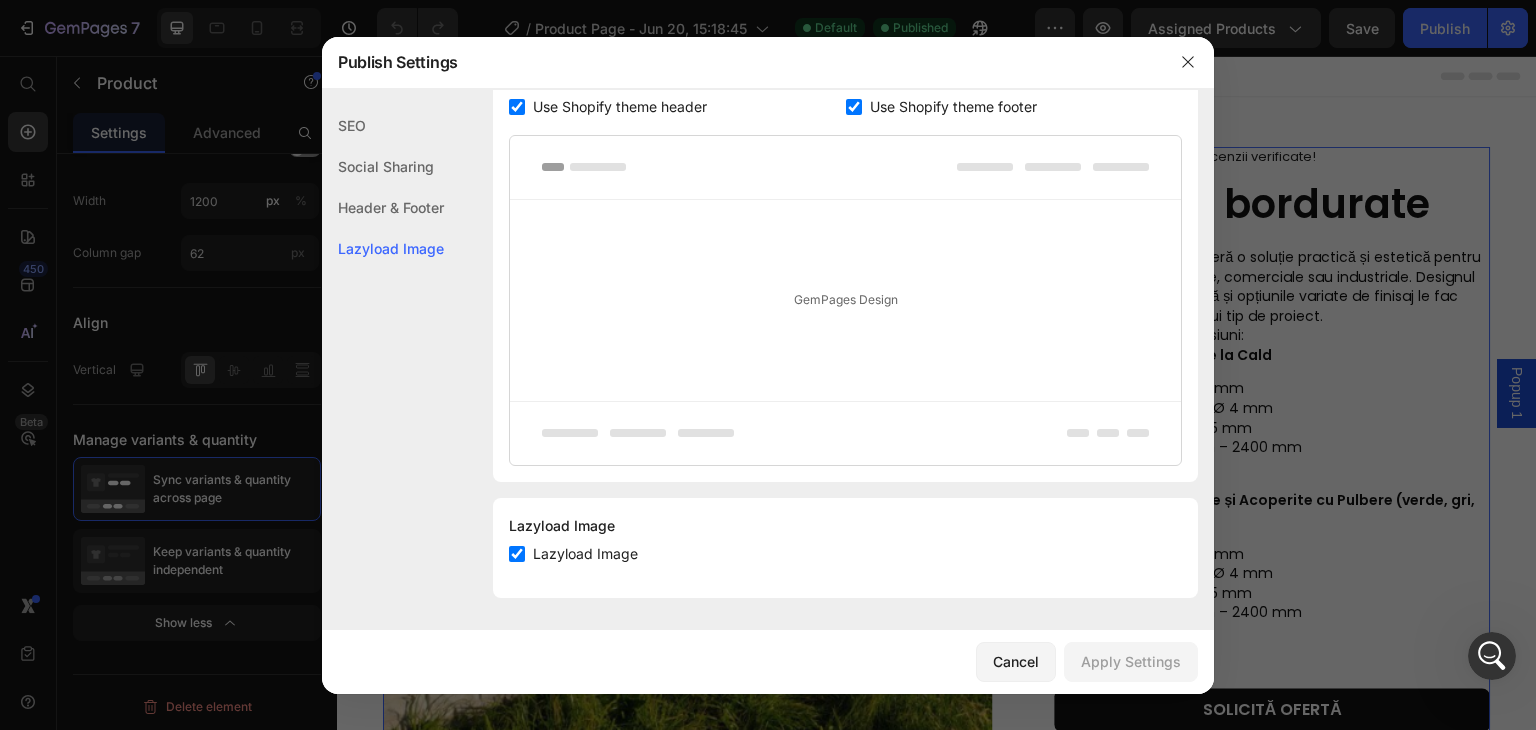 click at bounding box center [768, 365] 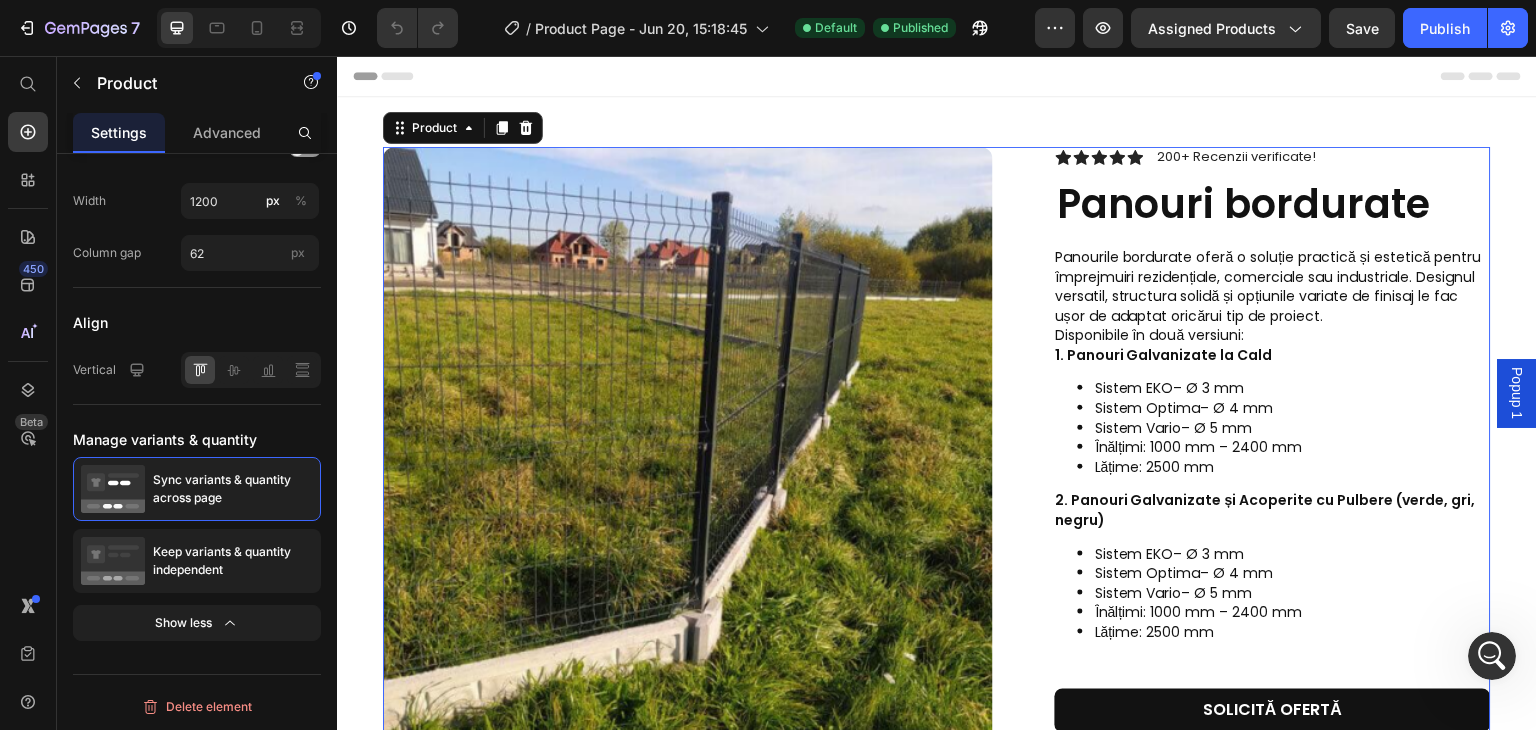 drag, startPoint x: 2621, startPoint y: 1203, endPoint x: 2415, endPoint y: 1245, distance: 210.23796 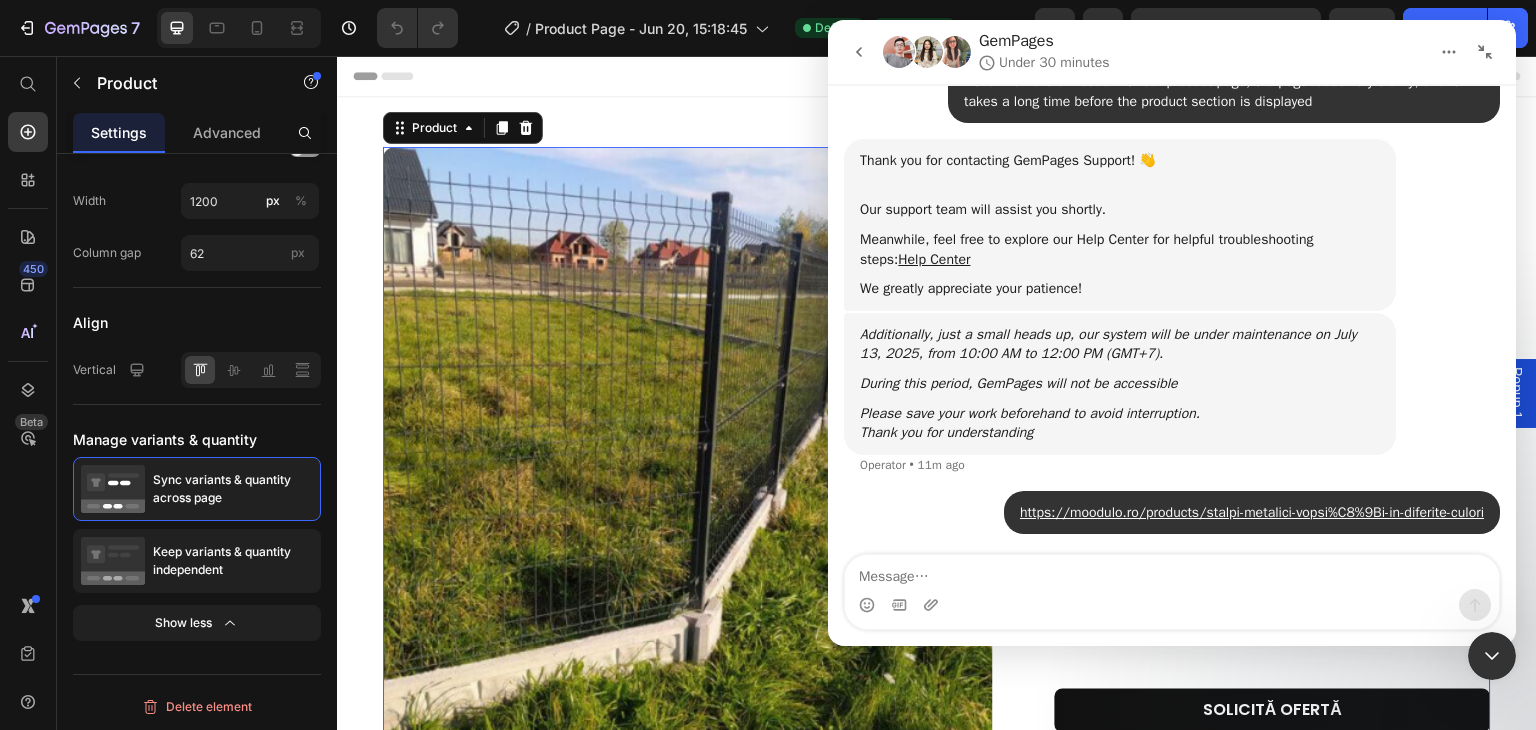 scroll, scrollTop: 172, scrollLeft: 0, axis: vertical 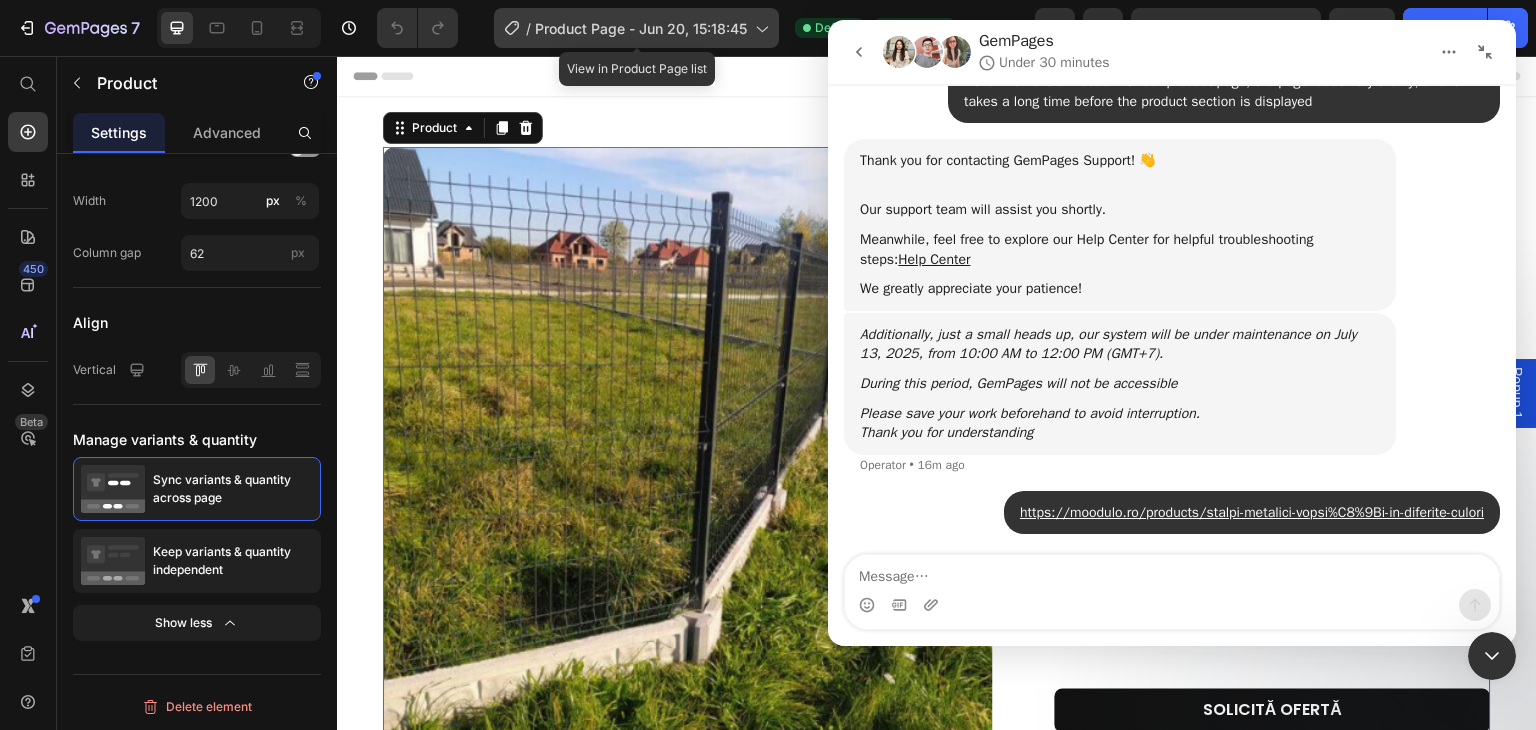 click on "/  Product Page - Jun 20, 15:18:45" 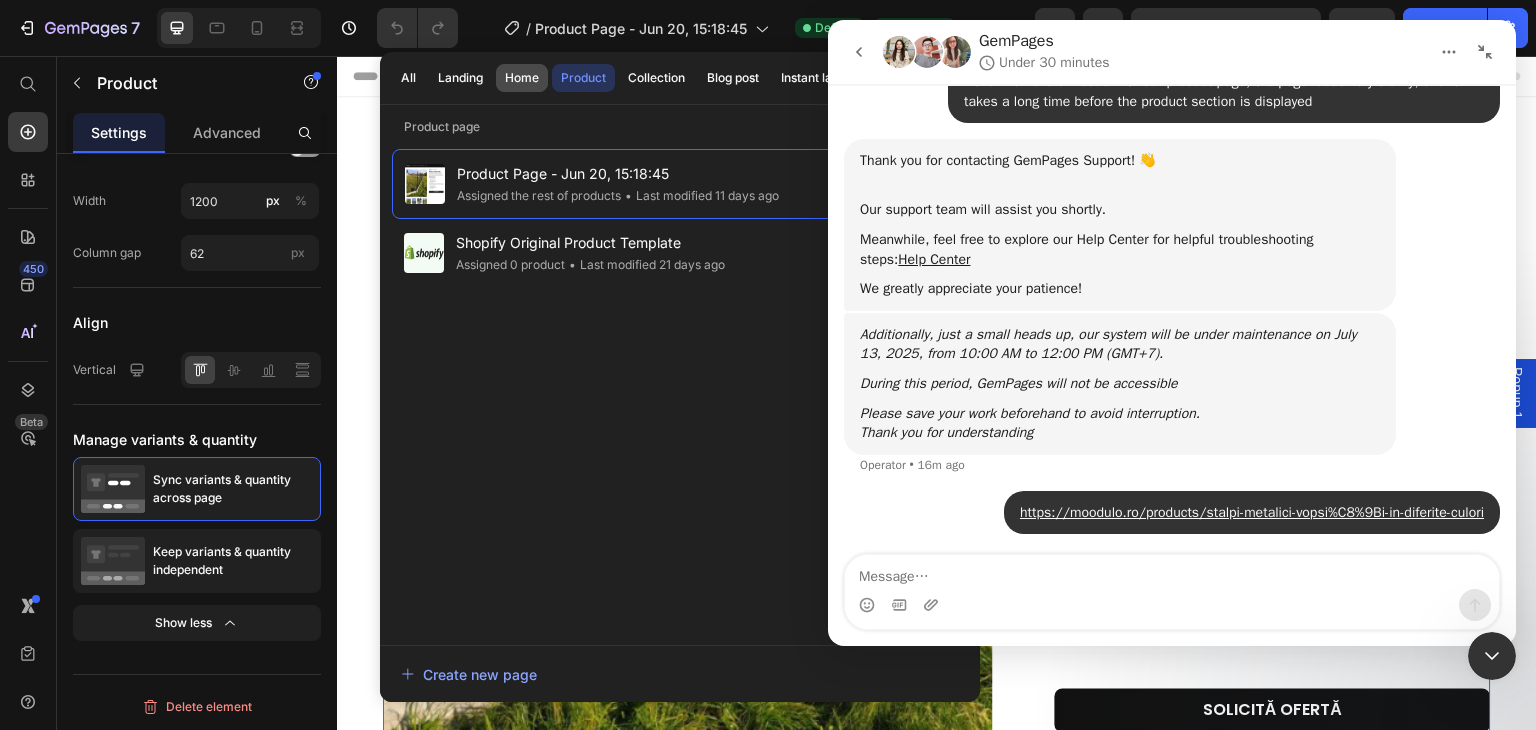 click on "Home" at bounding box center [522, 78] 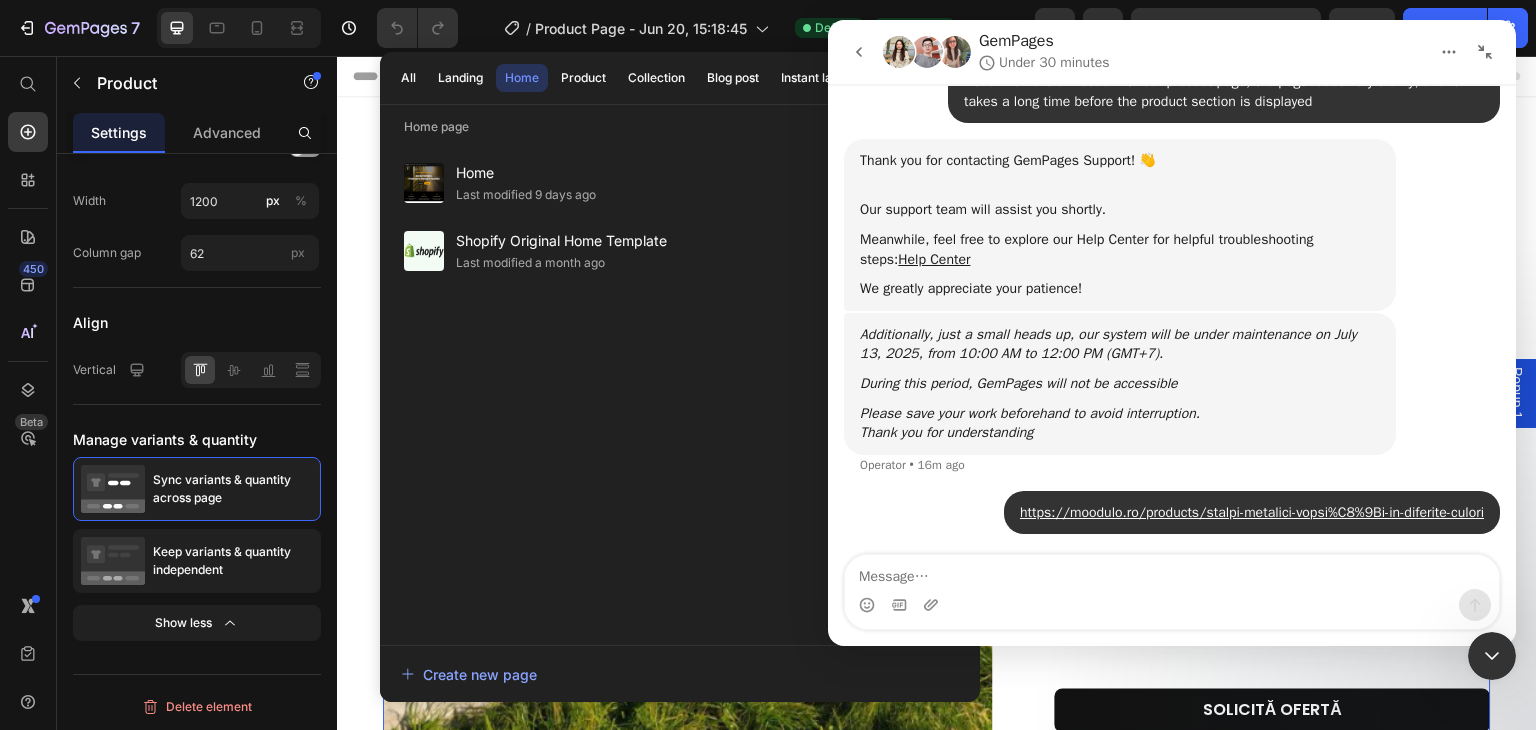 click on "All Landing Home Product Collection Blog post Instant landing page" at bounding box center (647, 78) 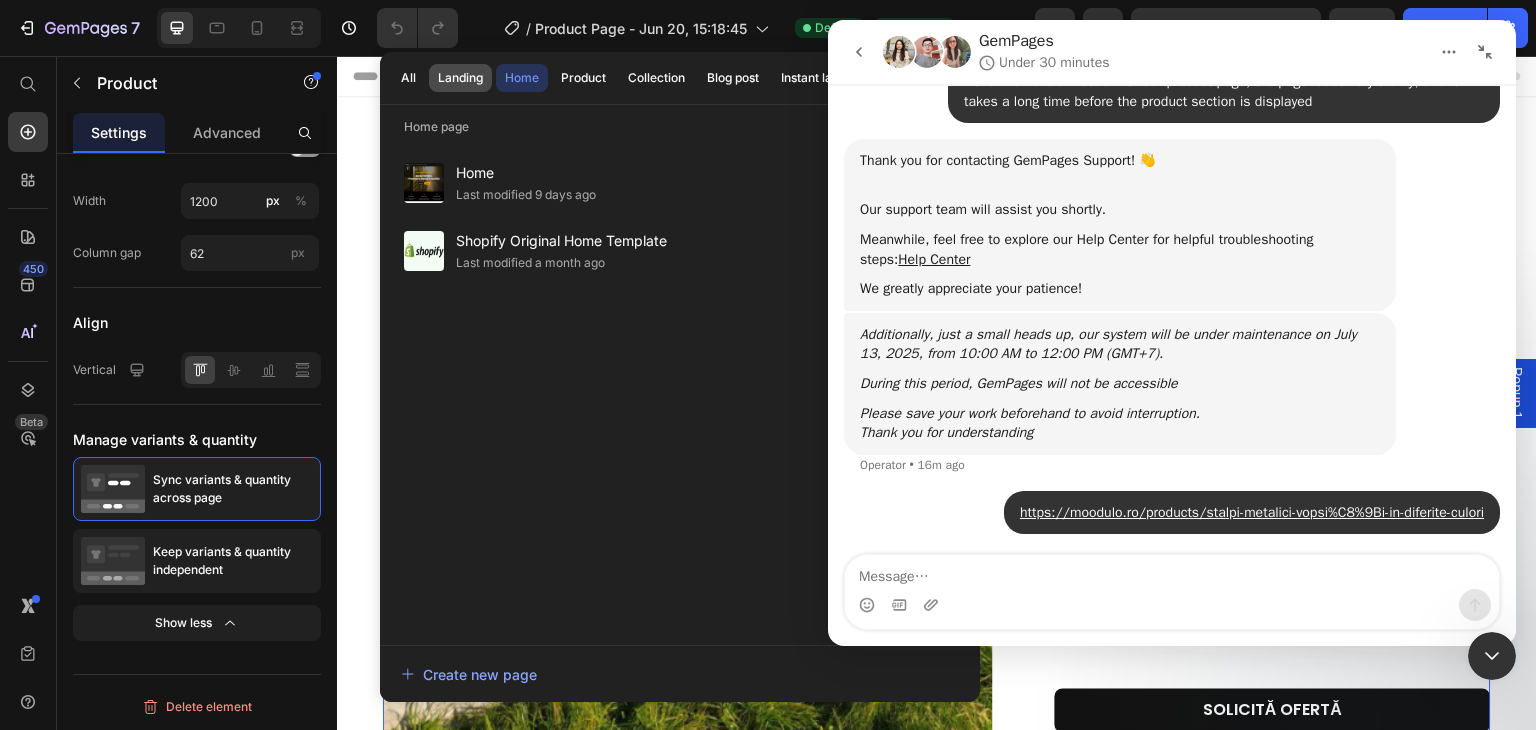 click on "Landing" 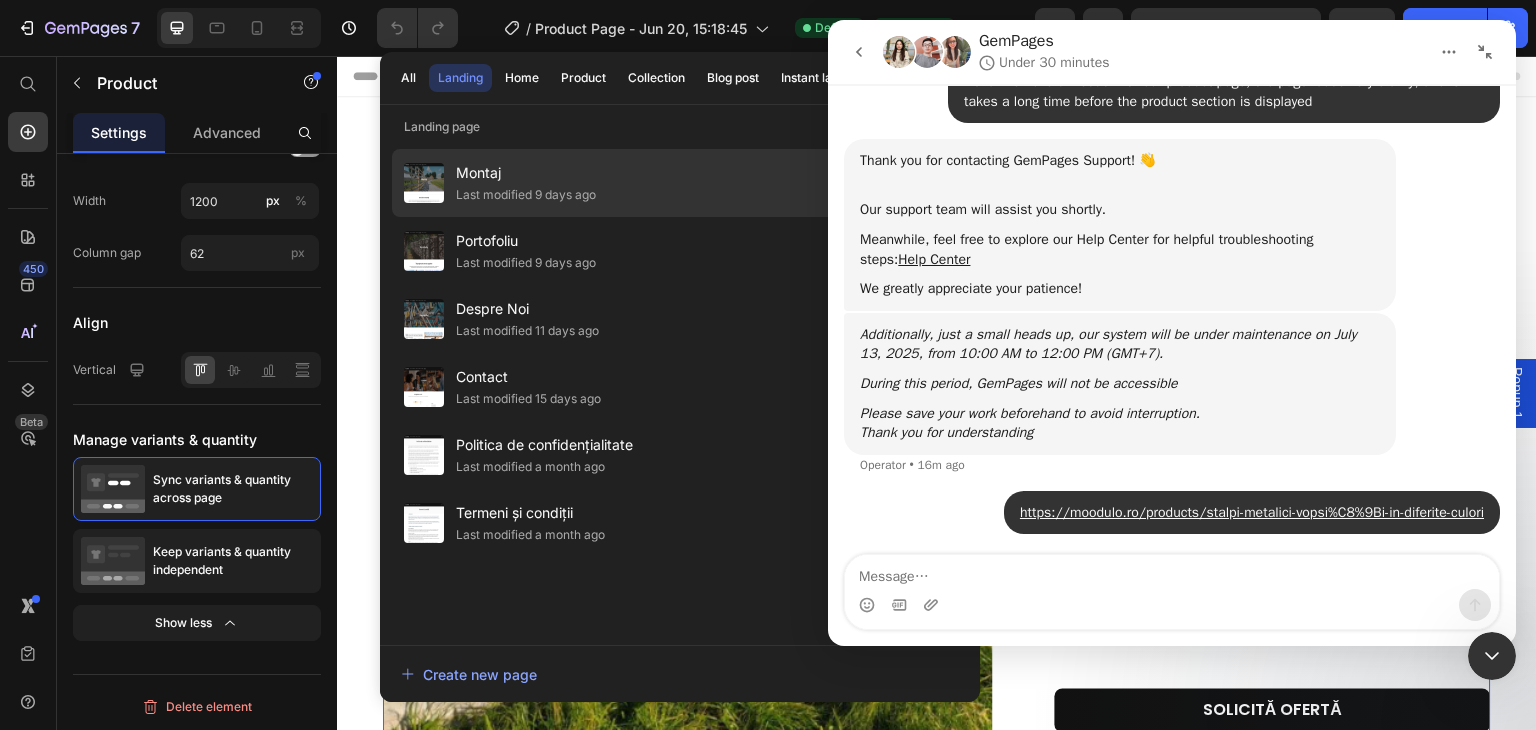 click on "Last modified 9 days ago" 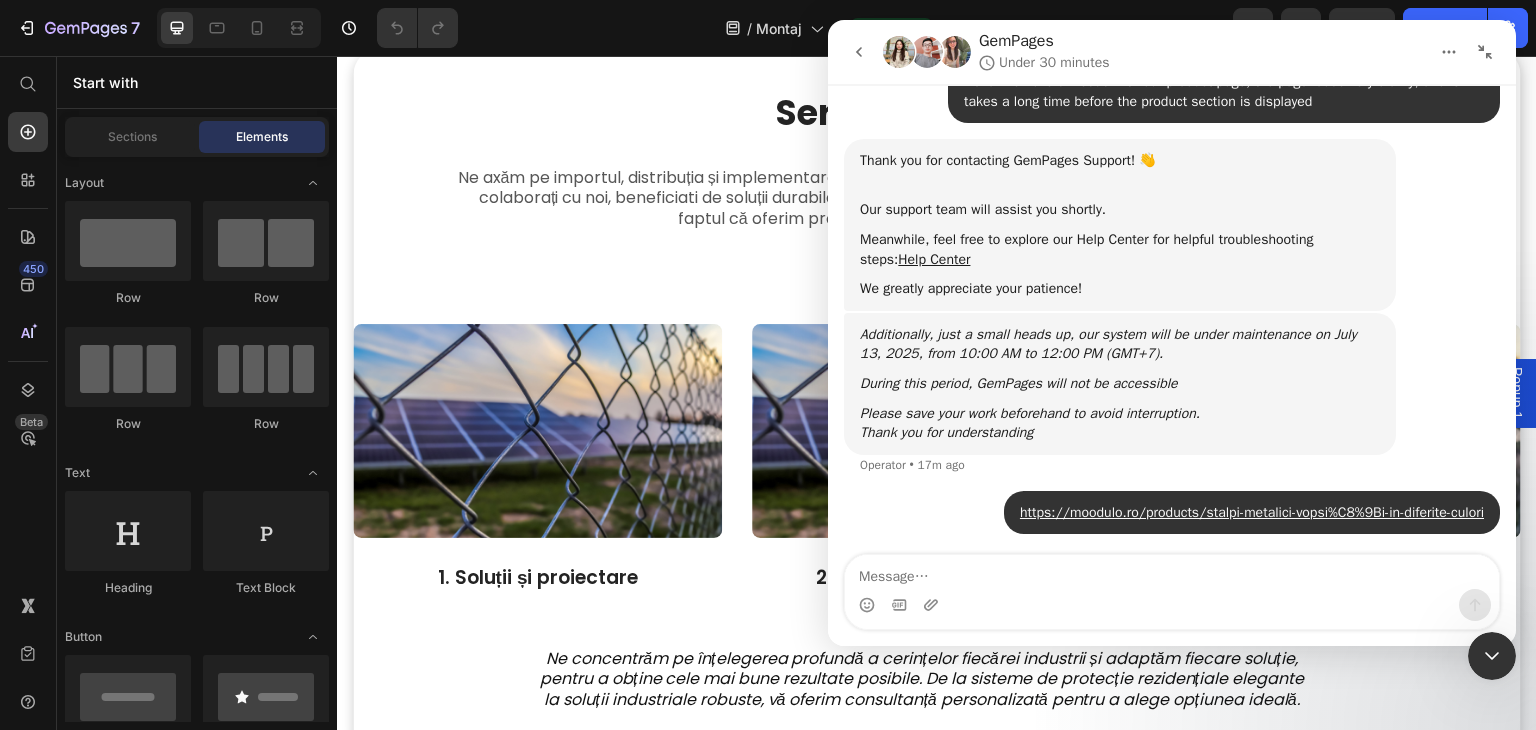 scroll, scrollTop: 730, scrollLeft: 0, axis: vertical 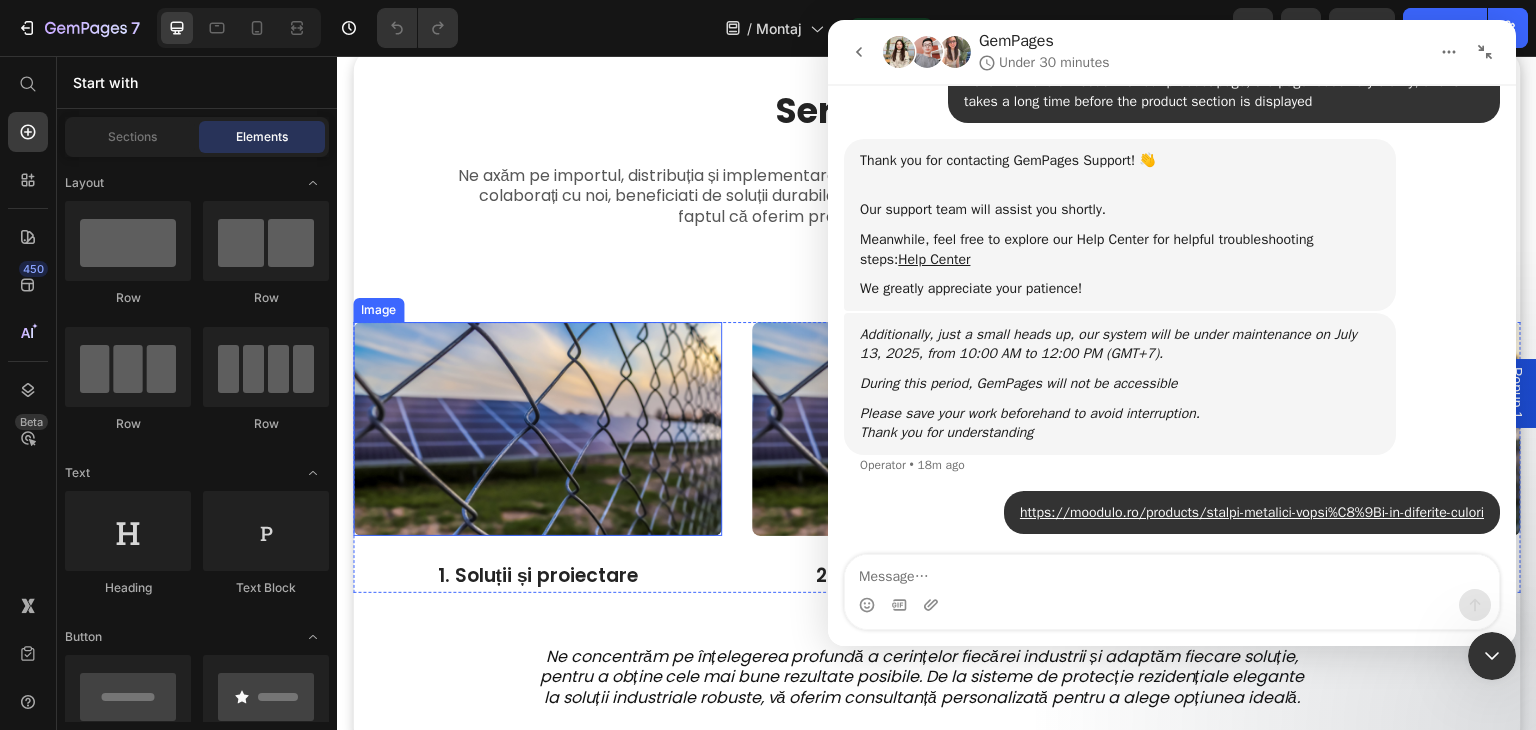 click at bounding box center [537, 429] 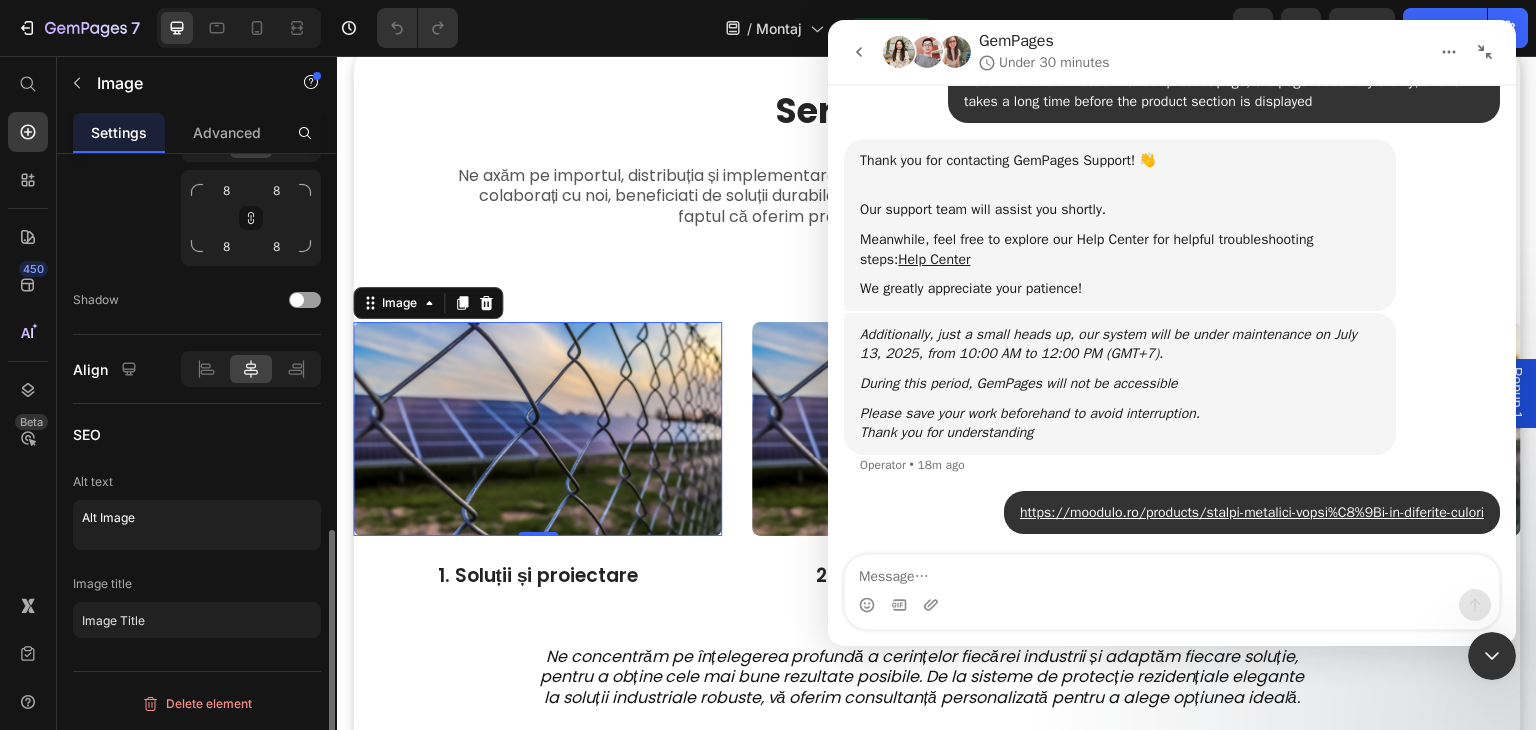 scroll, scrollTop: 0, scrollLeft: 0, axis: both 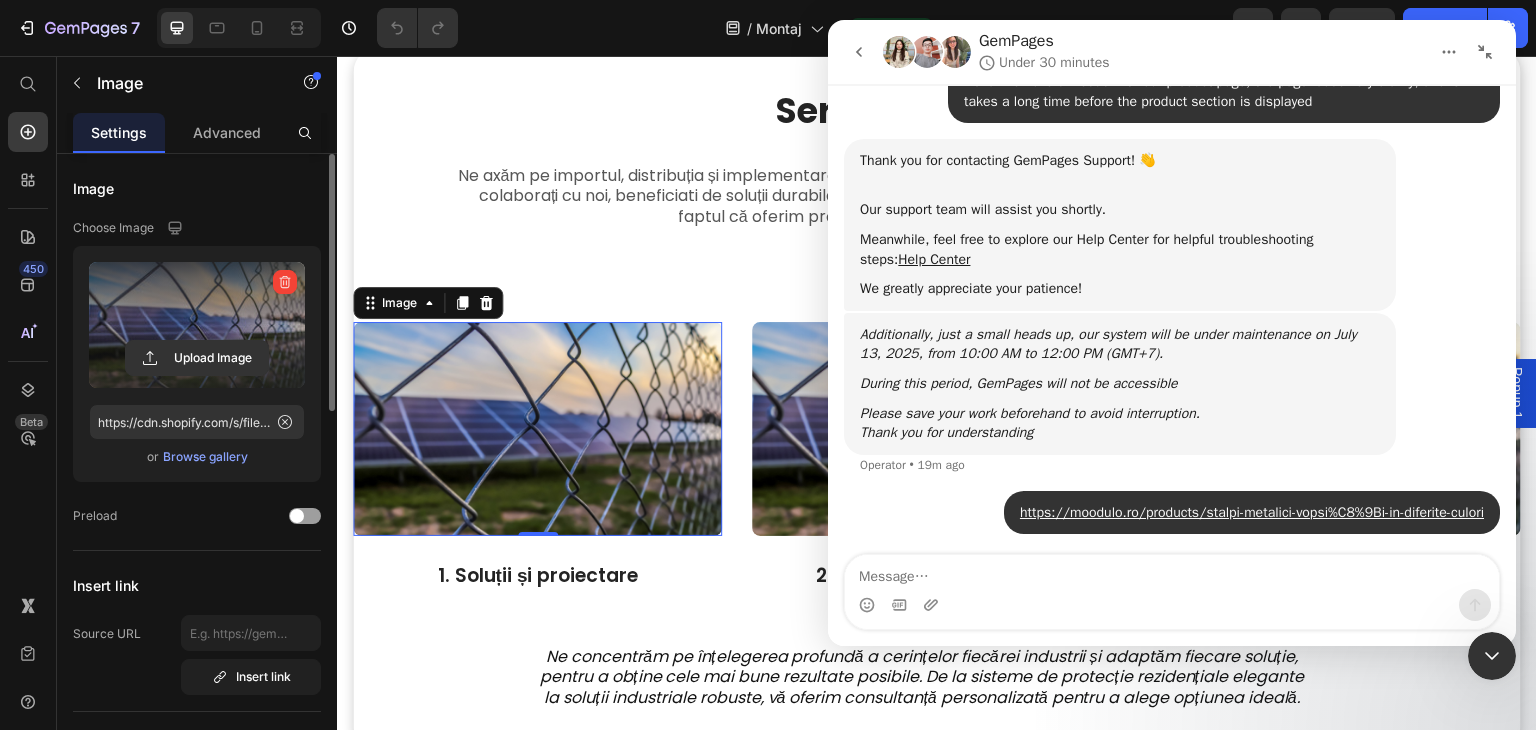 click at bounding box center [197, 325] 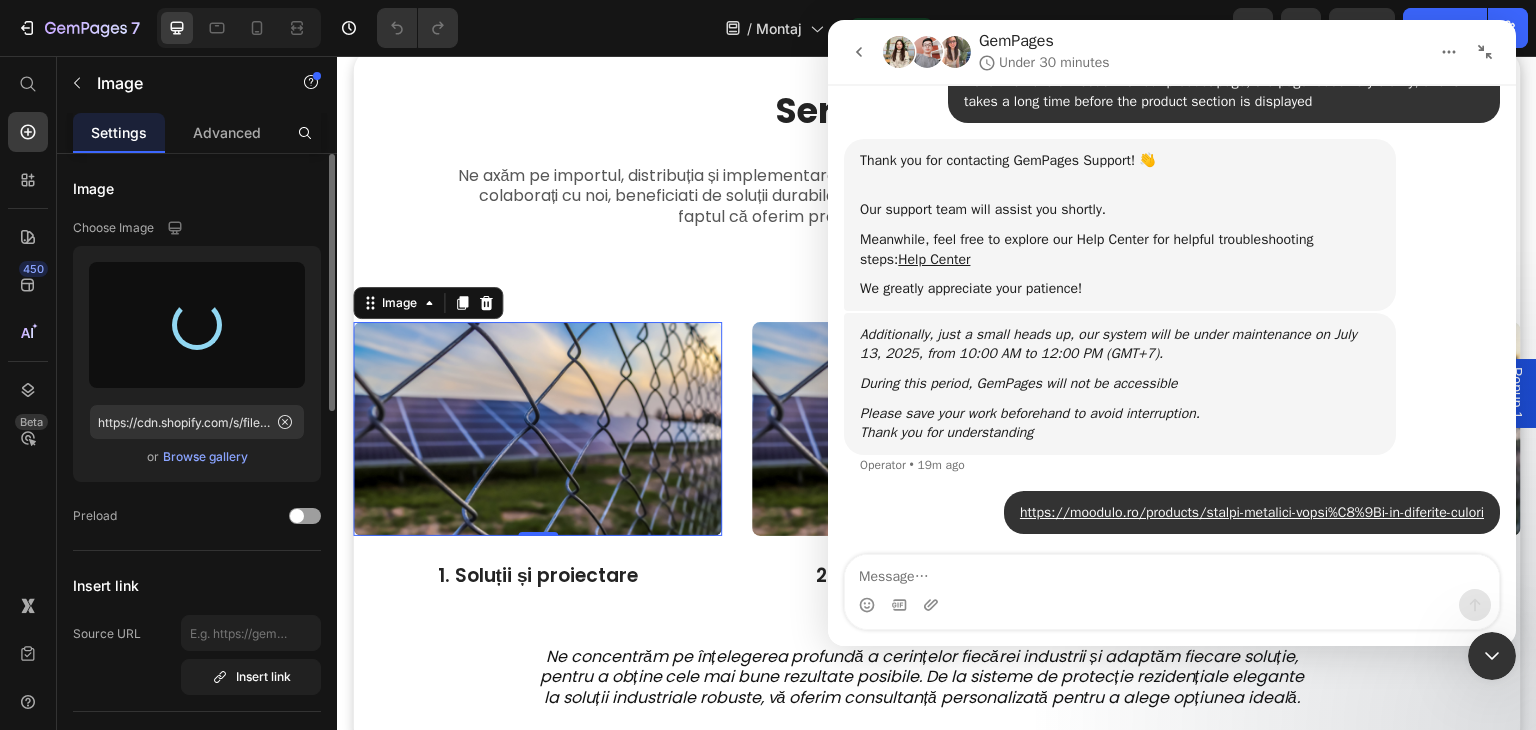 click 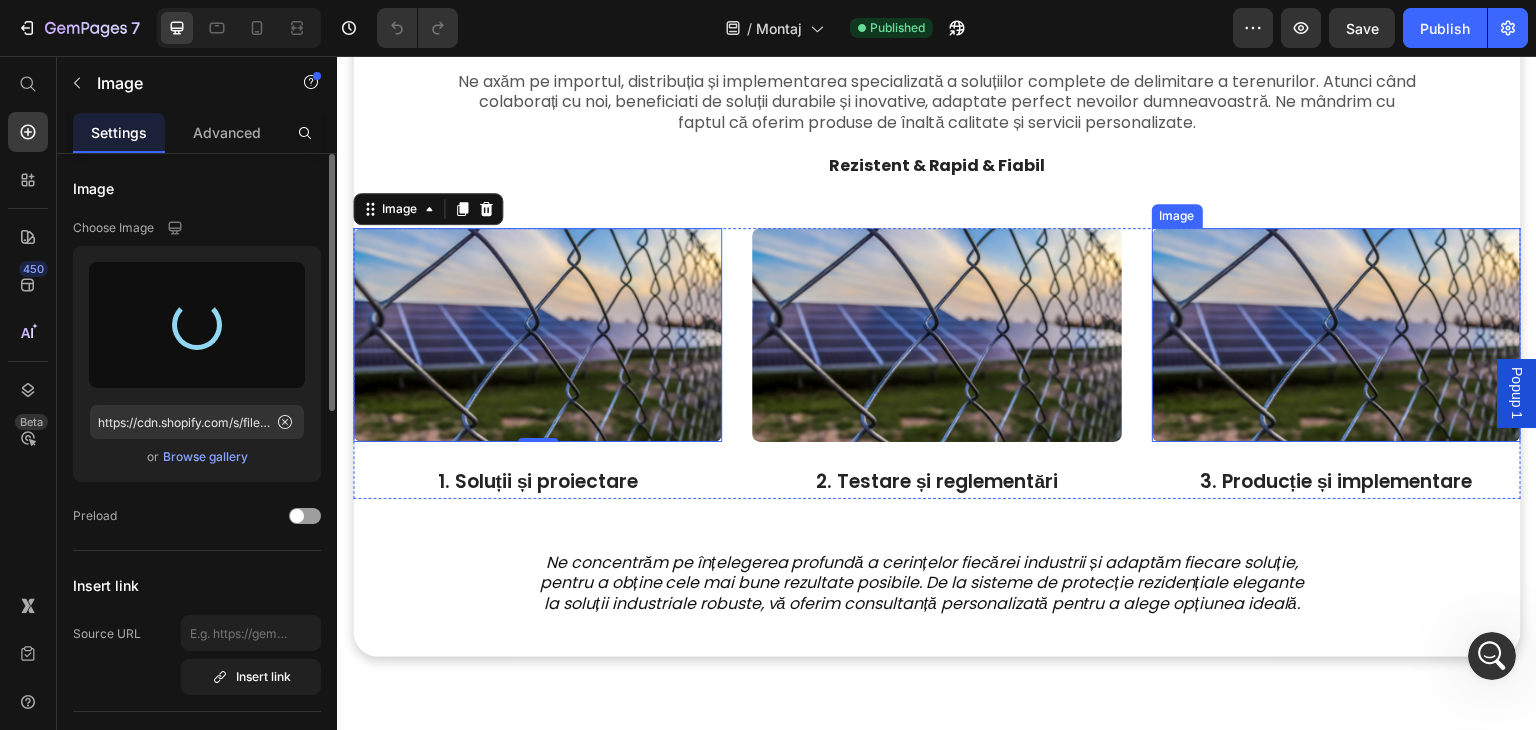 scroll, scrollTop: 826, scrollLeft: 0, axis: vertical 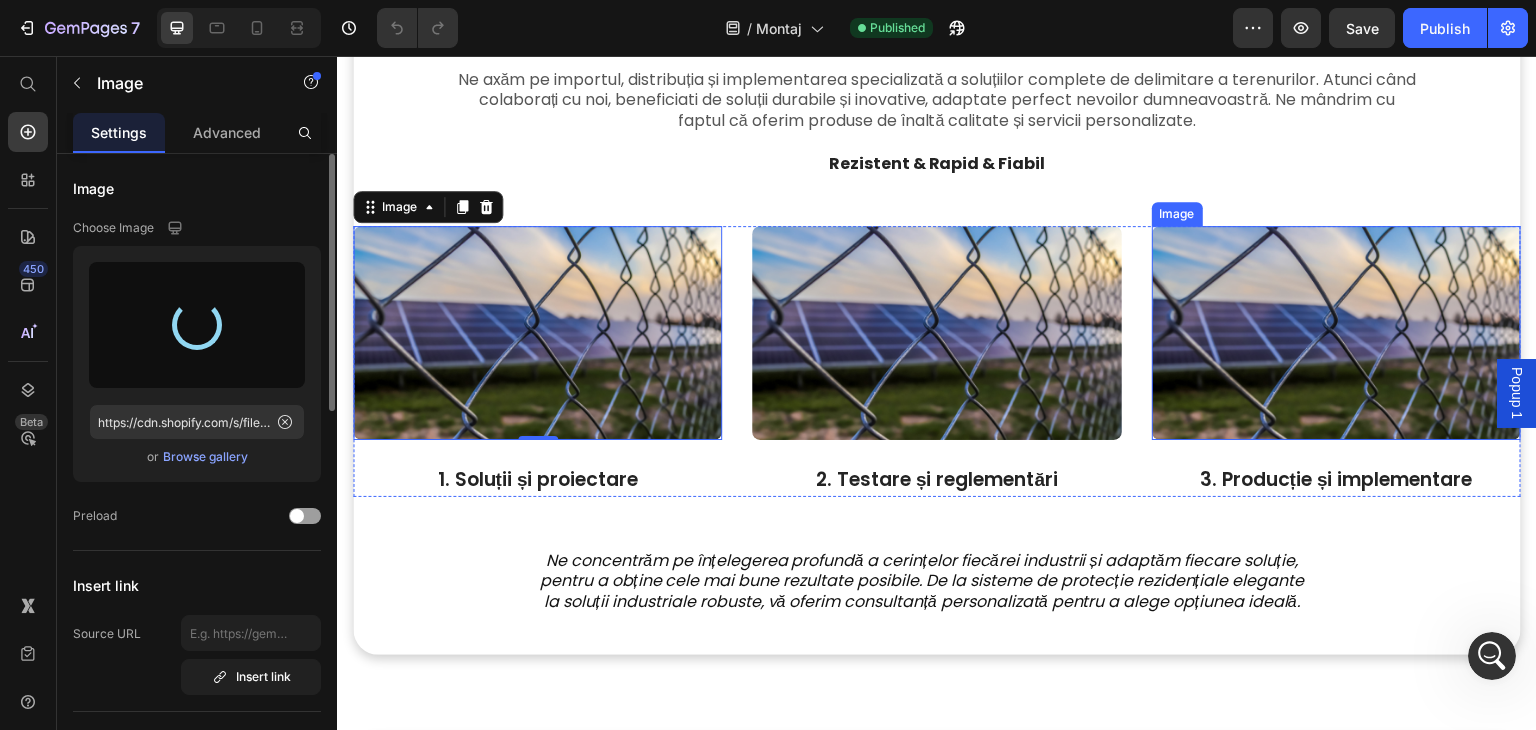 type on "https://cdn.shopify.com/s/files/1/0919/1542/0023/files/gempages_566569963469407313-d23dd49c-07f9-4bf3-9688-592cf2aaca68.jpg" 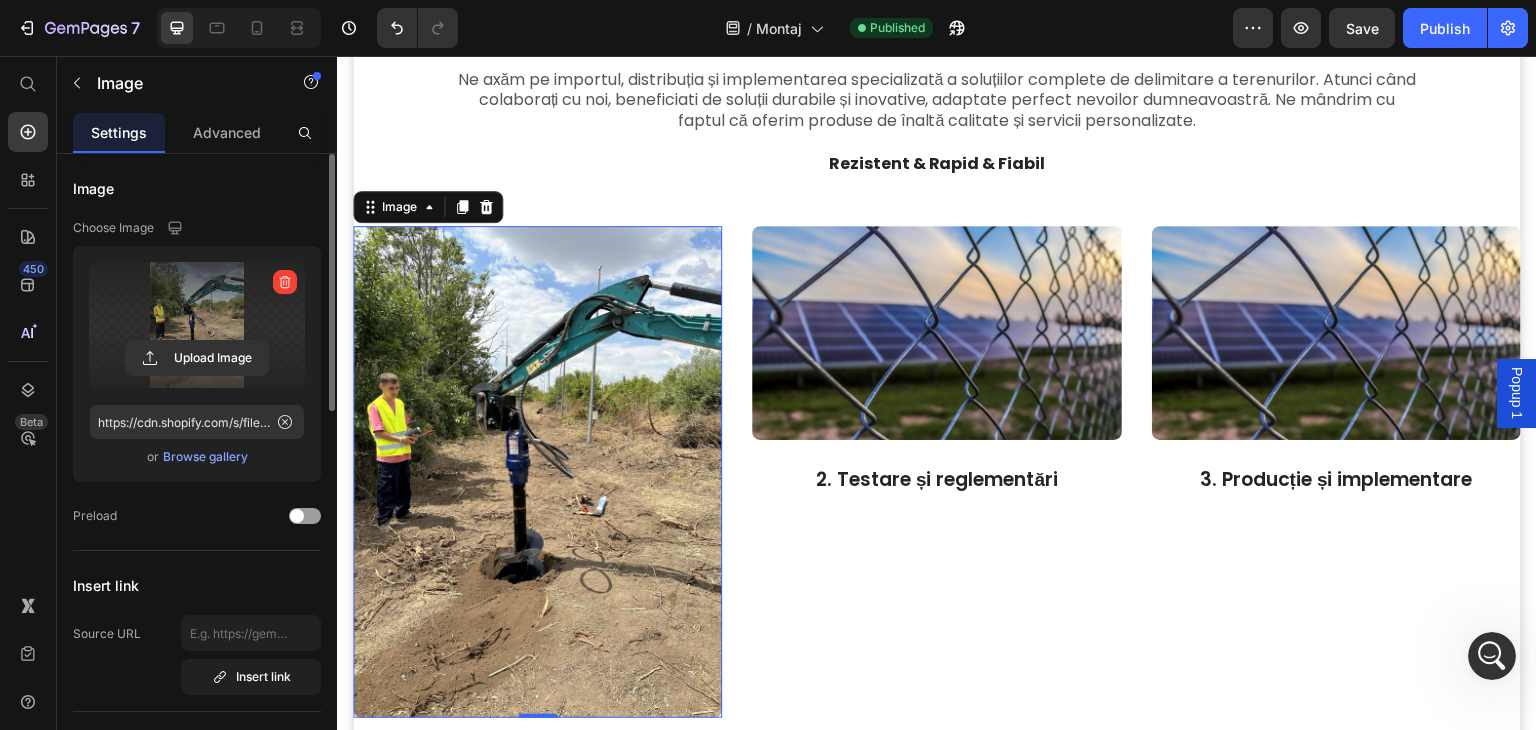 scroll, scrollTop: 974, scrollLeft: 0, axis: vertical 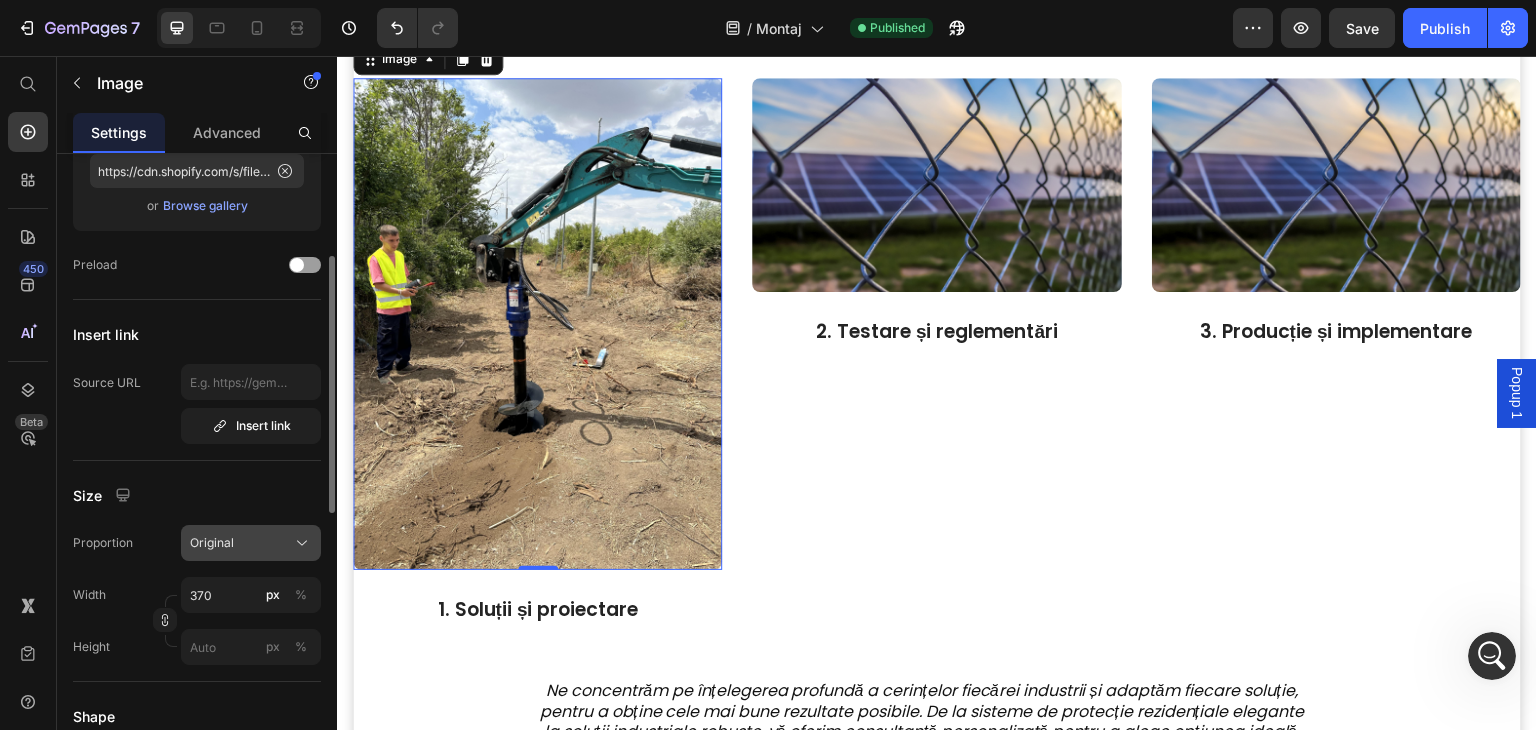 click on "Original" at bounding box center [251, 543] 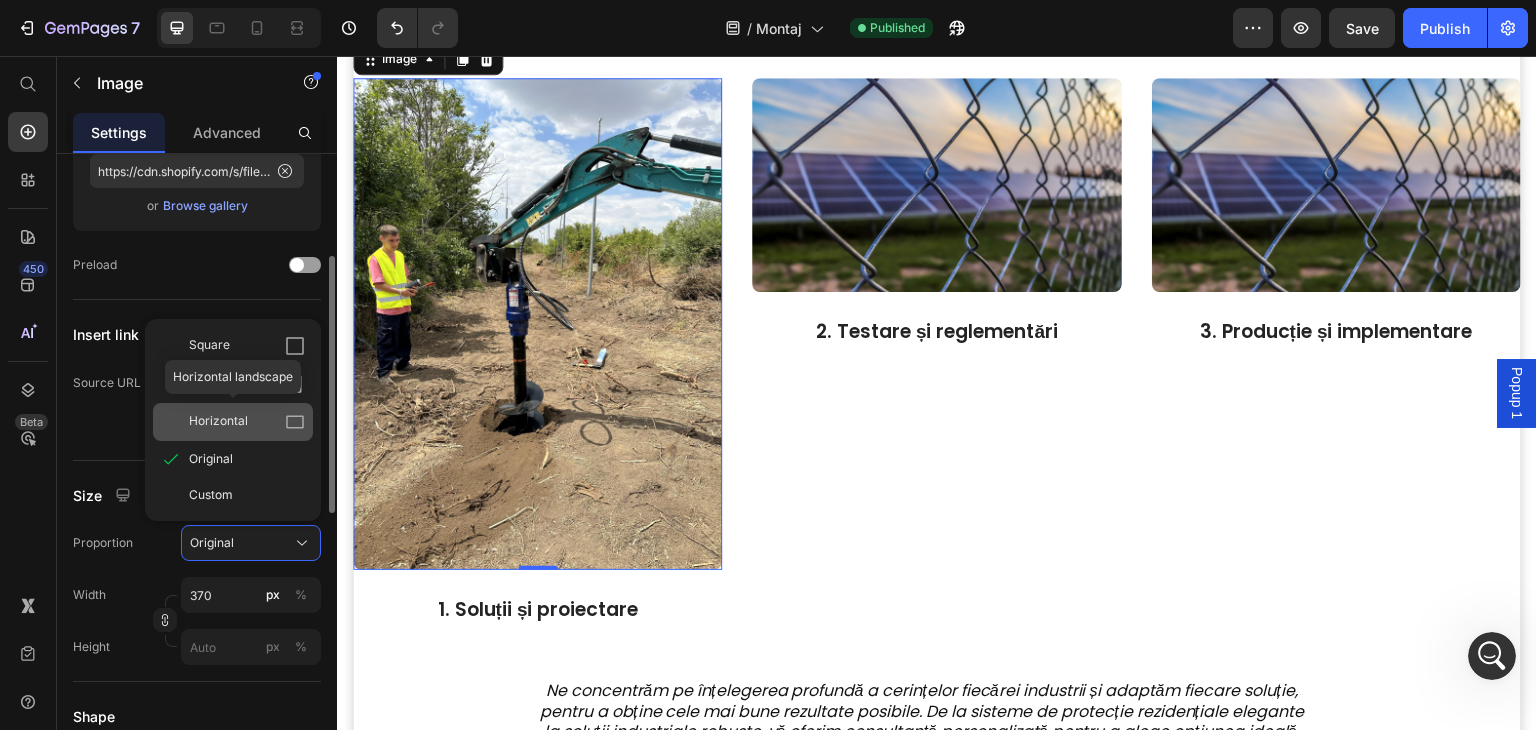 click on "Horizontal" at bounding box center (247, 422) 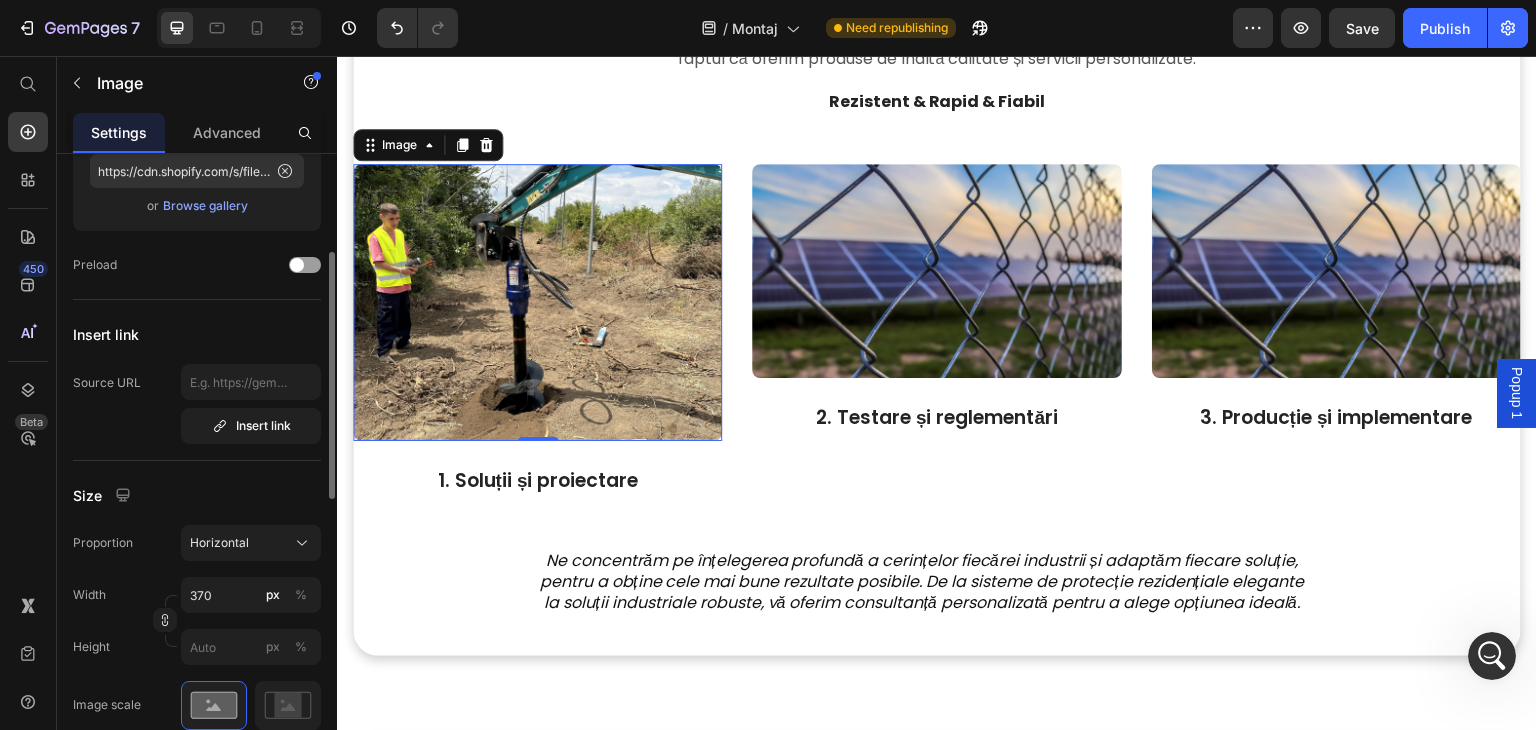 scroll, scrollTop: 860, scrollLeft: 0, axis: vertical 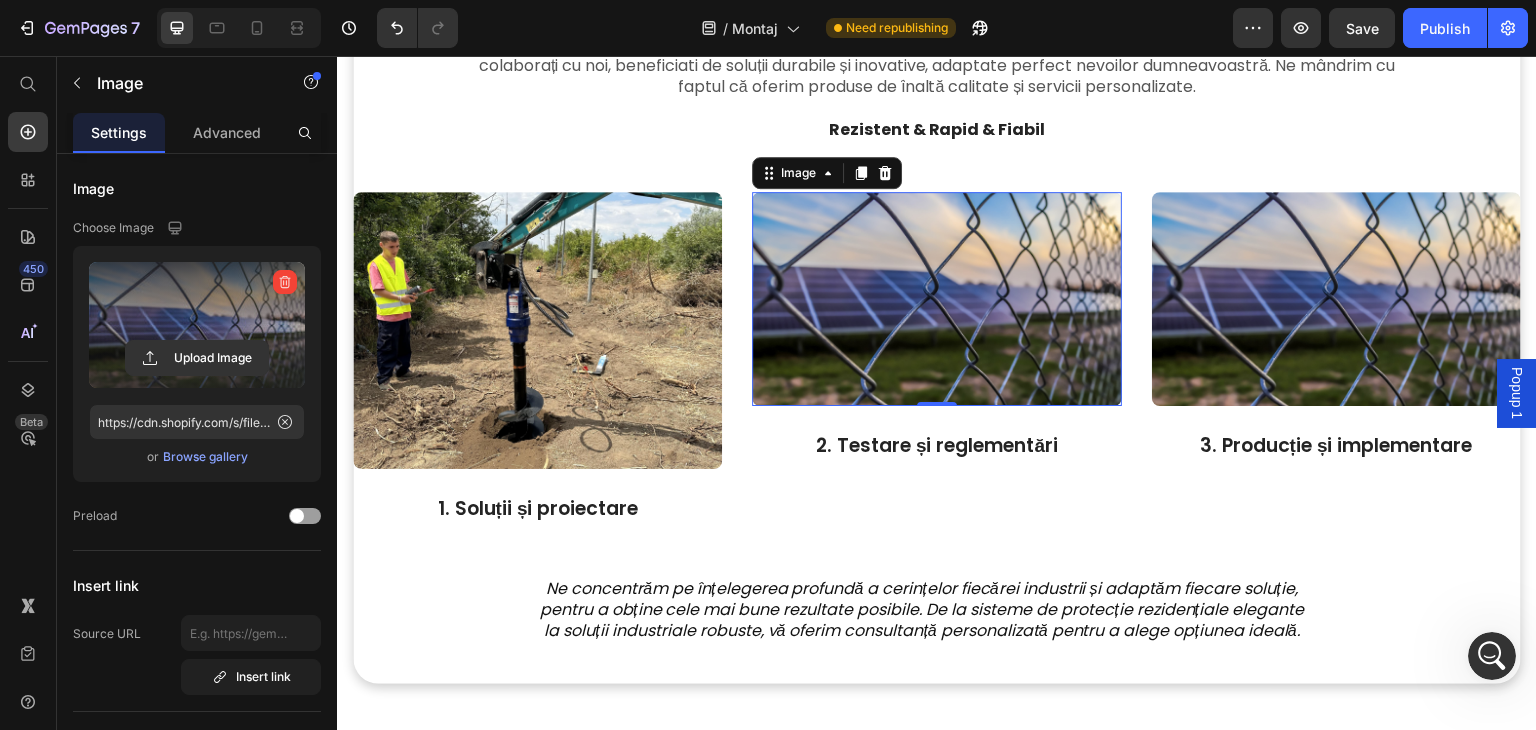 click at bounding box center (197, 325) 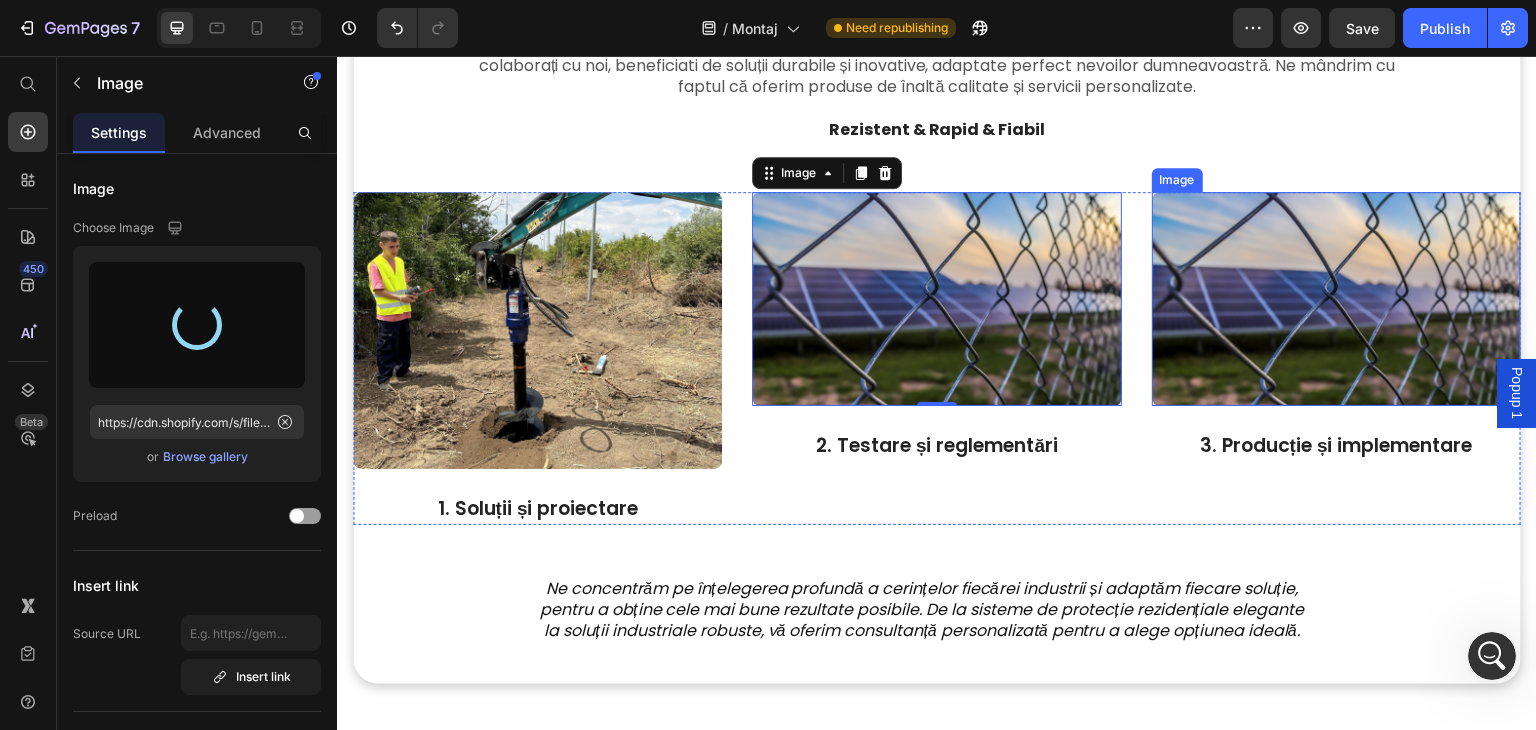 type on "https://cdn.shopify.com/s/files/1/0919/1542/0023/files/gempages_566569963469407313-e0ef9532-4928-4c70-9d5e-d018f088ebf1.jpg" 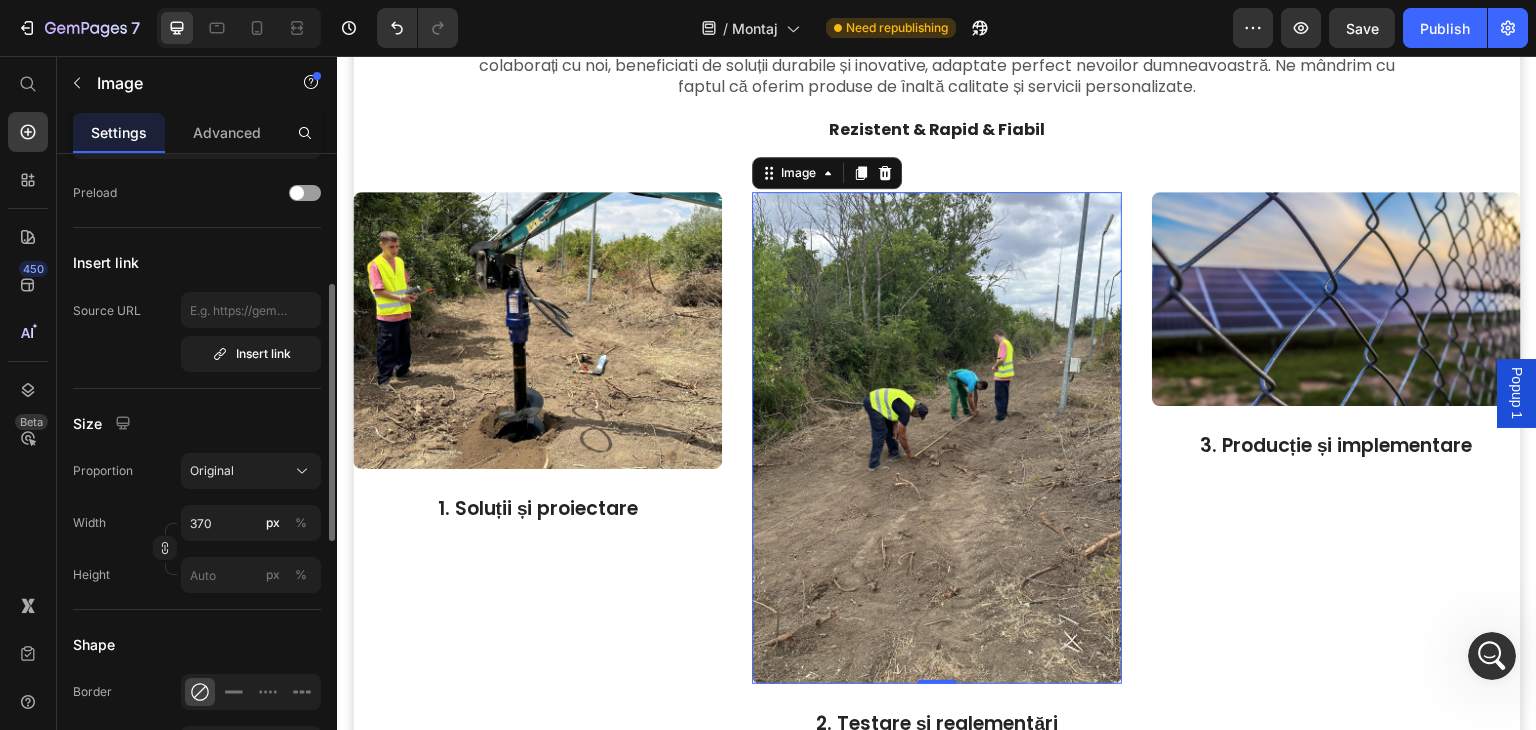scroll, scrollTop: 322, scrollLeft: 0, axis: vertical 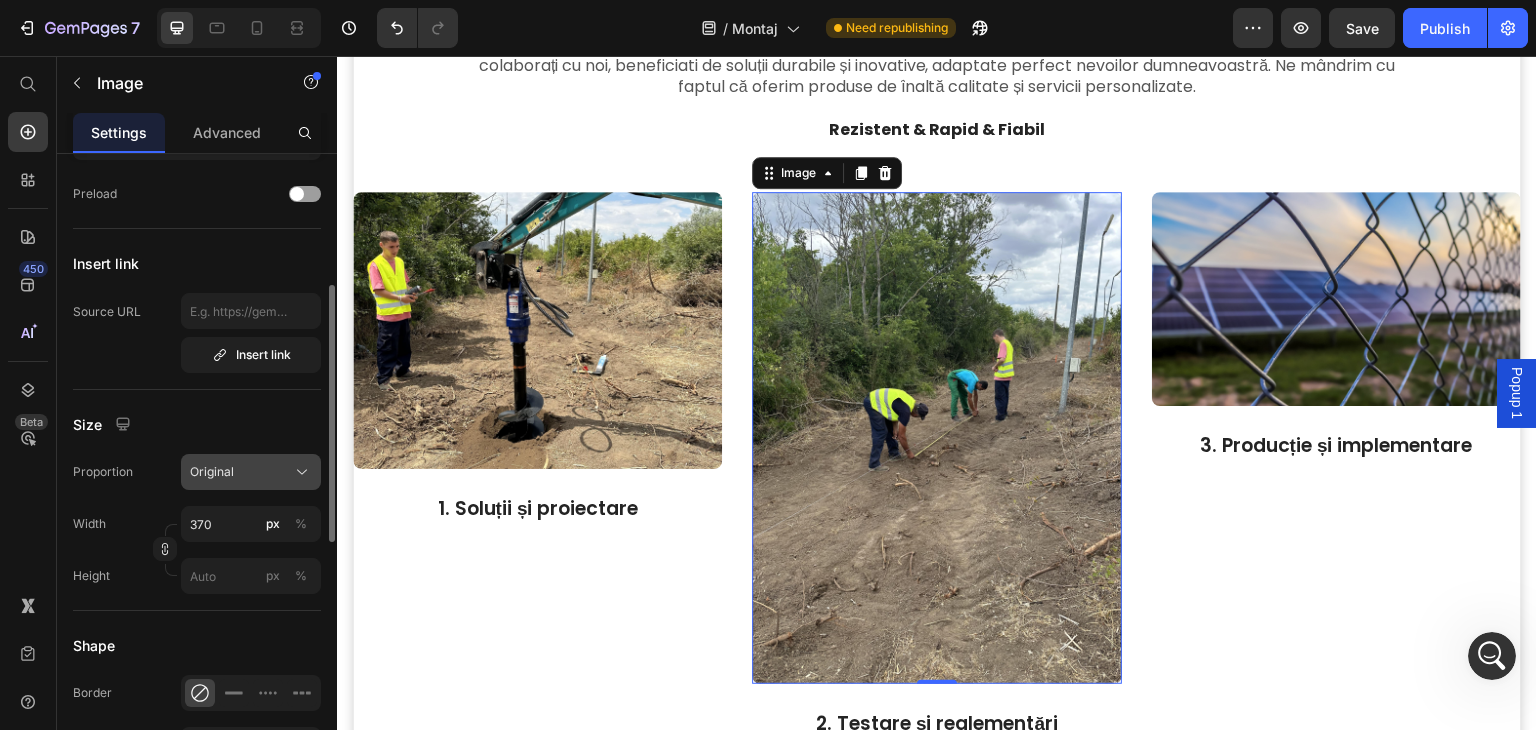 click on "Original" at bounding box center [251, 472] 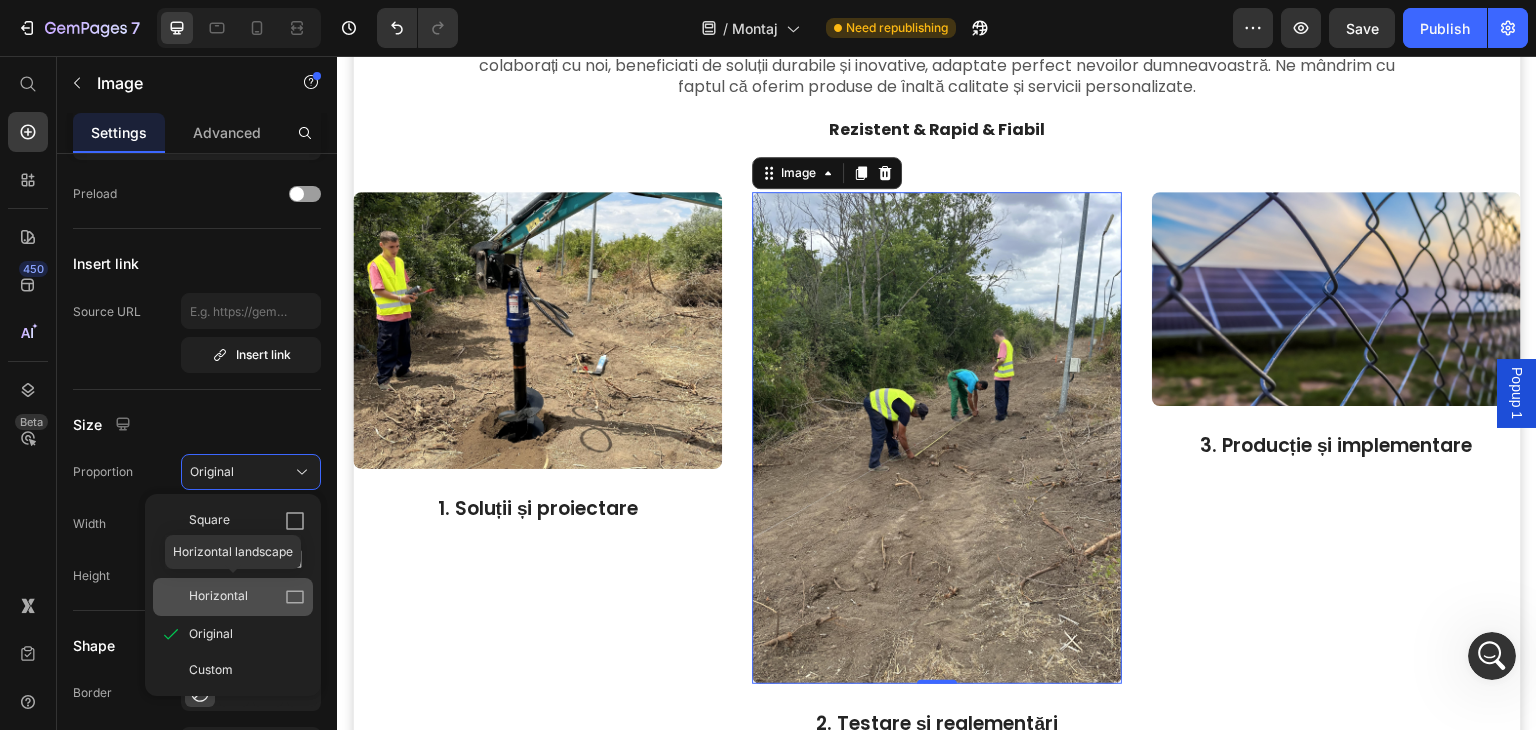 click on "Horizontal" at bounding box center (218, 597) 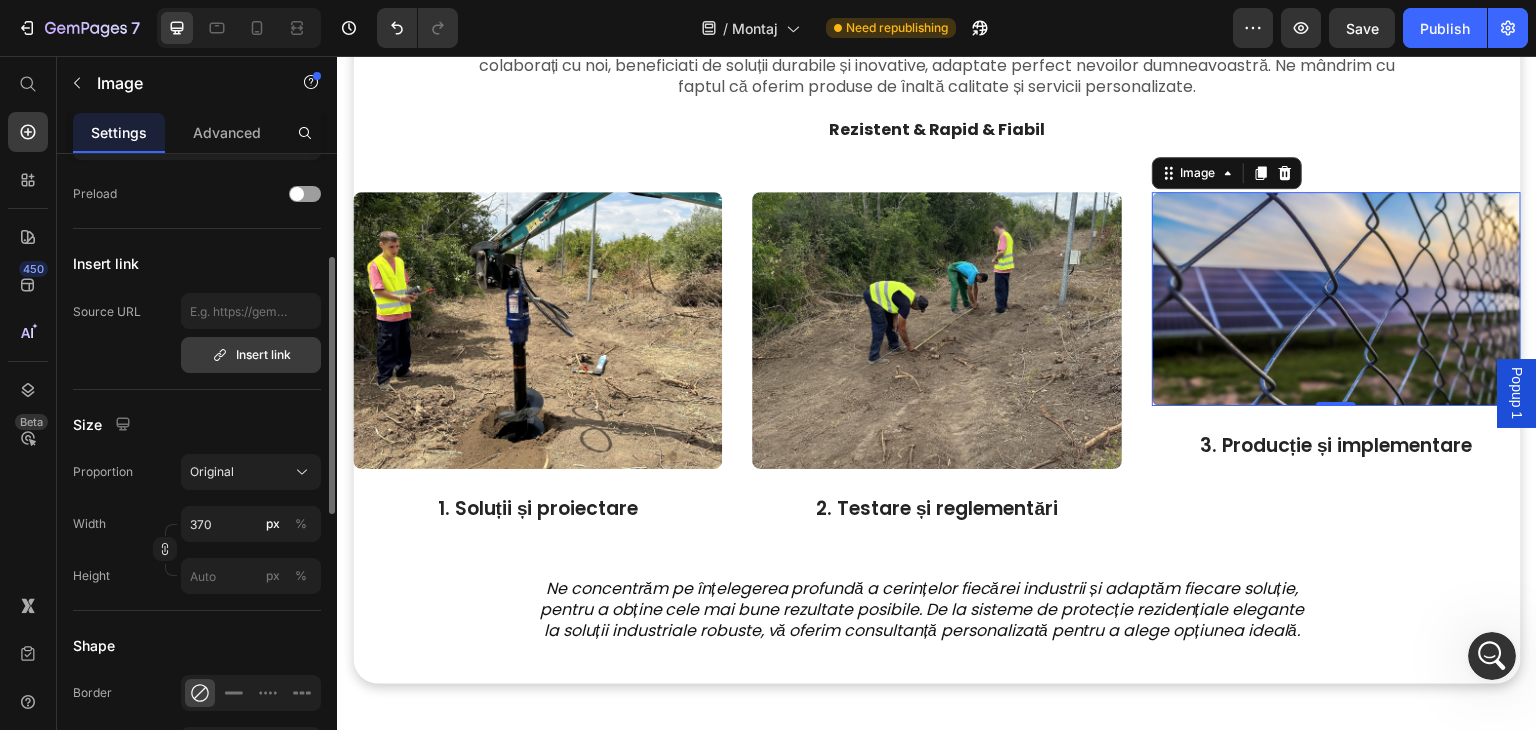 scroll, scrollTop: 0, scrollLeft: 0, axis: both 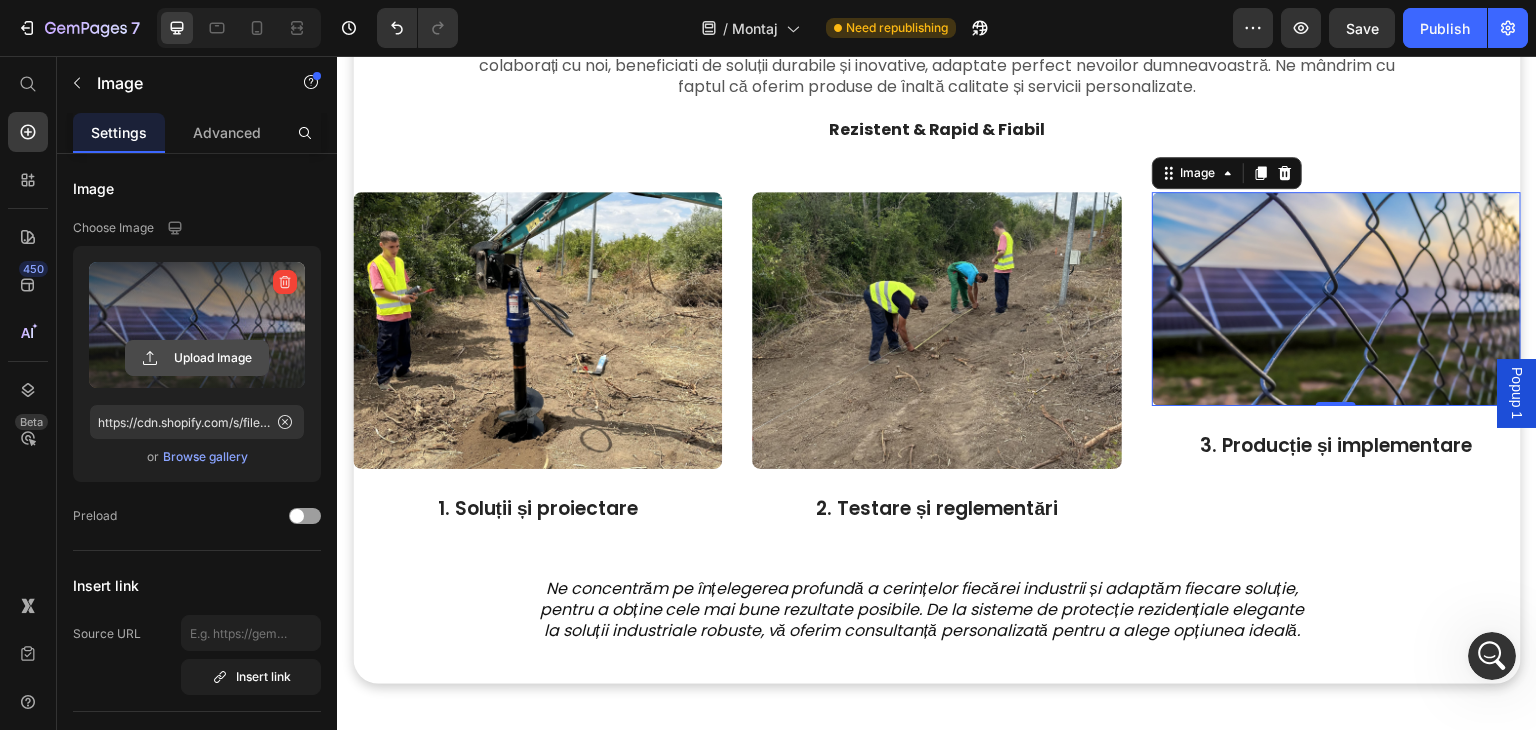 click 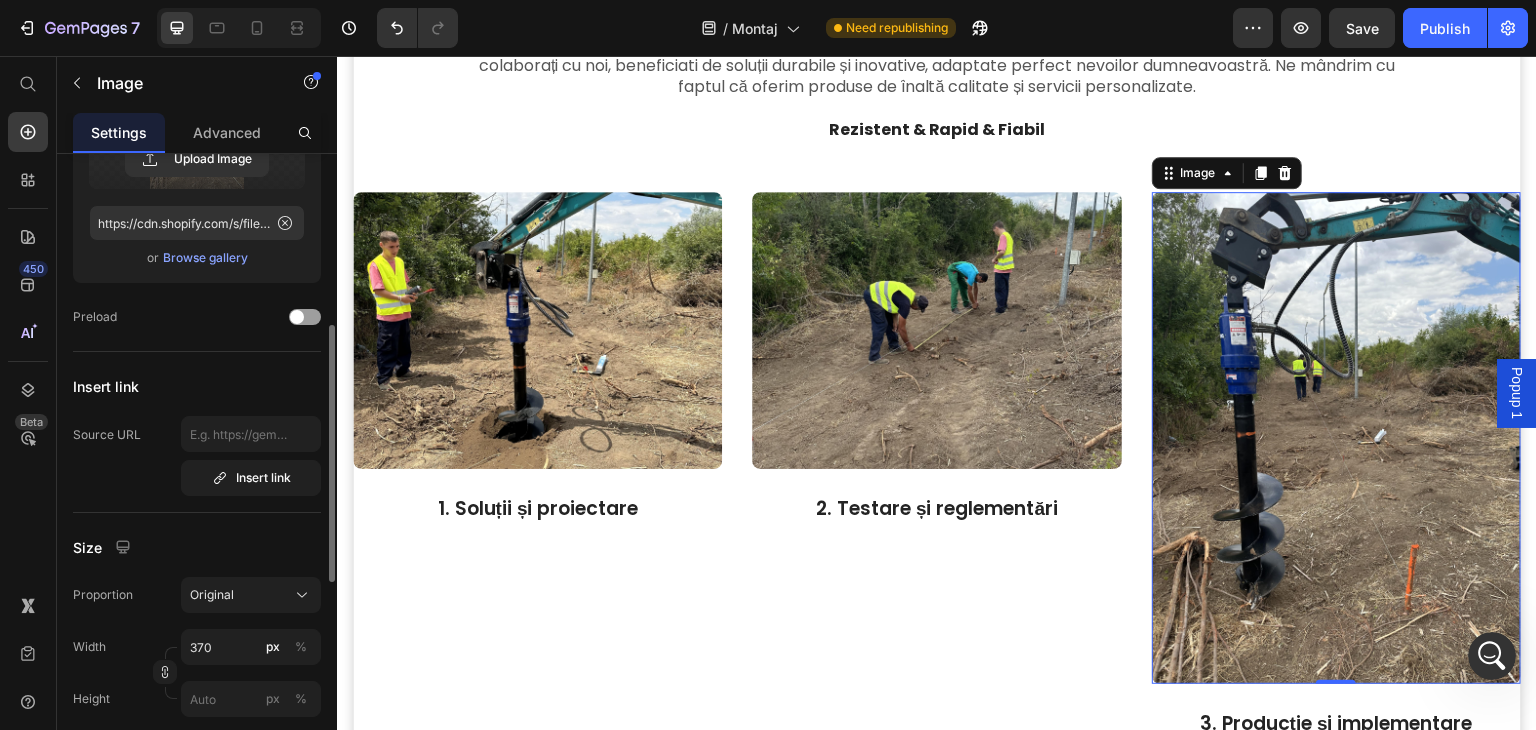 scroll, scrollTop: 263, scrollLeft: 0, axis: vertical 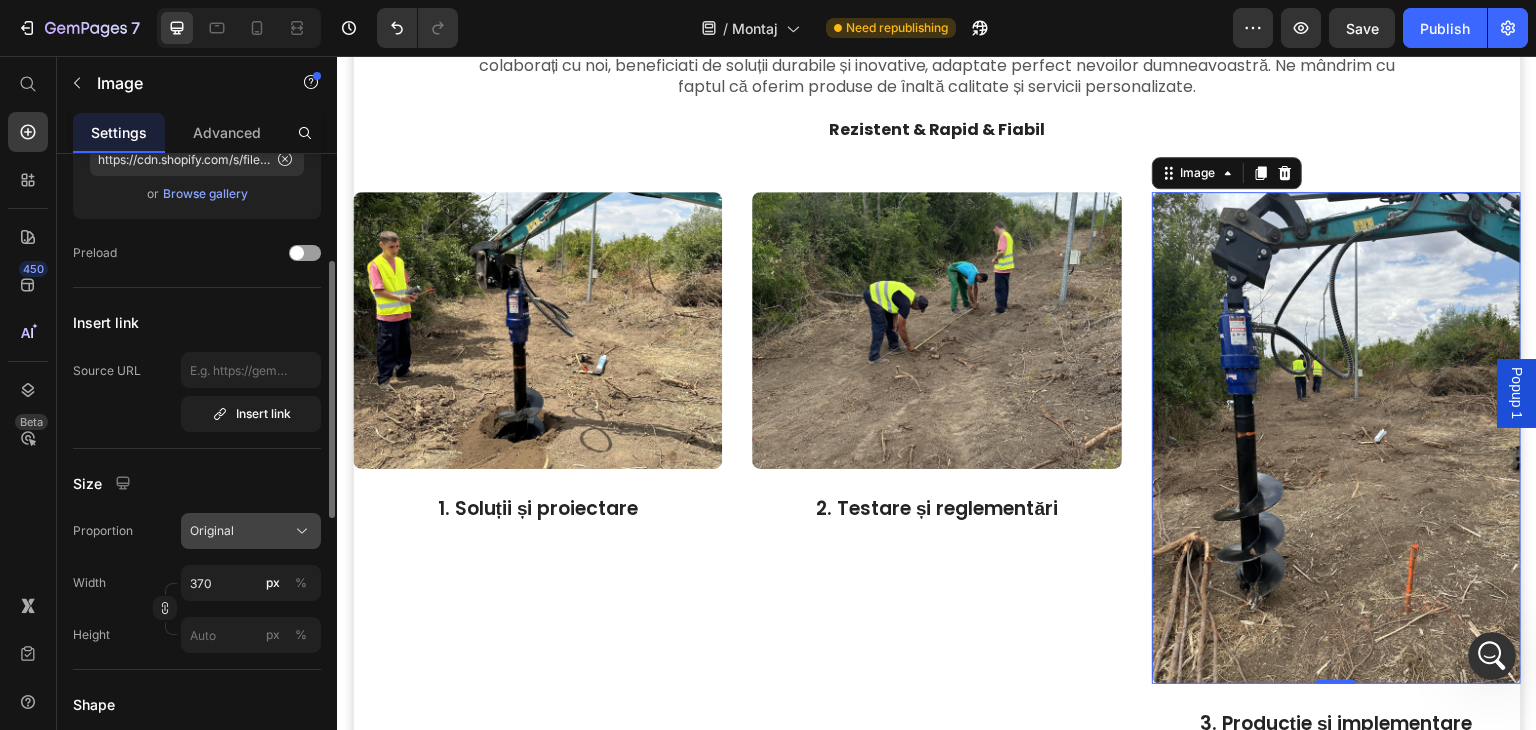 click on "Original" at bounding box center (212, 531) 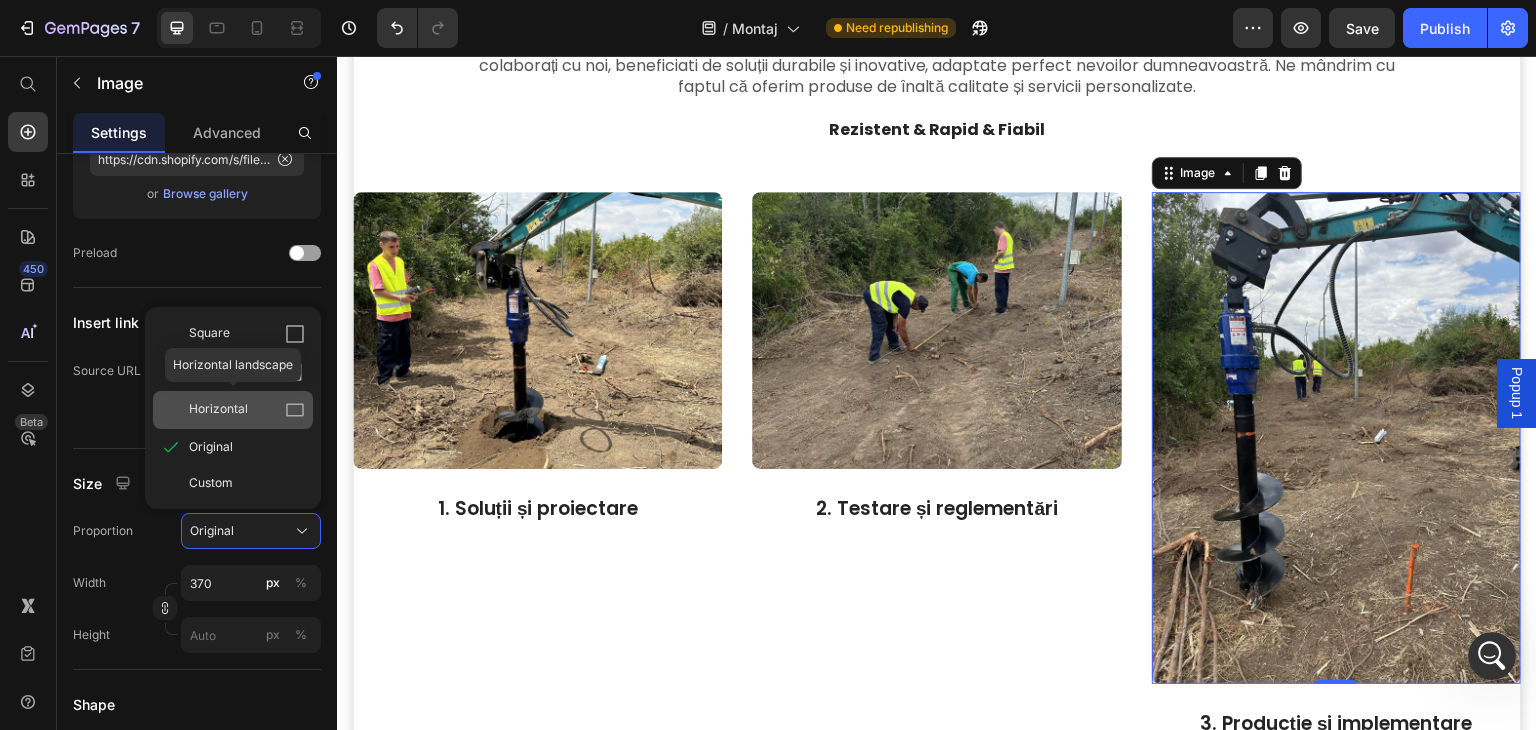 click on "Horizontal" at bounding box center (247, 410) 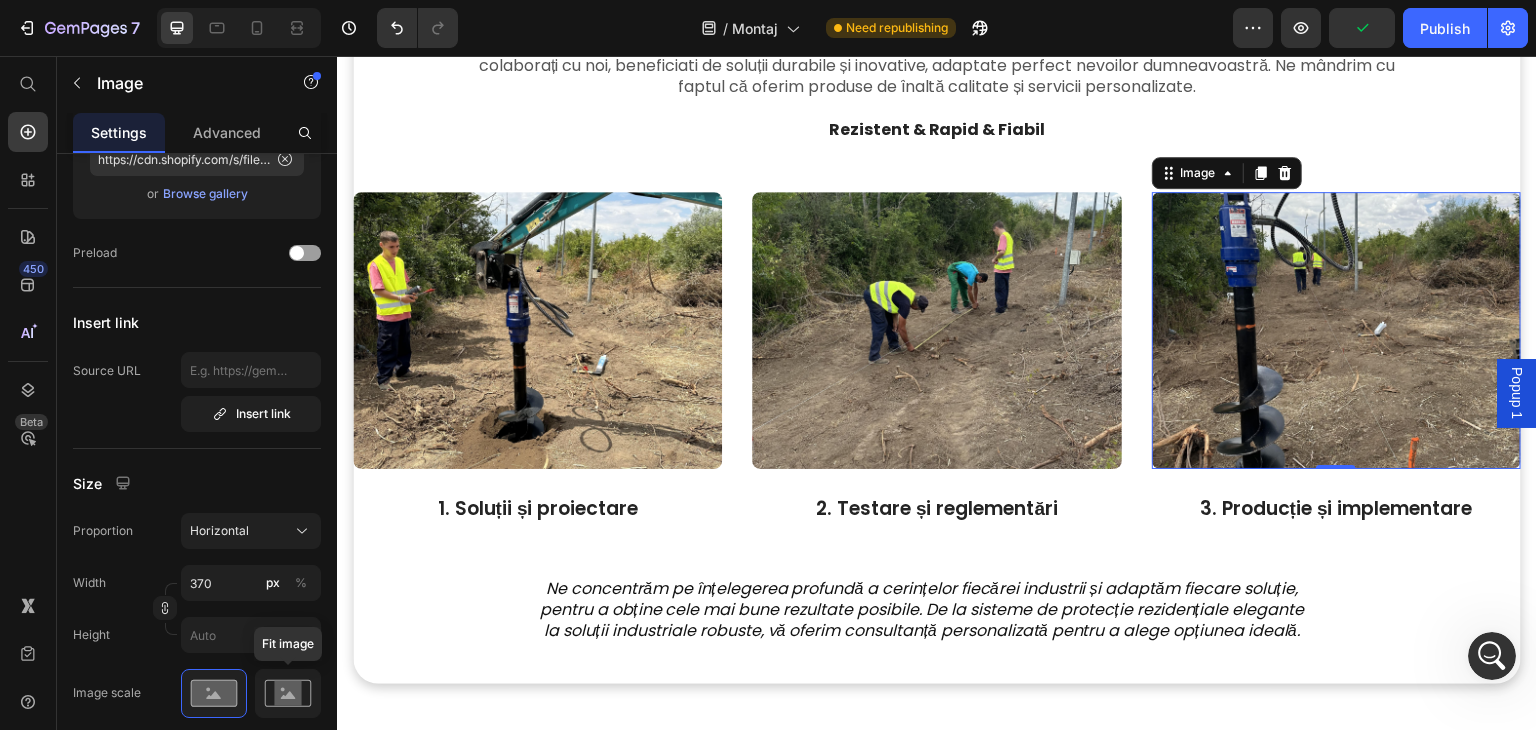 click 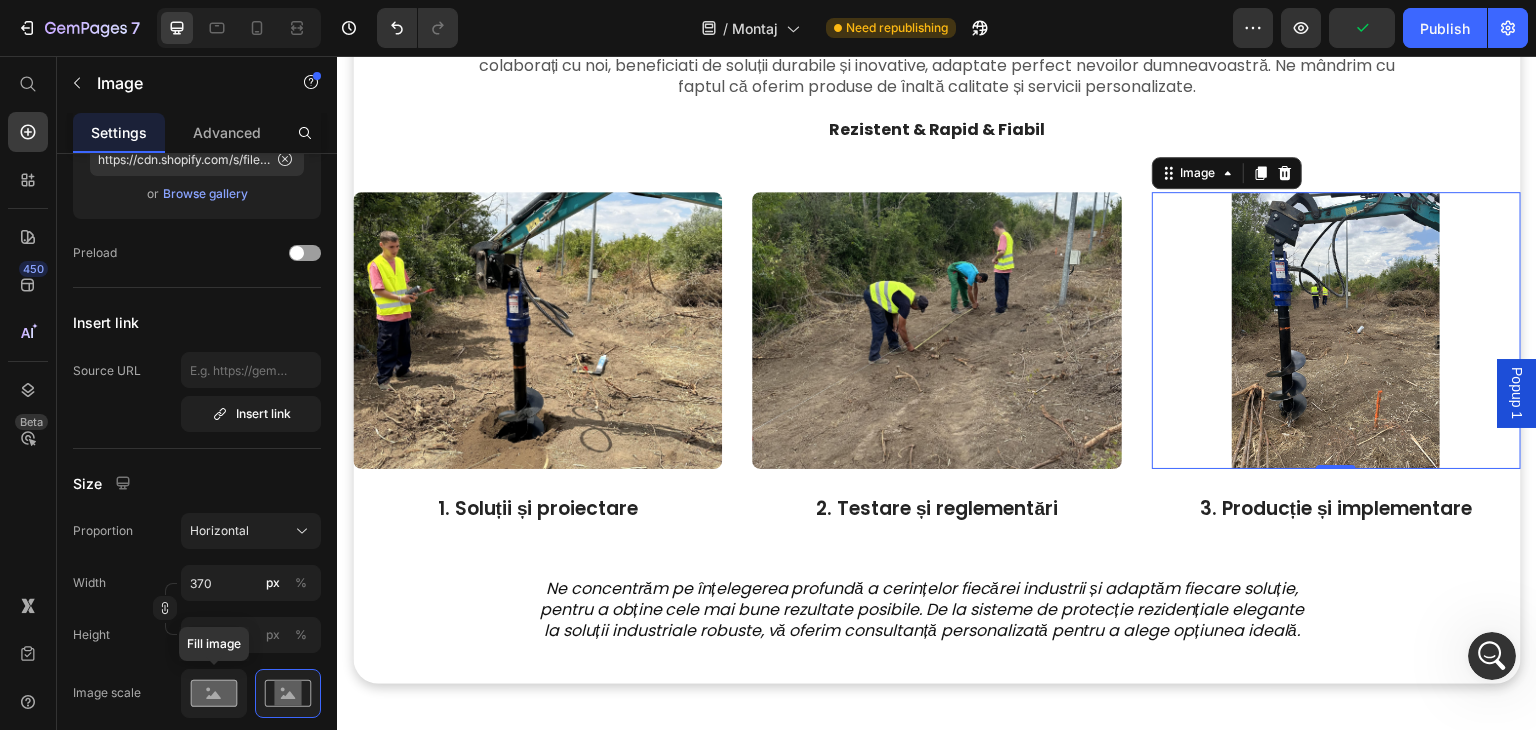 click 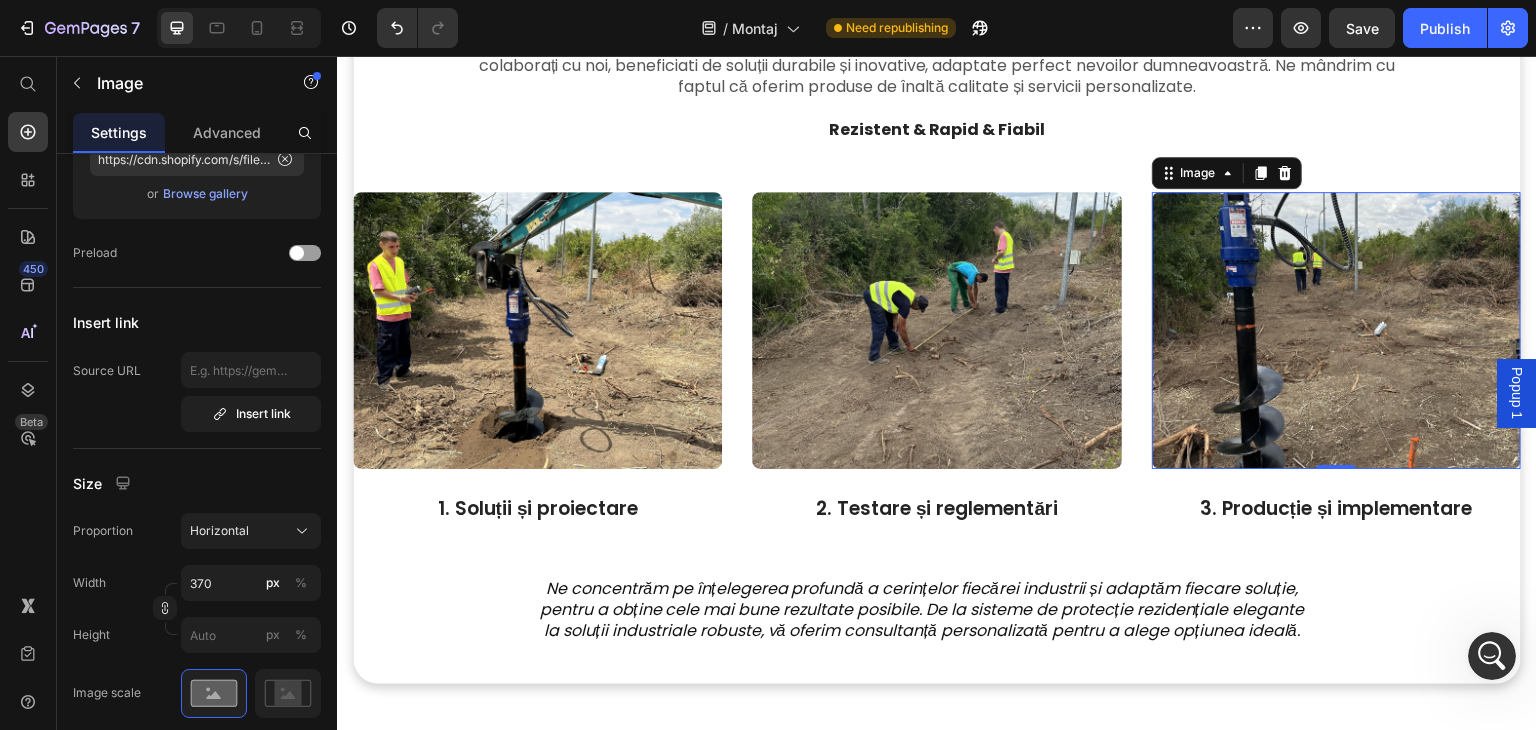 scroll, scrollTop: 0, scrollLeft: 0, axis: both 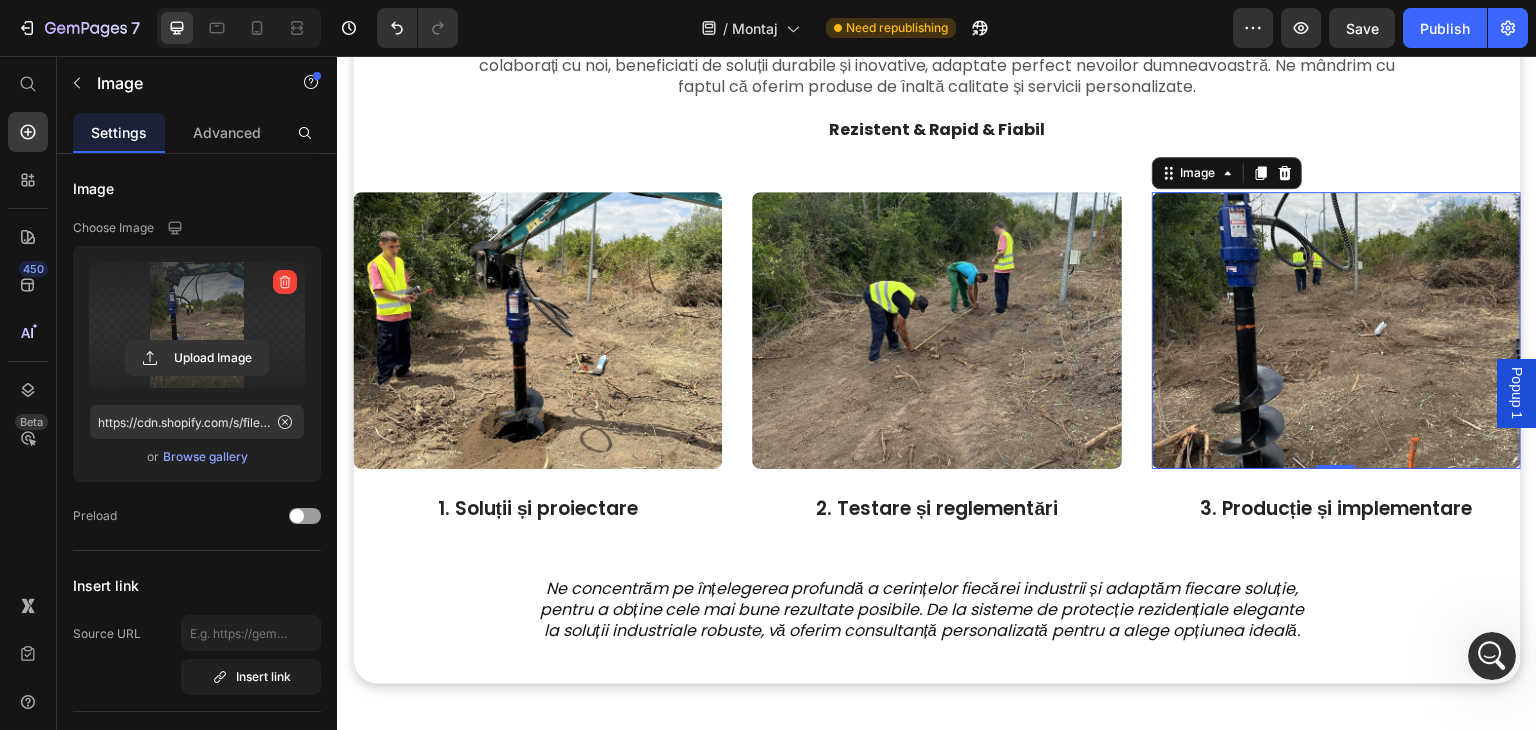 click at bounding box center (197, 325) 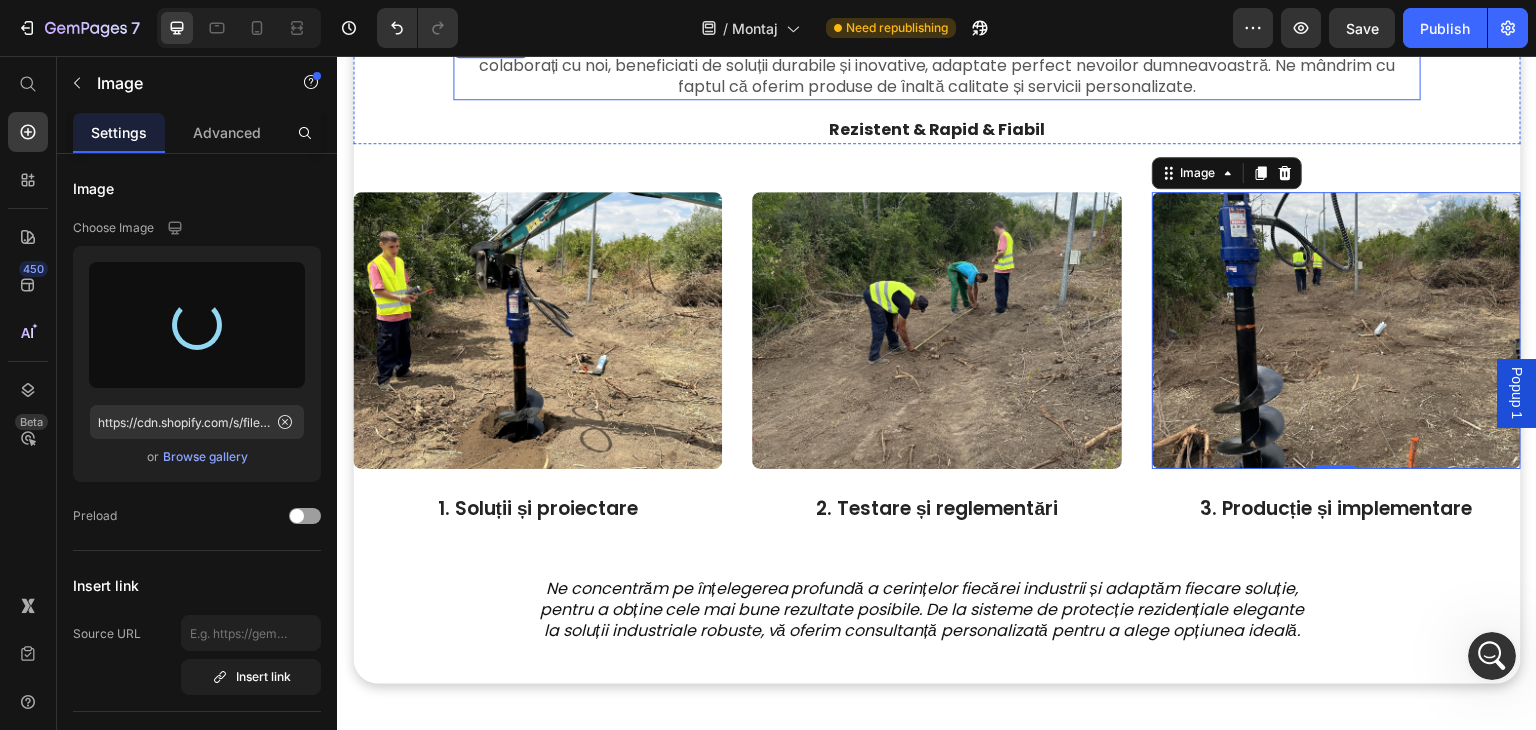 type on "https://cdn.shopify.com/s/files/1/0919/1542/0023/files/gempages_566569963469407313-5cc3a4fa-1ba2-4421-b815-d65e4bdfd8cb.jpg" 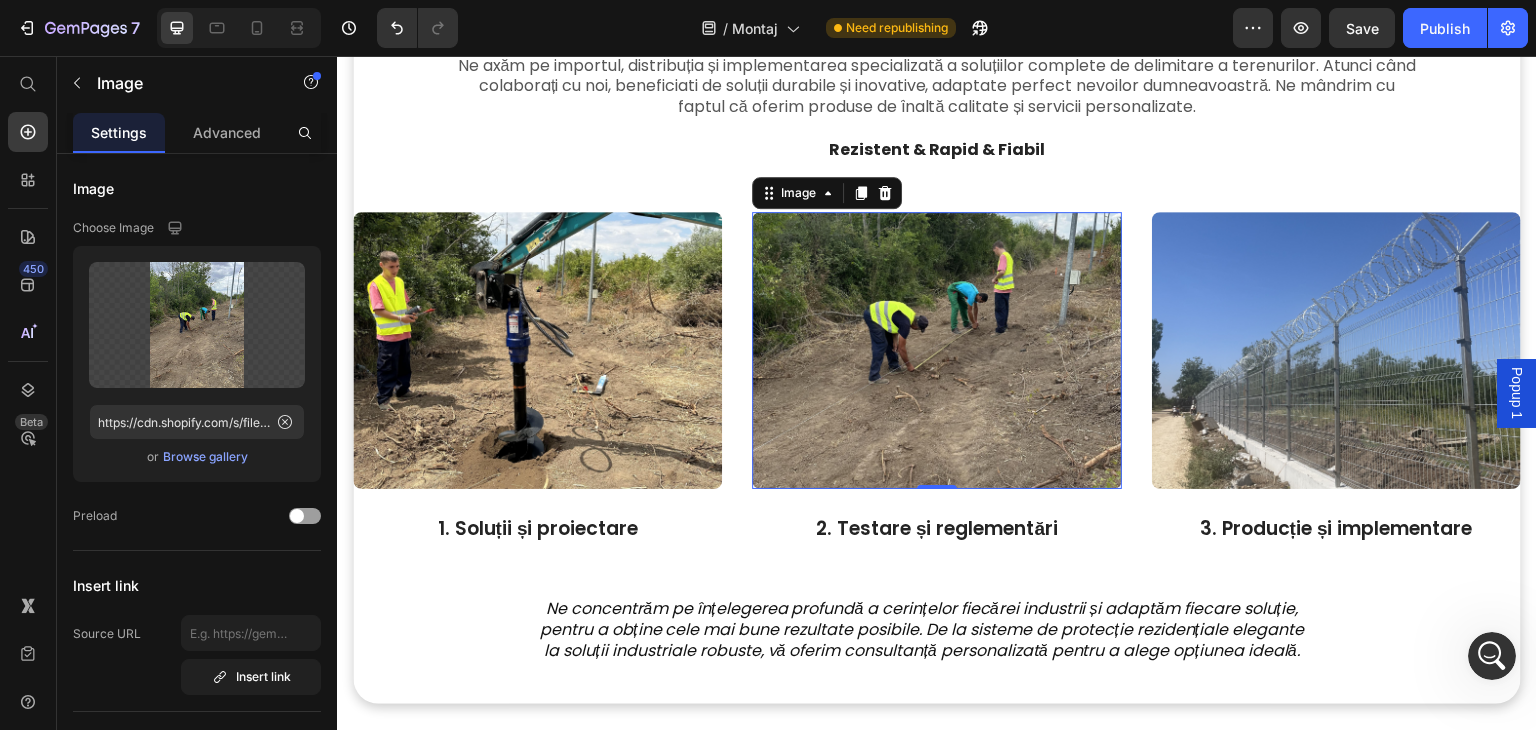 scroll, scrollTop: 840, scrollLeft: 0, axis: vertical 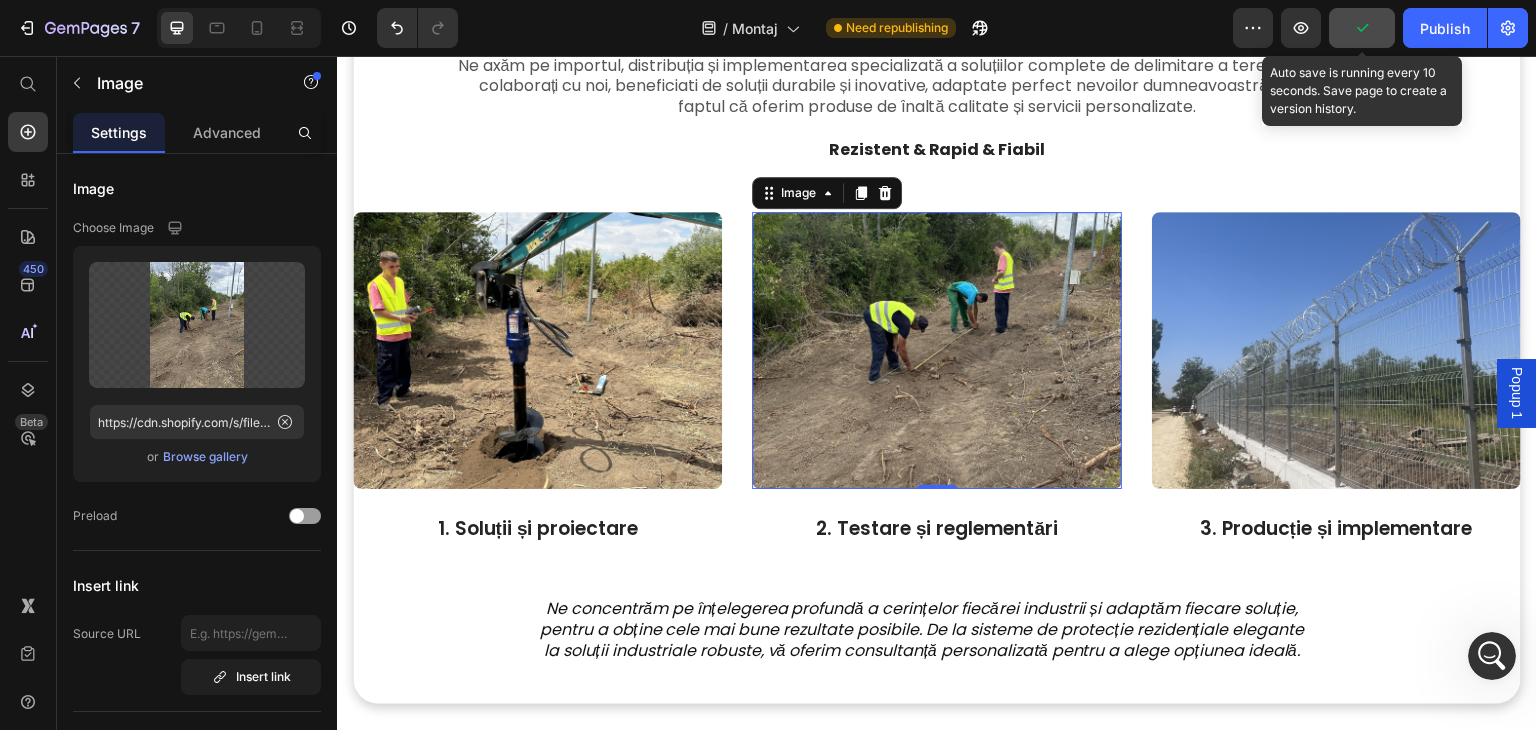 click 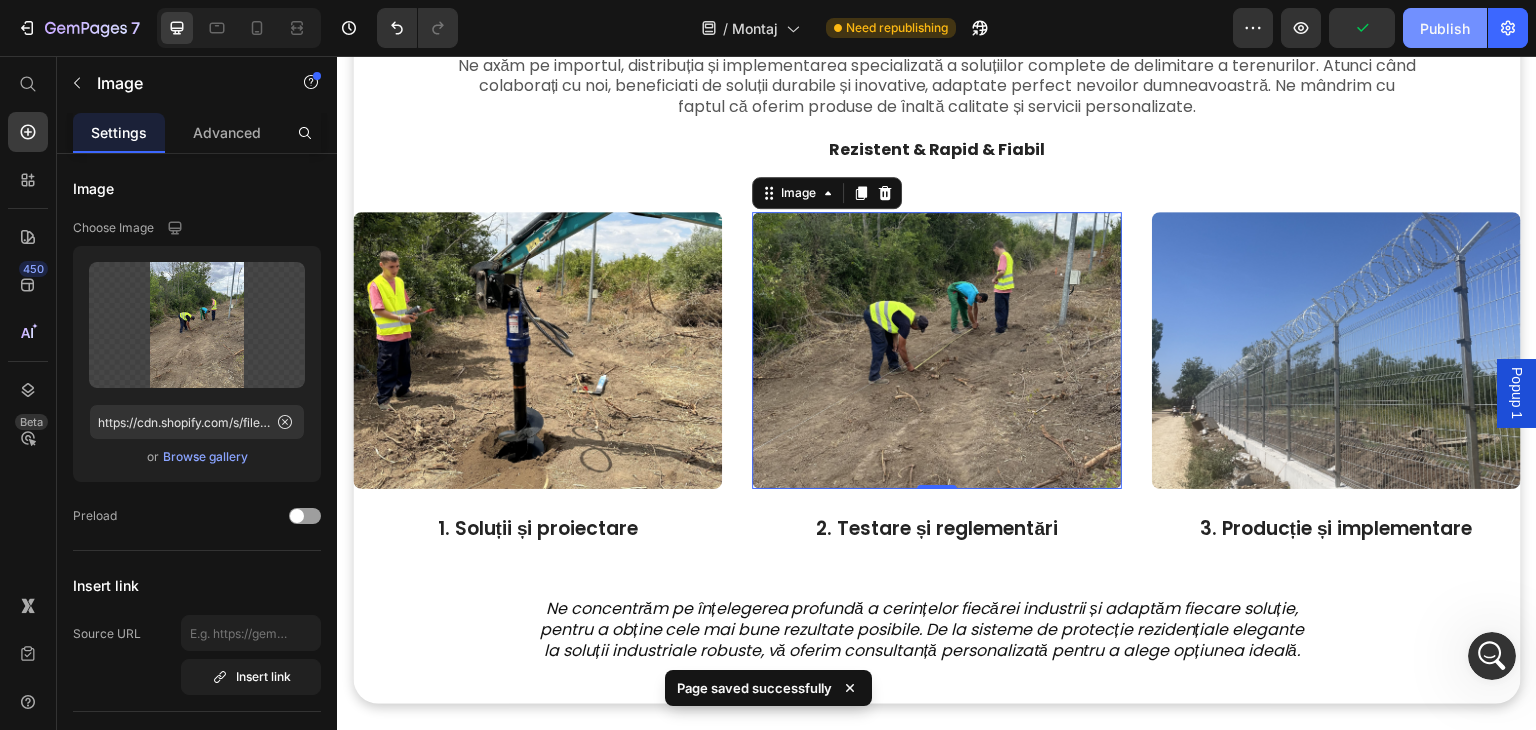 click on "Publish" at bounding box center [1445, 28] 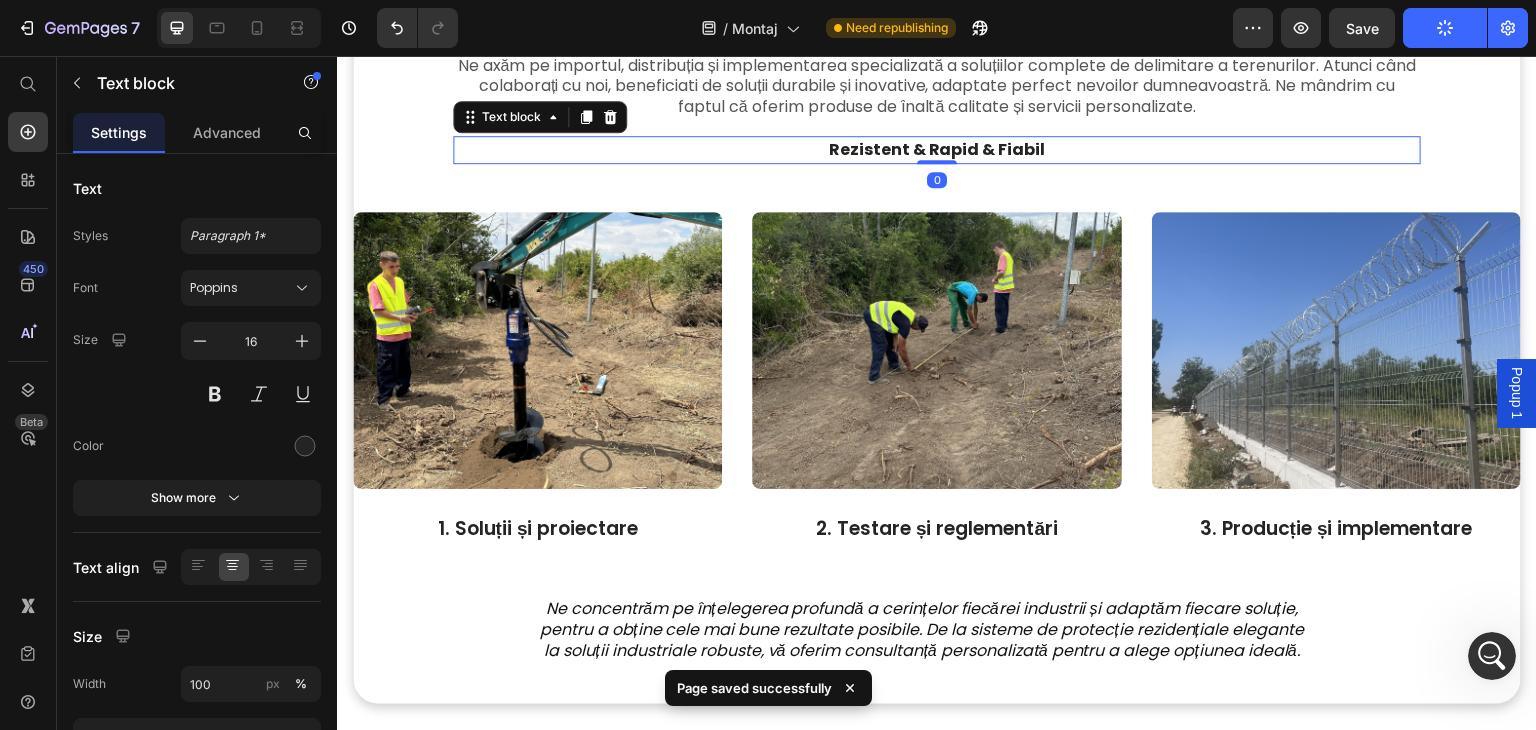 scroll, scrollTop: 728, scrollLeft: 0, axis: vertical 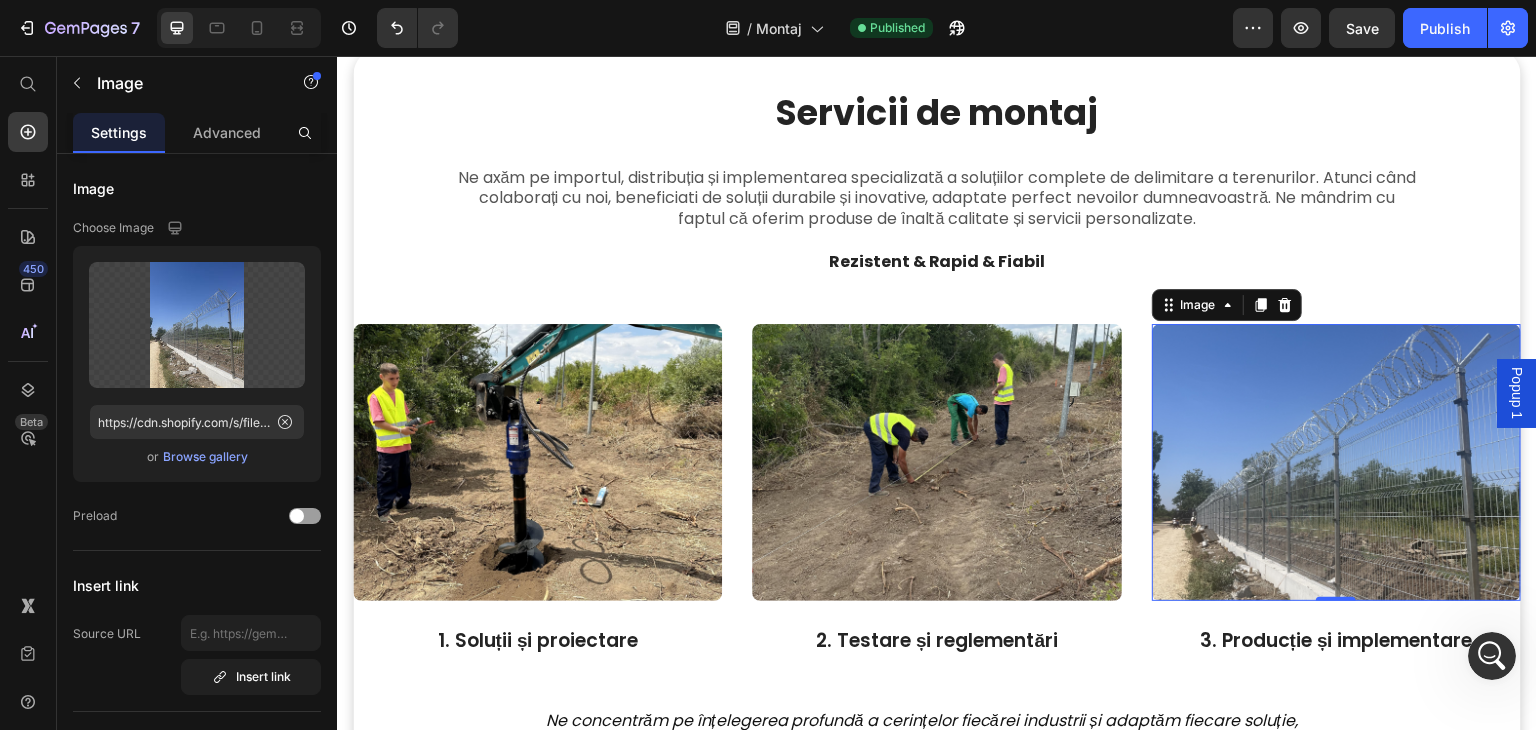 click at bounding box center (1336, 462) 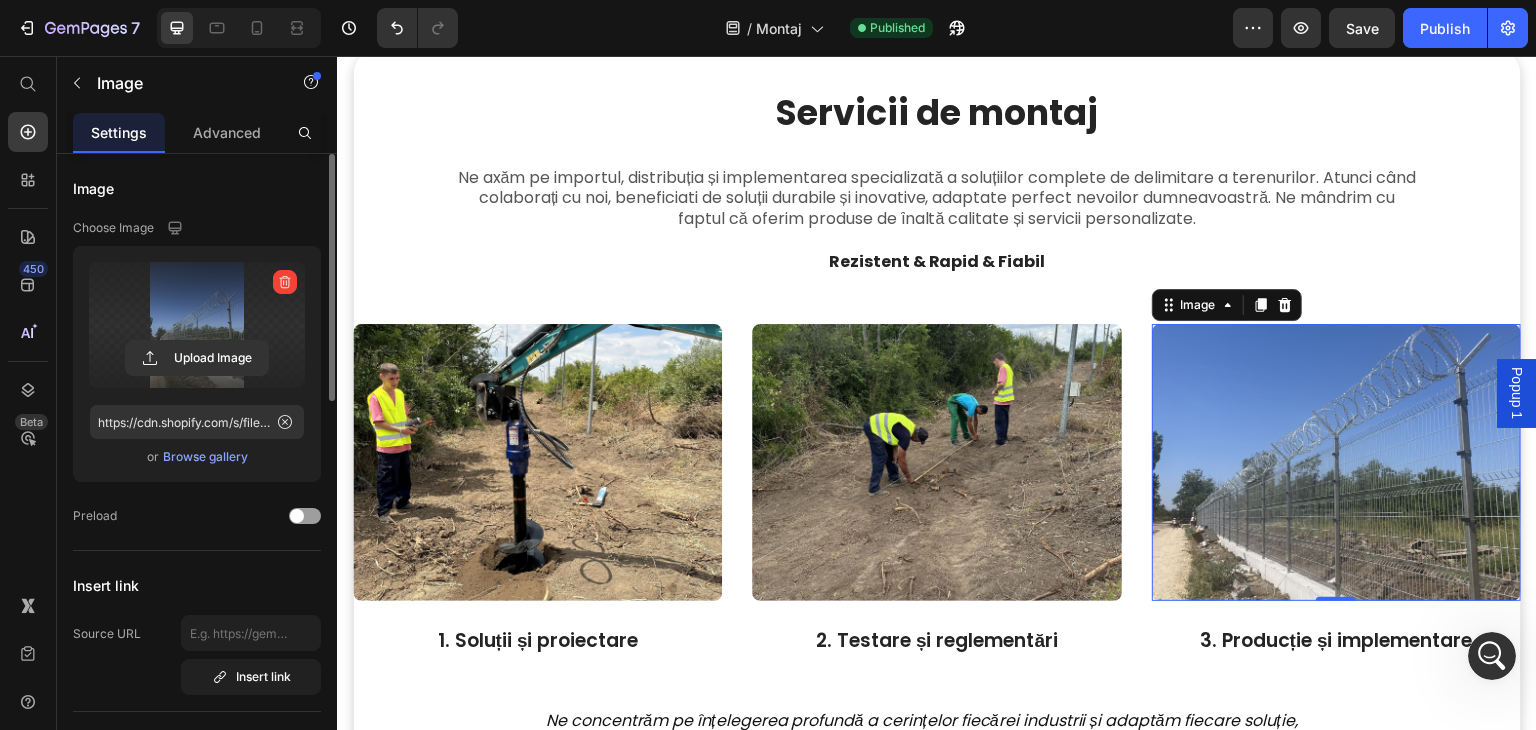 click at bounding box center [197, 325] 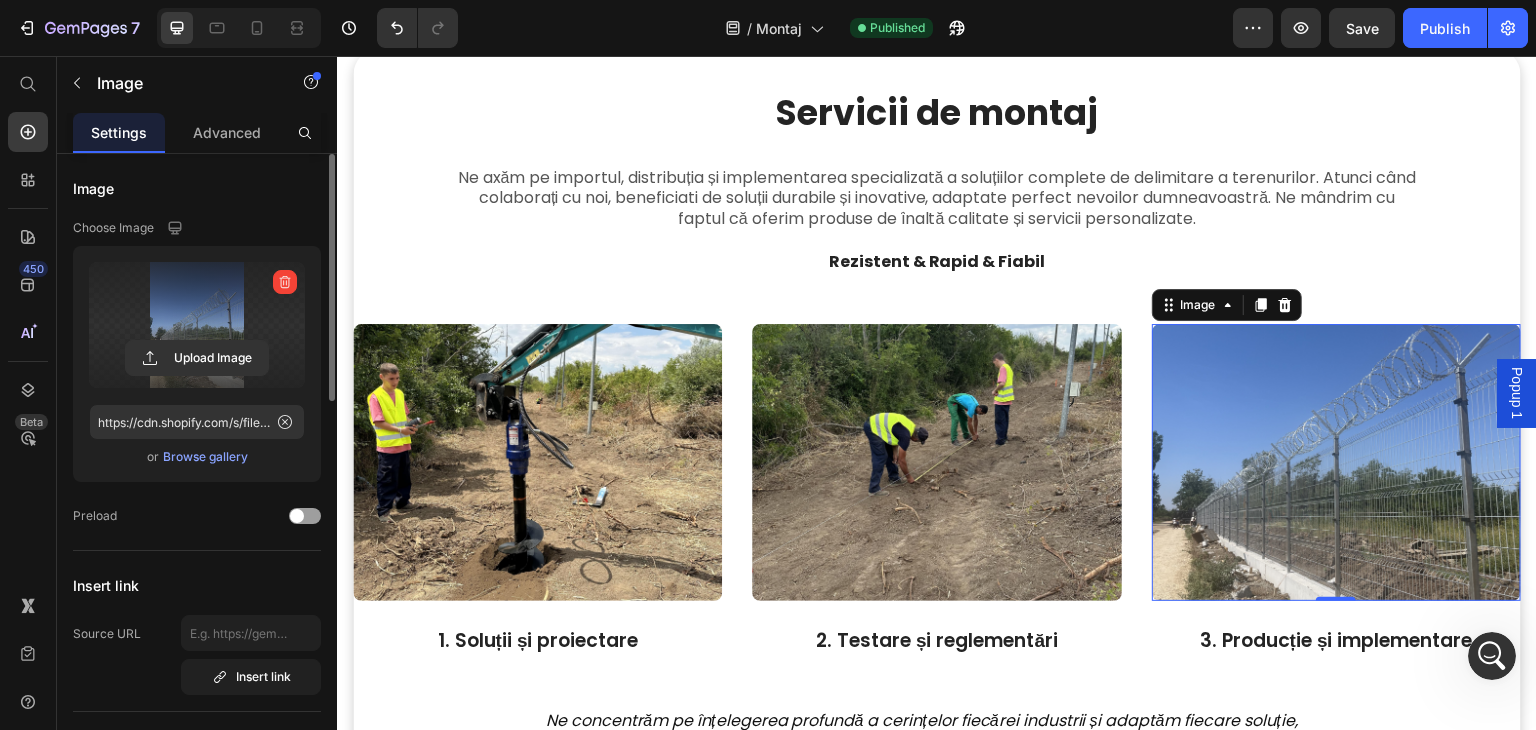 click 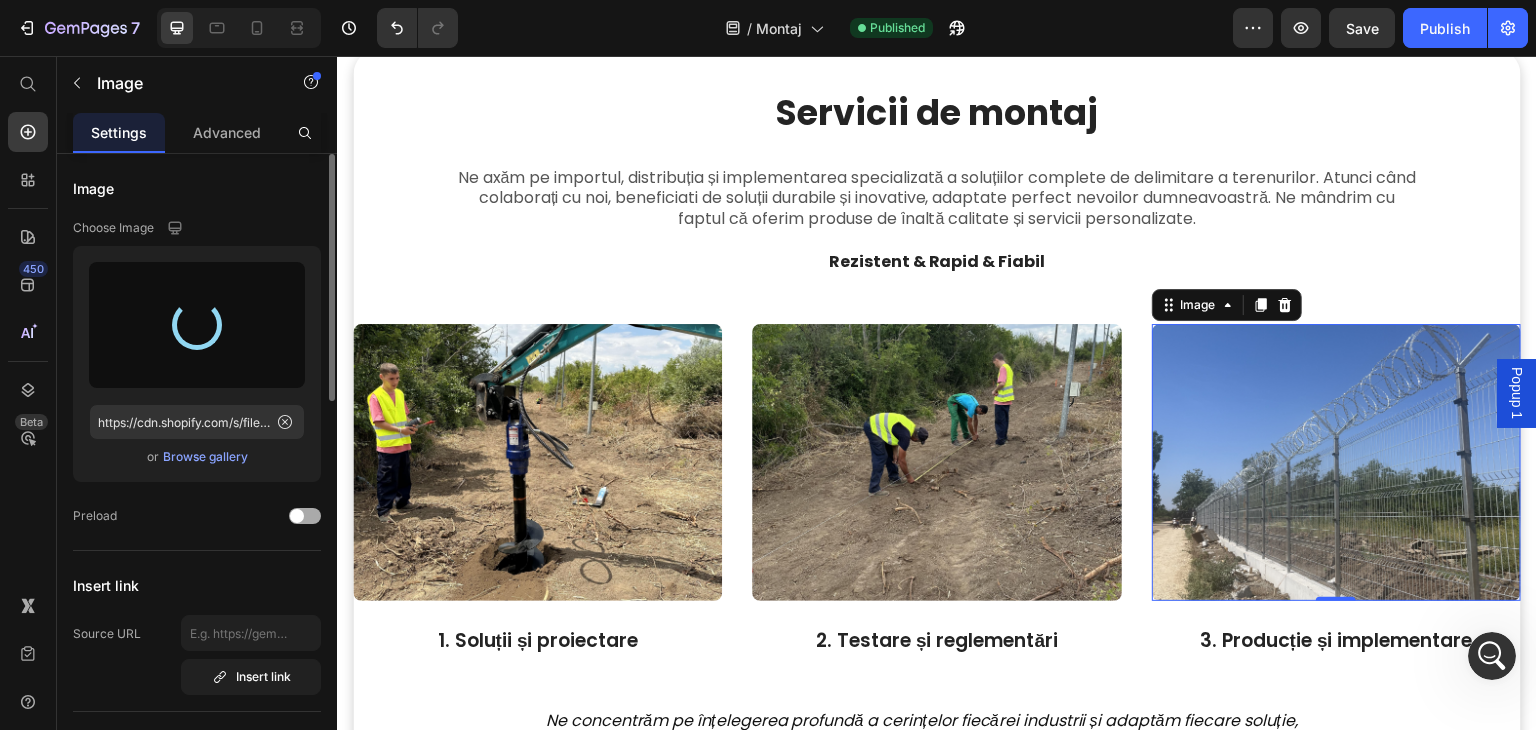 click at bounding box center [305, 516] 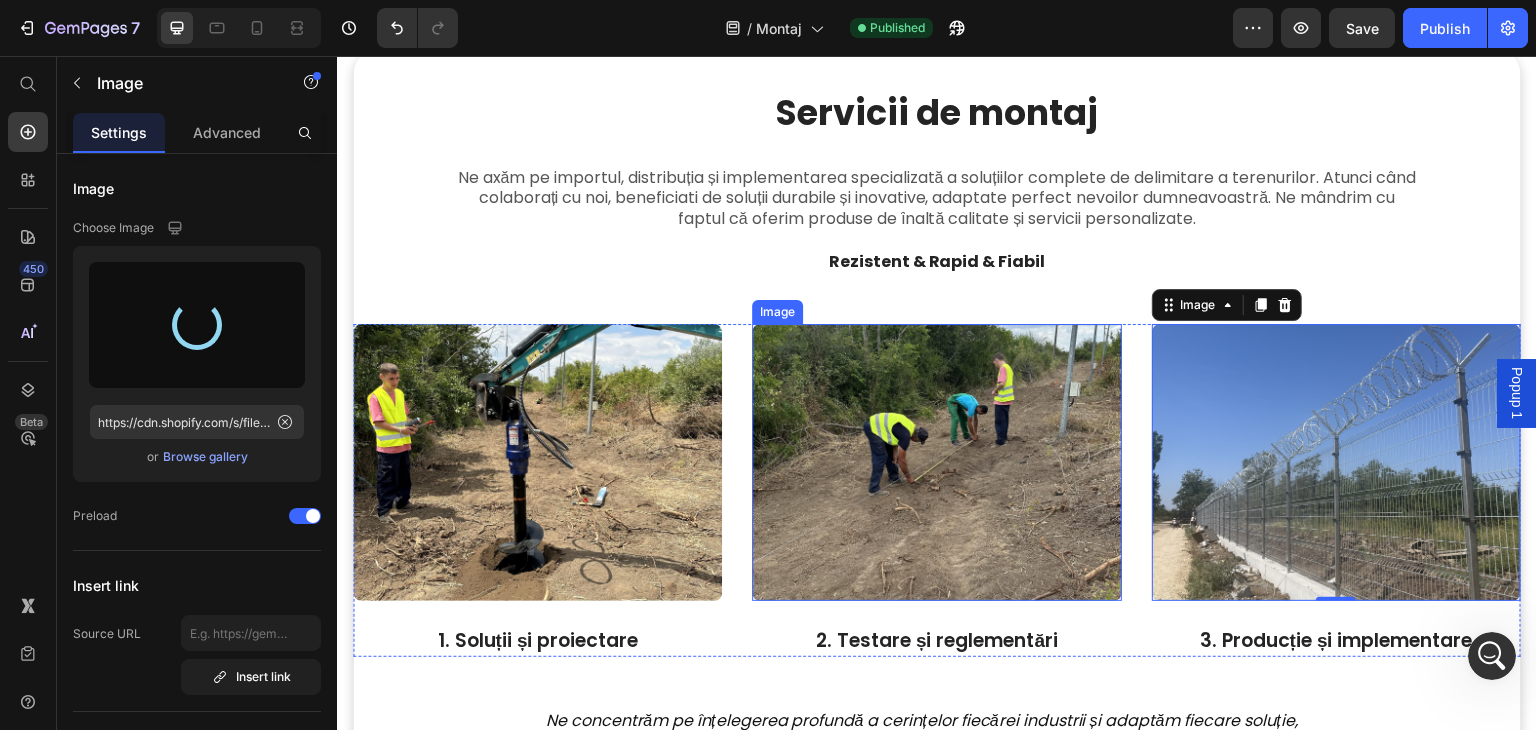 type on "https://cdn.shopify.com/s/files/1/0919/1542/0023/files/gempages_566569963469407313-7a35cc47-8c08-4bb8-83ad-c4be1ddbfd55.jpg" 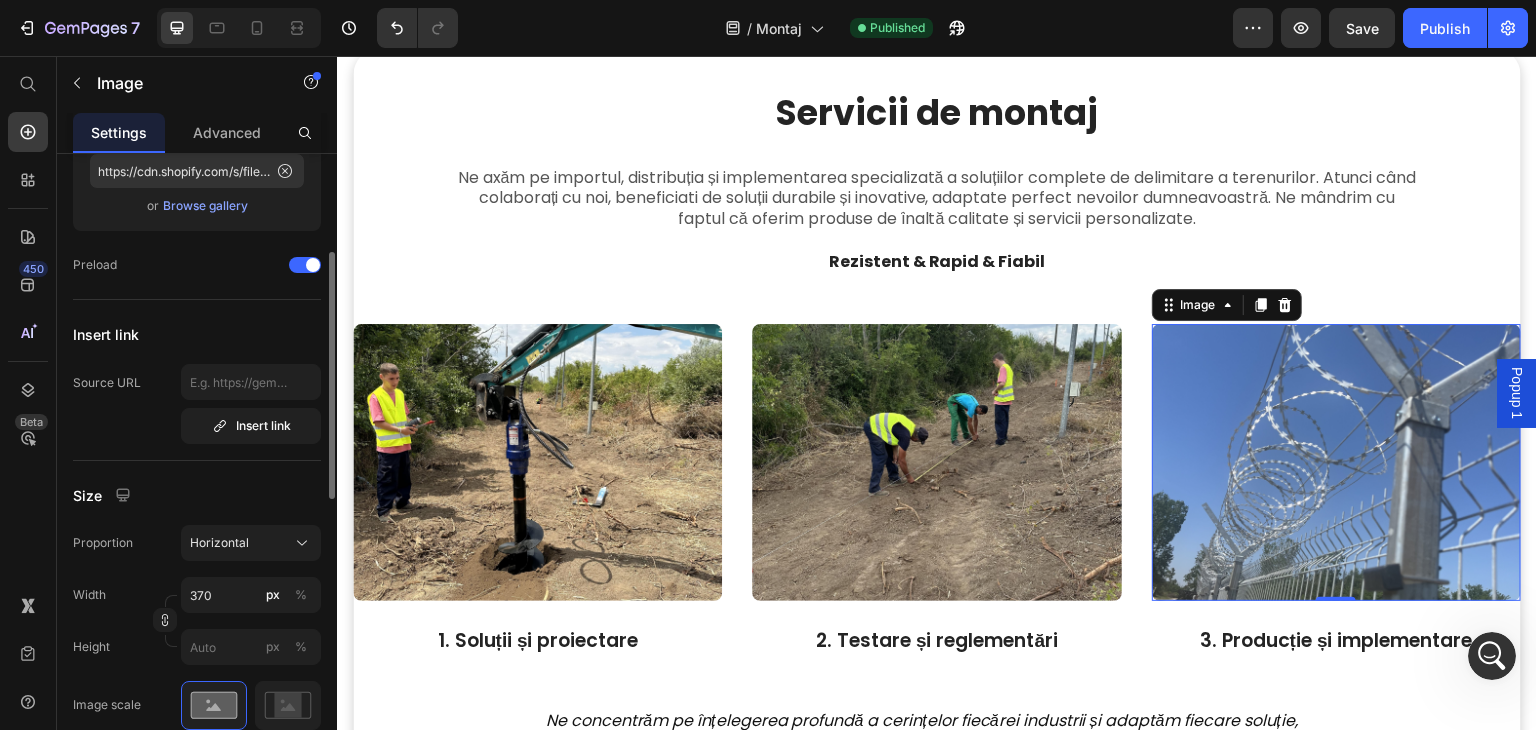 scroll, scrollTop: 252, scrollLeft: 0, axis: vertical 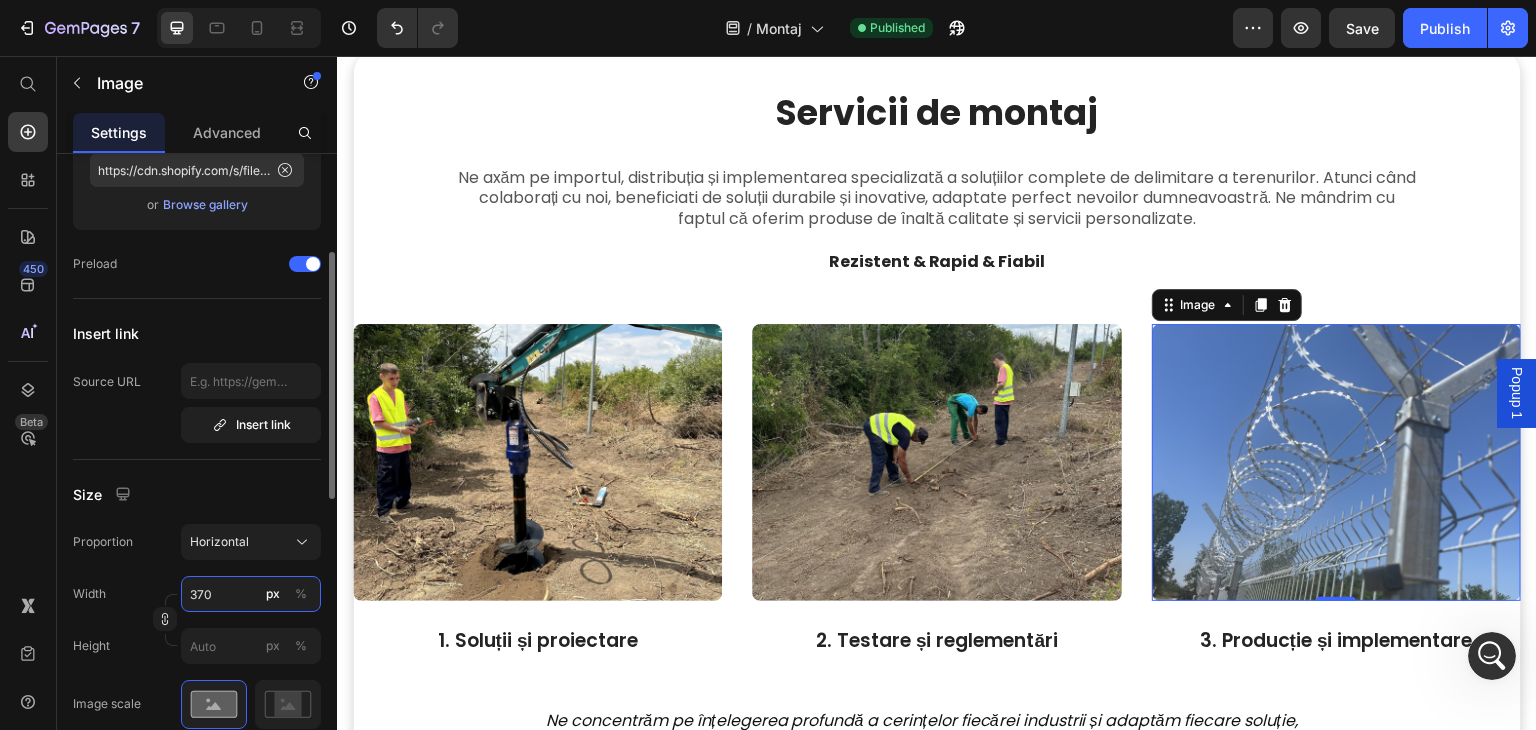 click on "370" at bounding box center [251, 594] 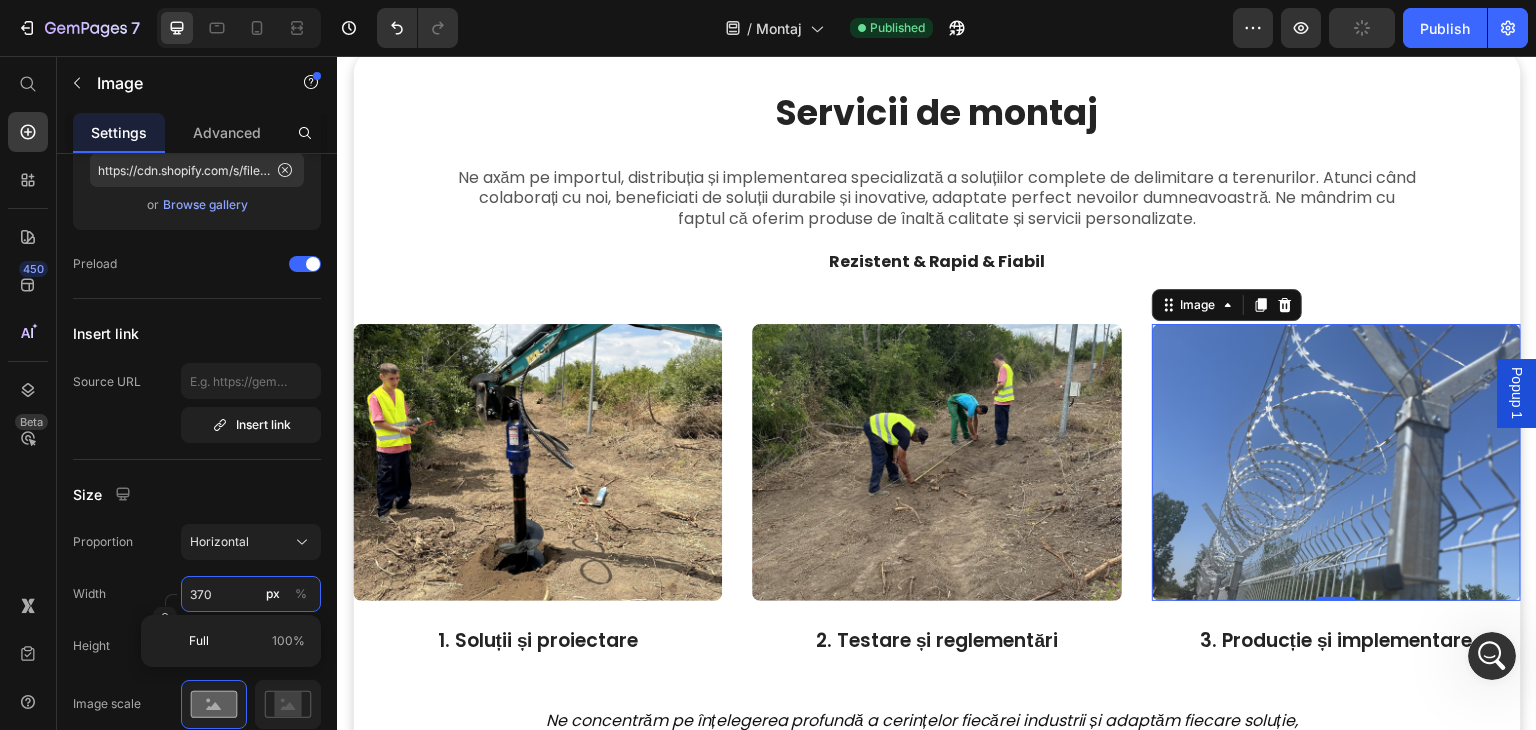 type on "3" 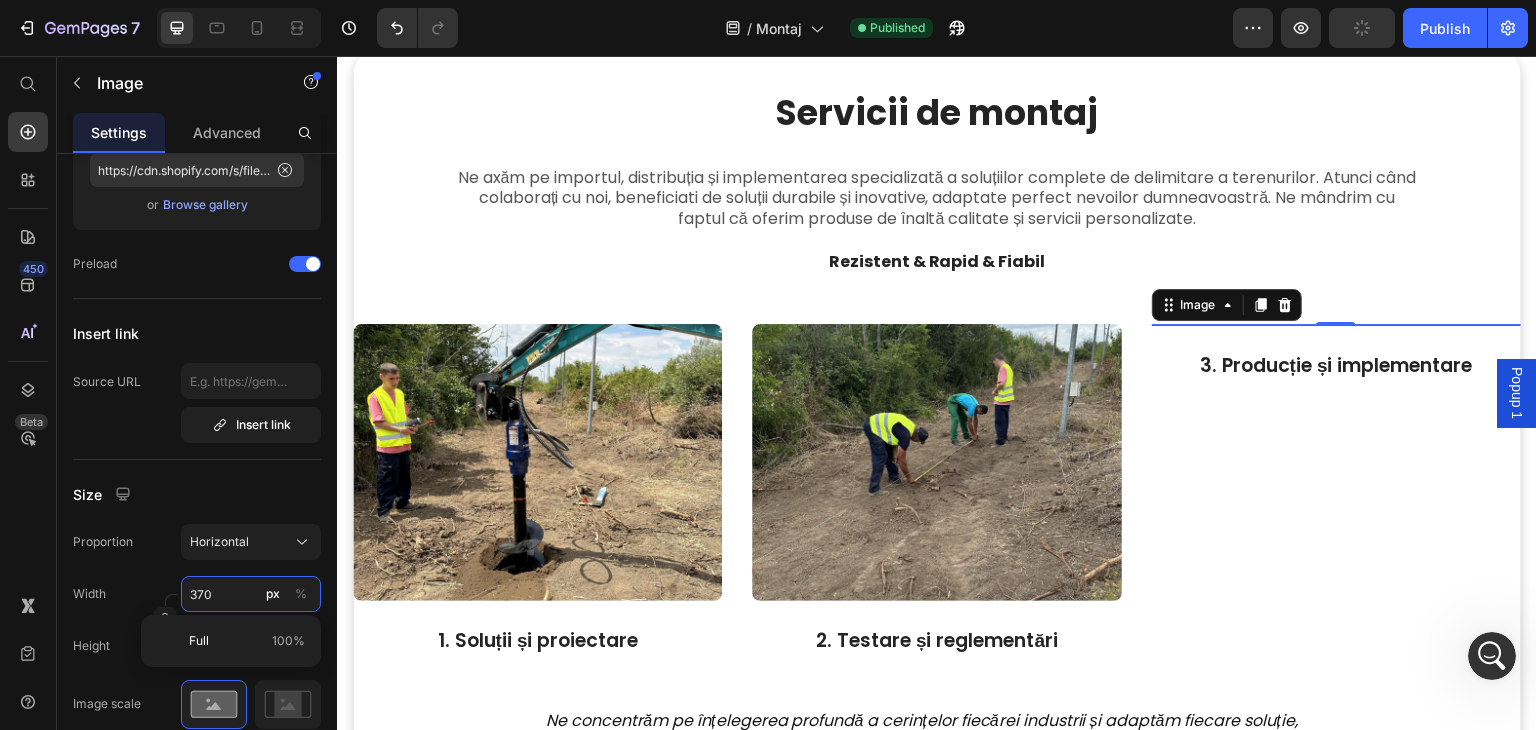 type on "3708" 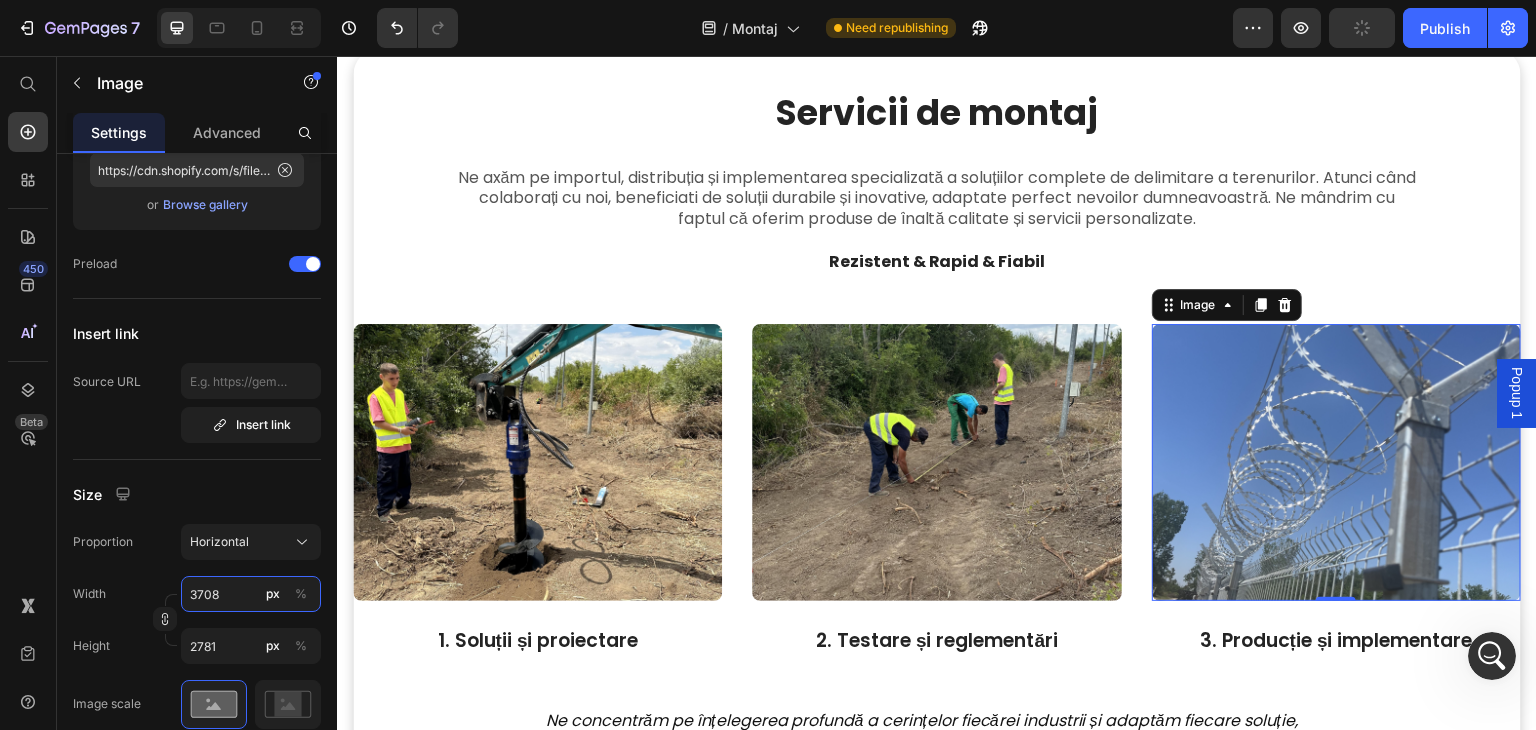 type on "37080" 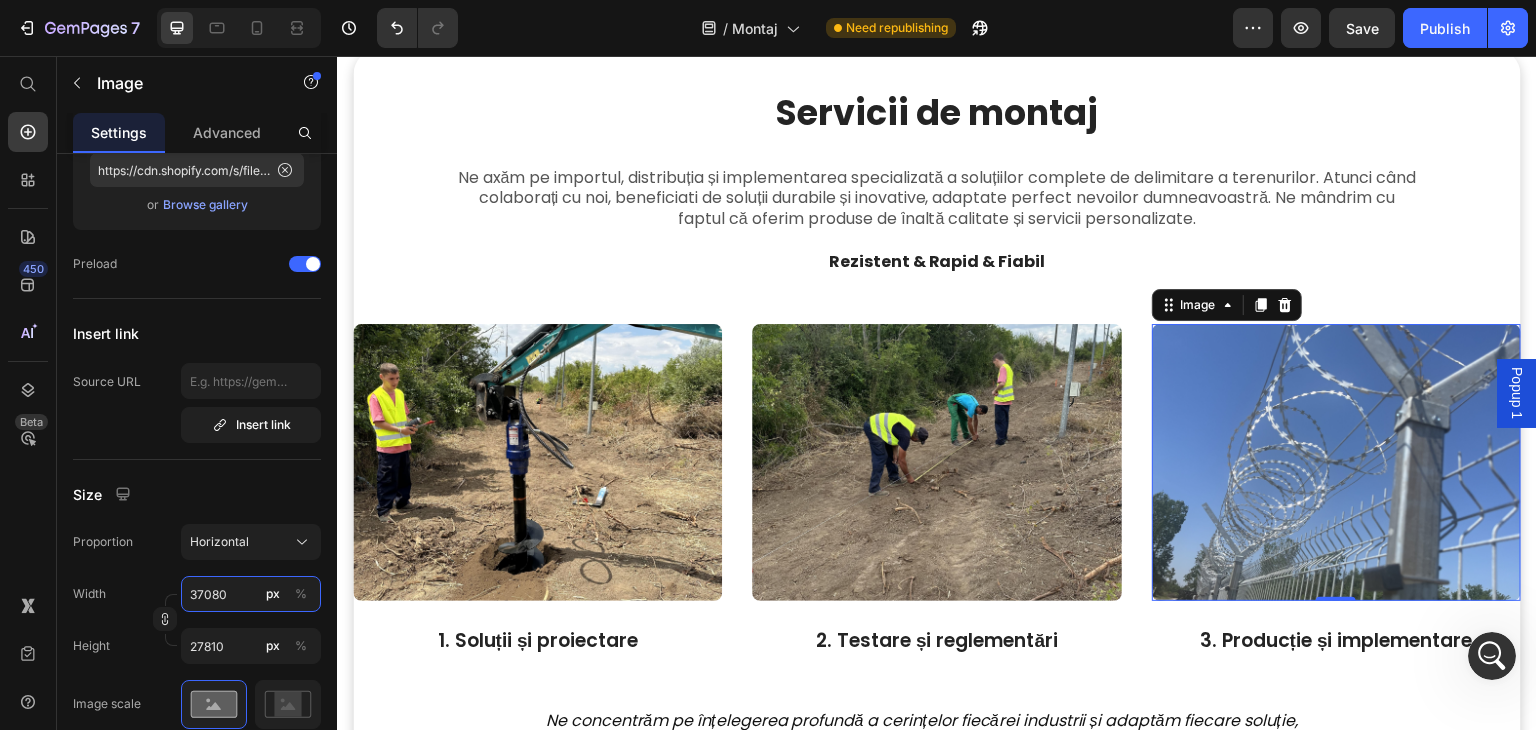 type on "37080" 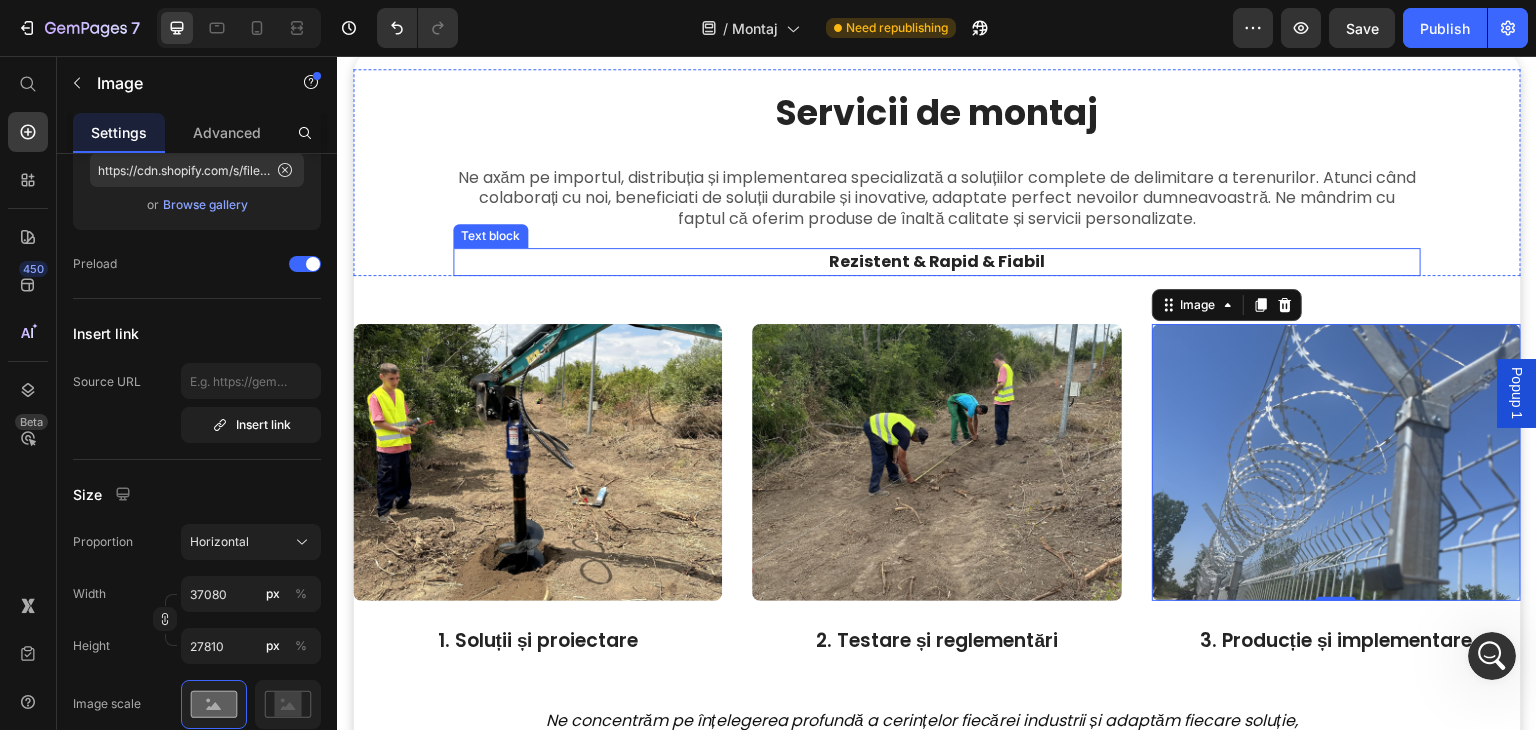 click on "Rezistent & Rapid & Fiabil" at bounding box center (937, 262) 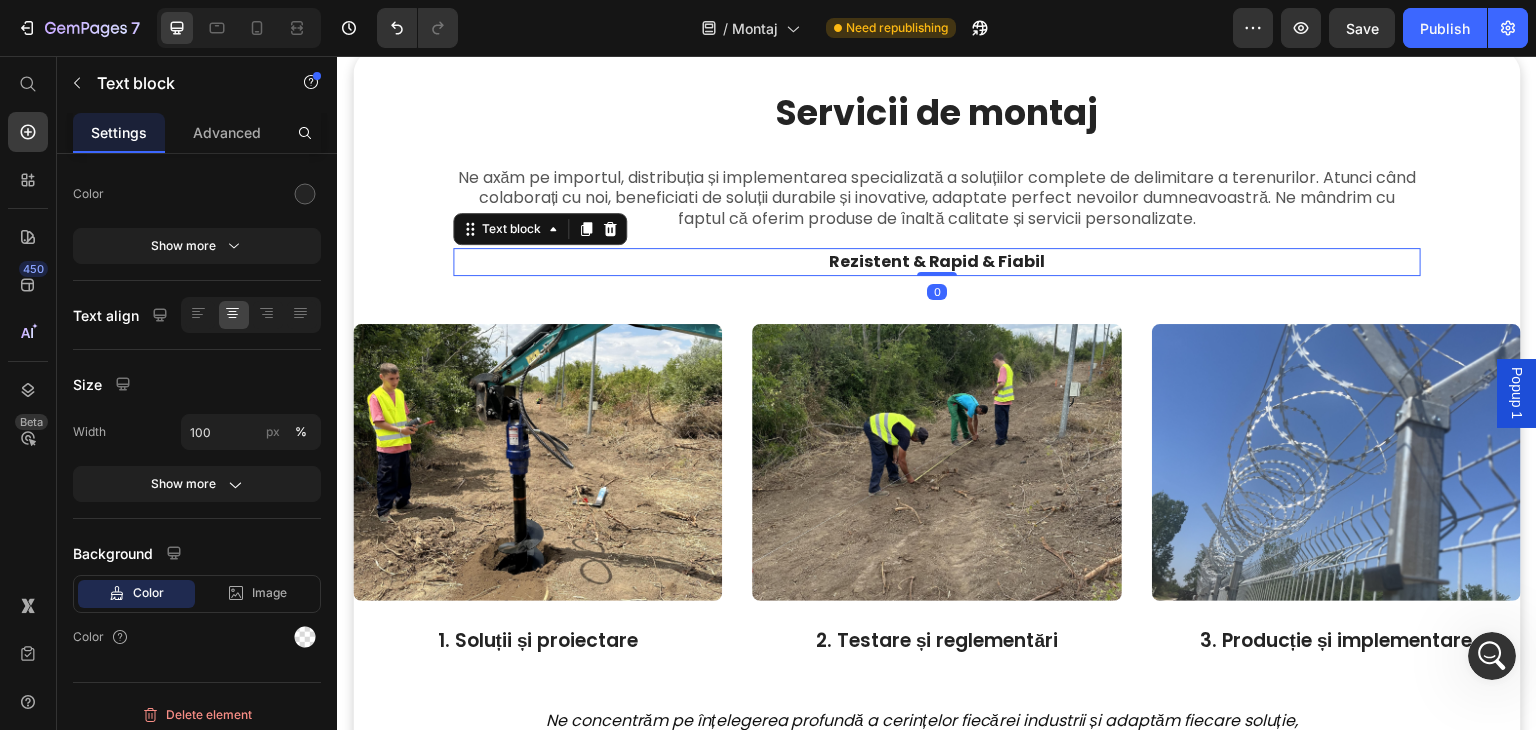scroll, scrollTop: 0, scrollLeft: 0, axis: both 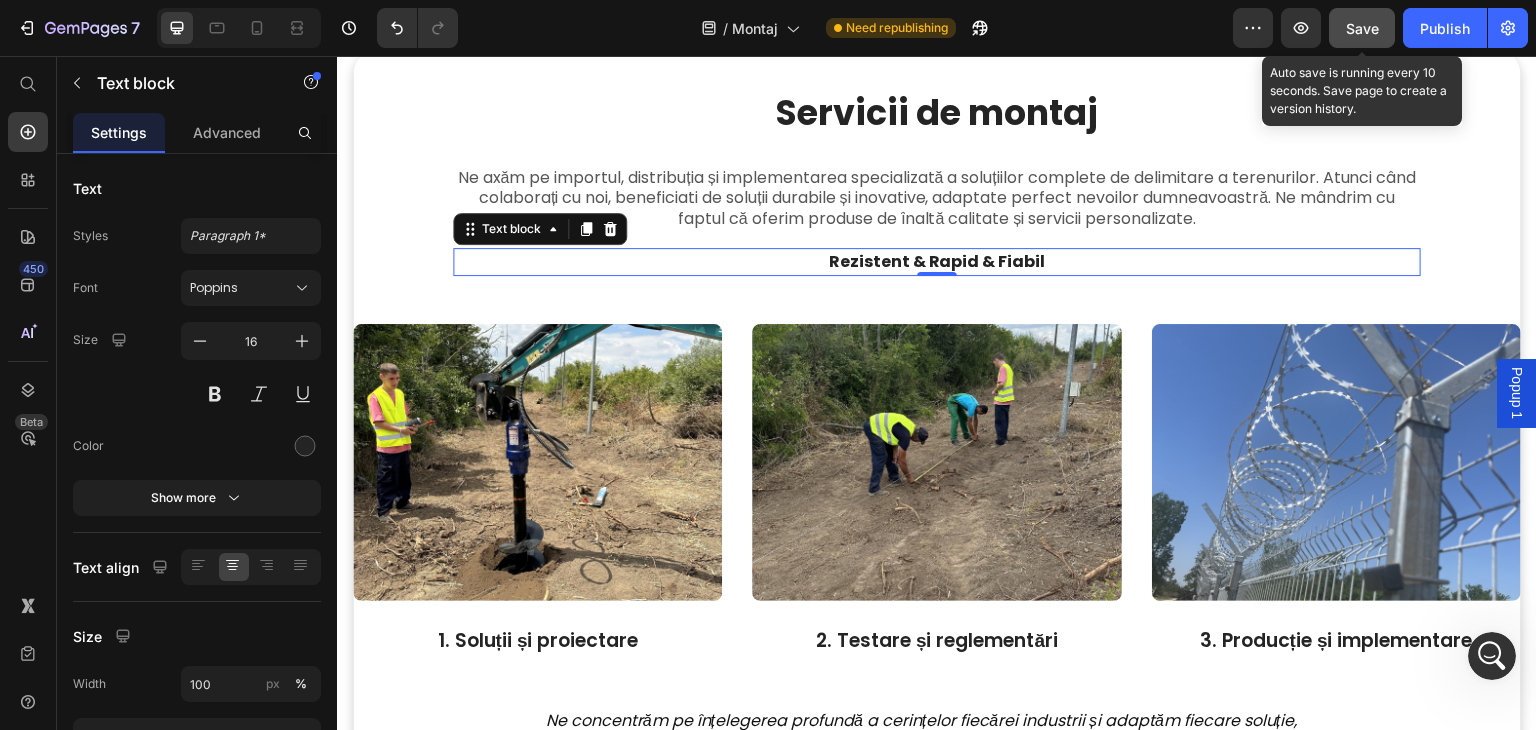 click on "Save" 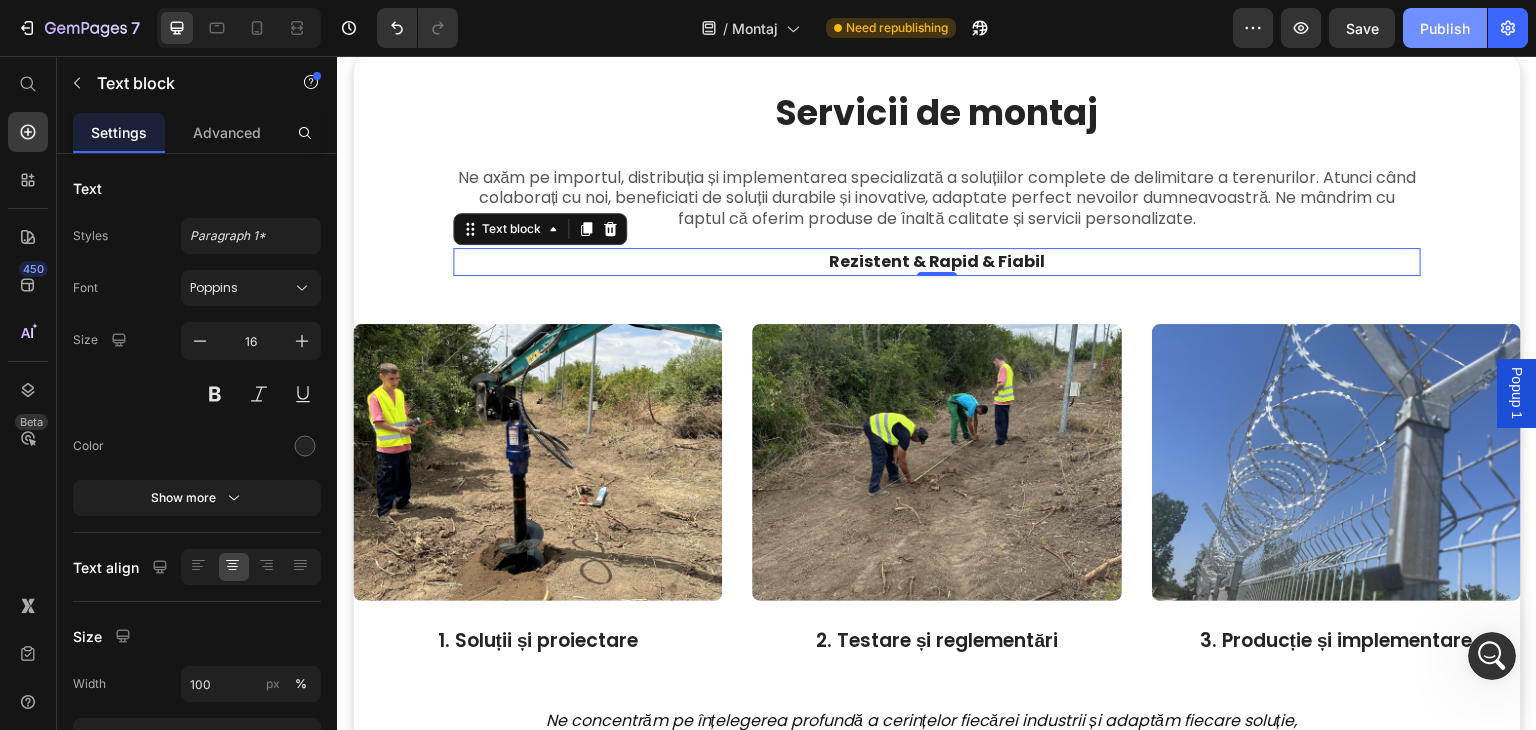 click on "Publish" at bounding box center [1445, 28] 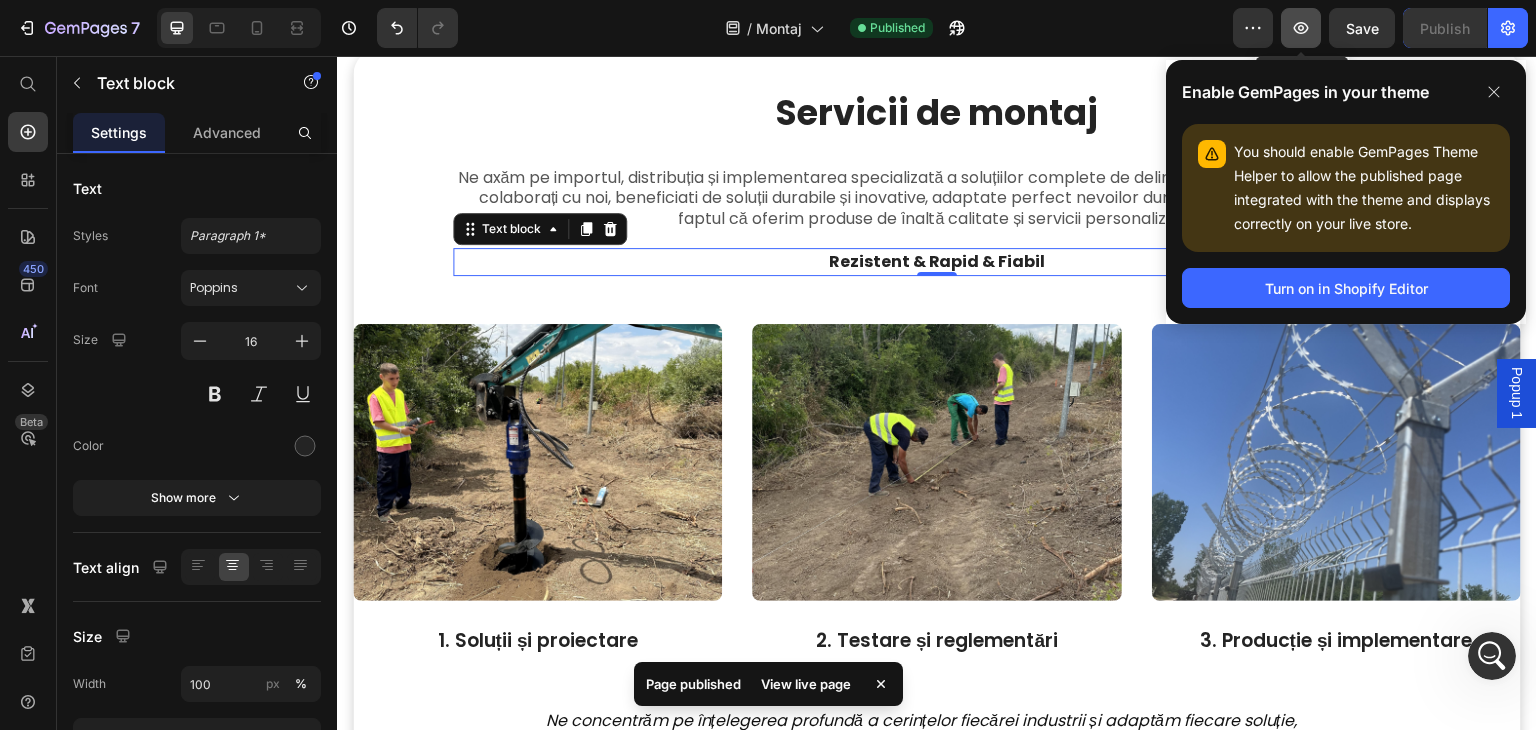 click 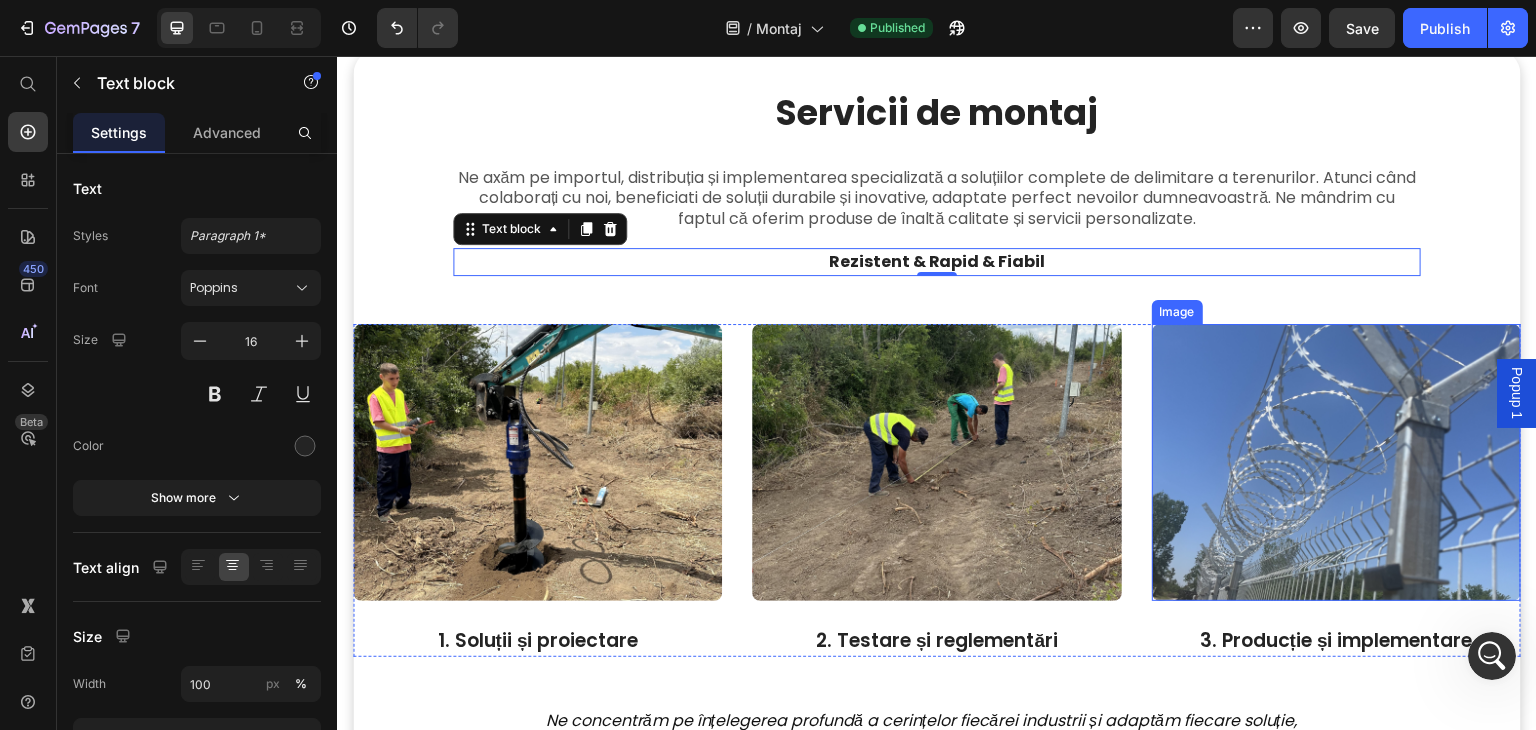 click at bounding box center (1336, 462) 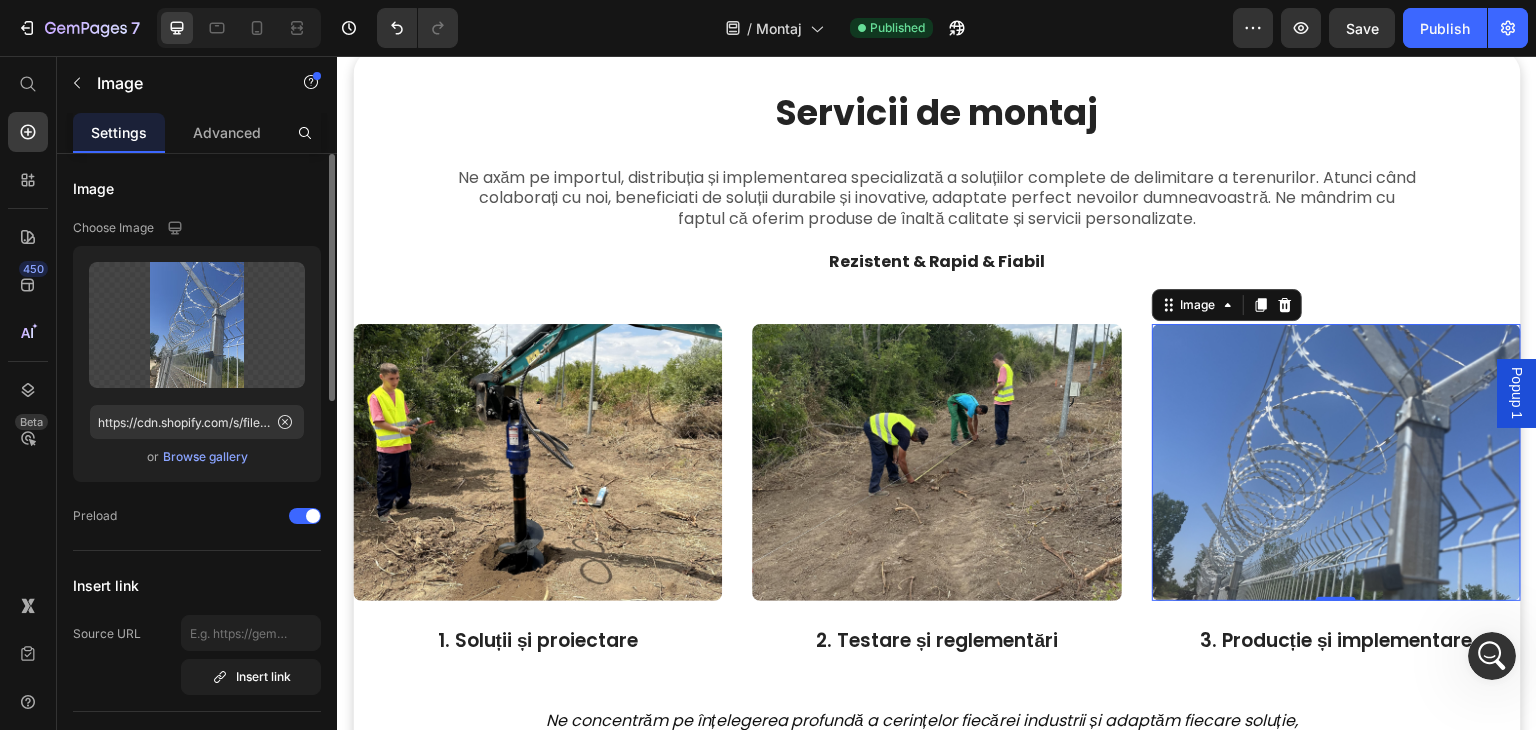click on "Browse gallery" at bounding box center (205, 457) 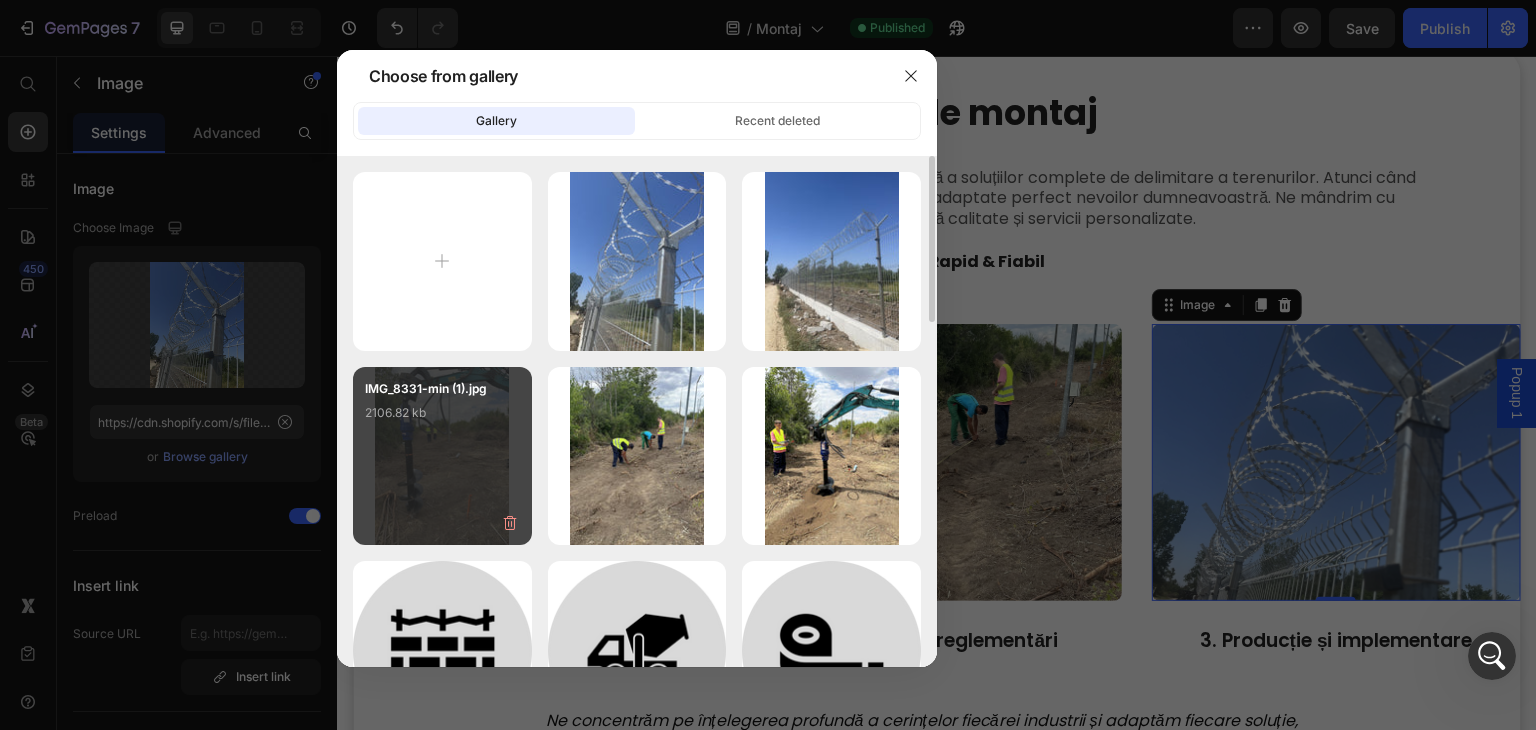 click on "2106.82 kb" at bounding box center (442, 413) 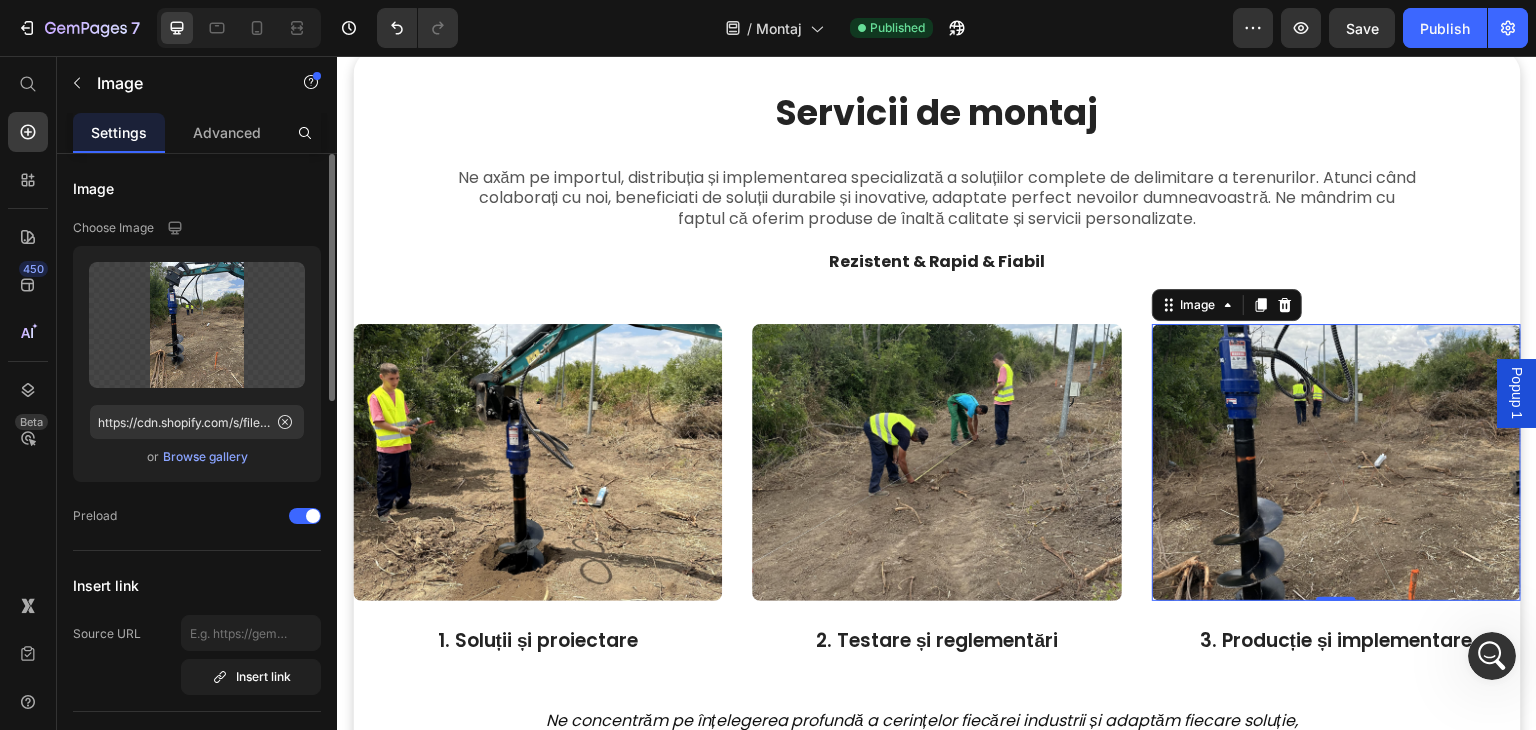 click on "Browse gallery" at bounding box center (205, 457) 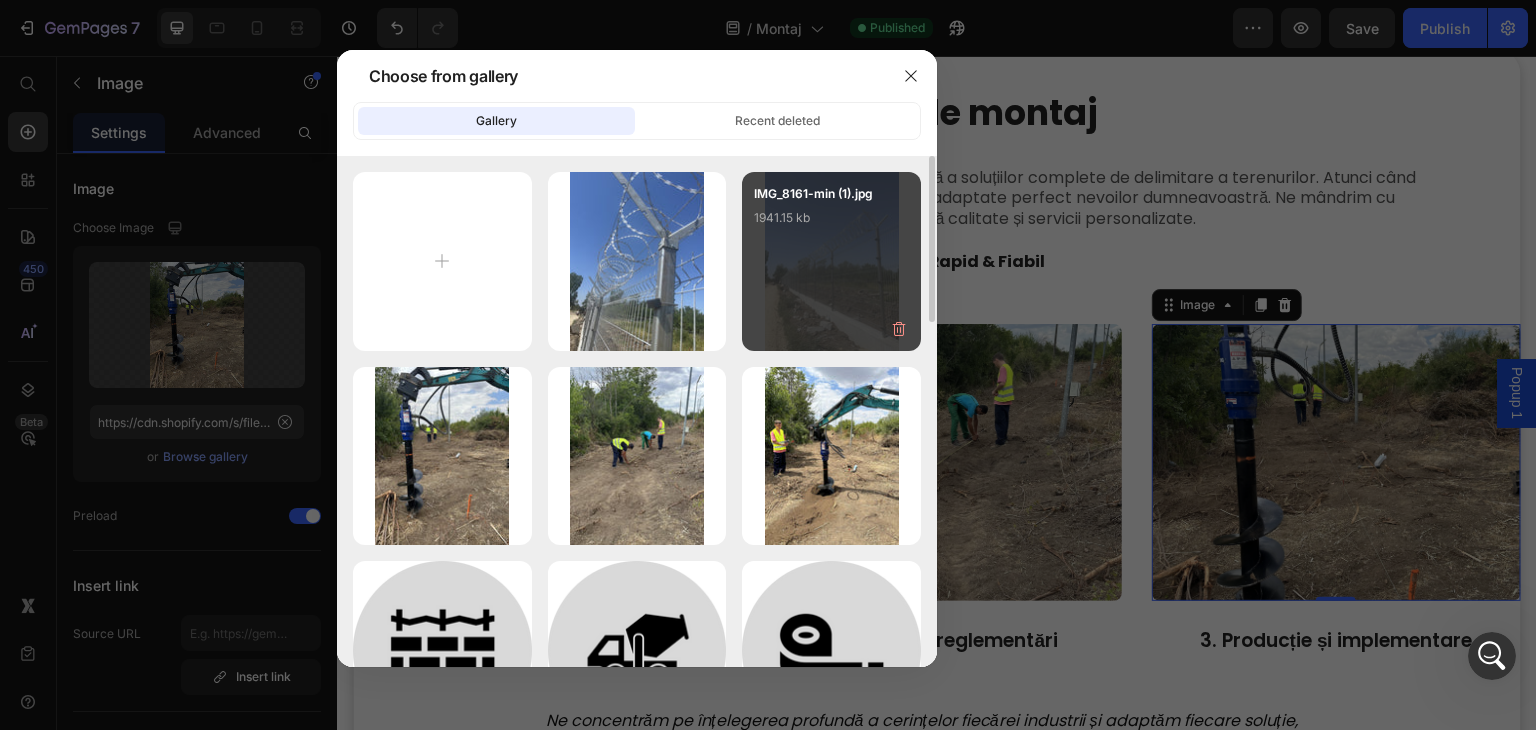 click on "IMG_8161-min (1).jpg 1941.15 kb" at bounding box center (831, 261) 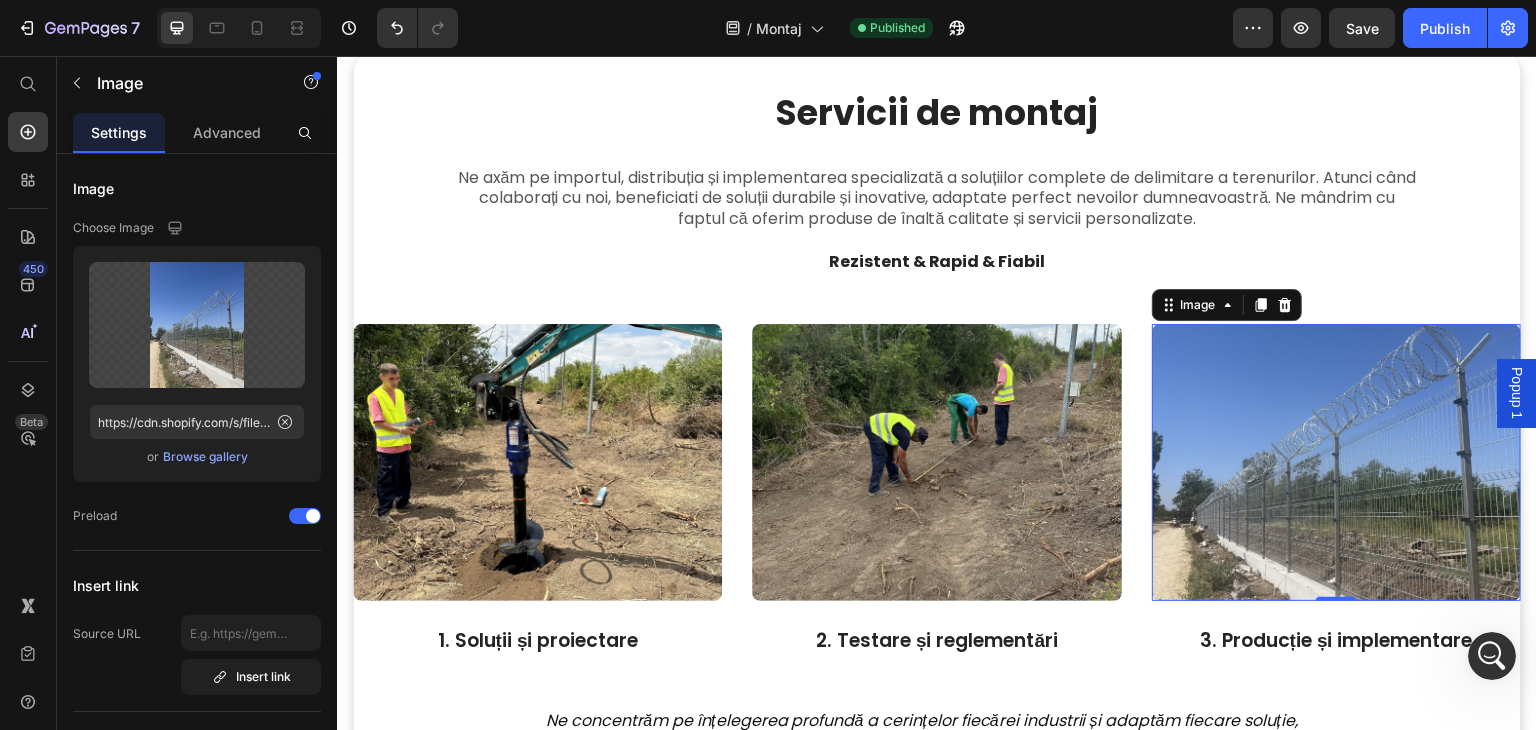 click at bounding box center (1336, 462) 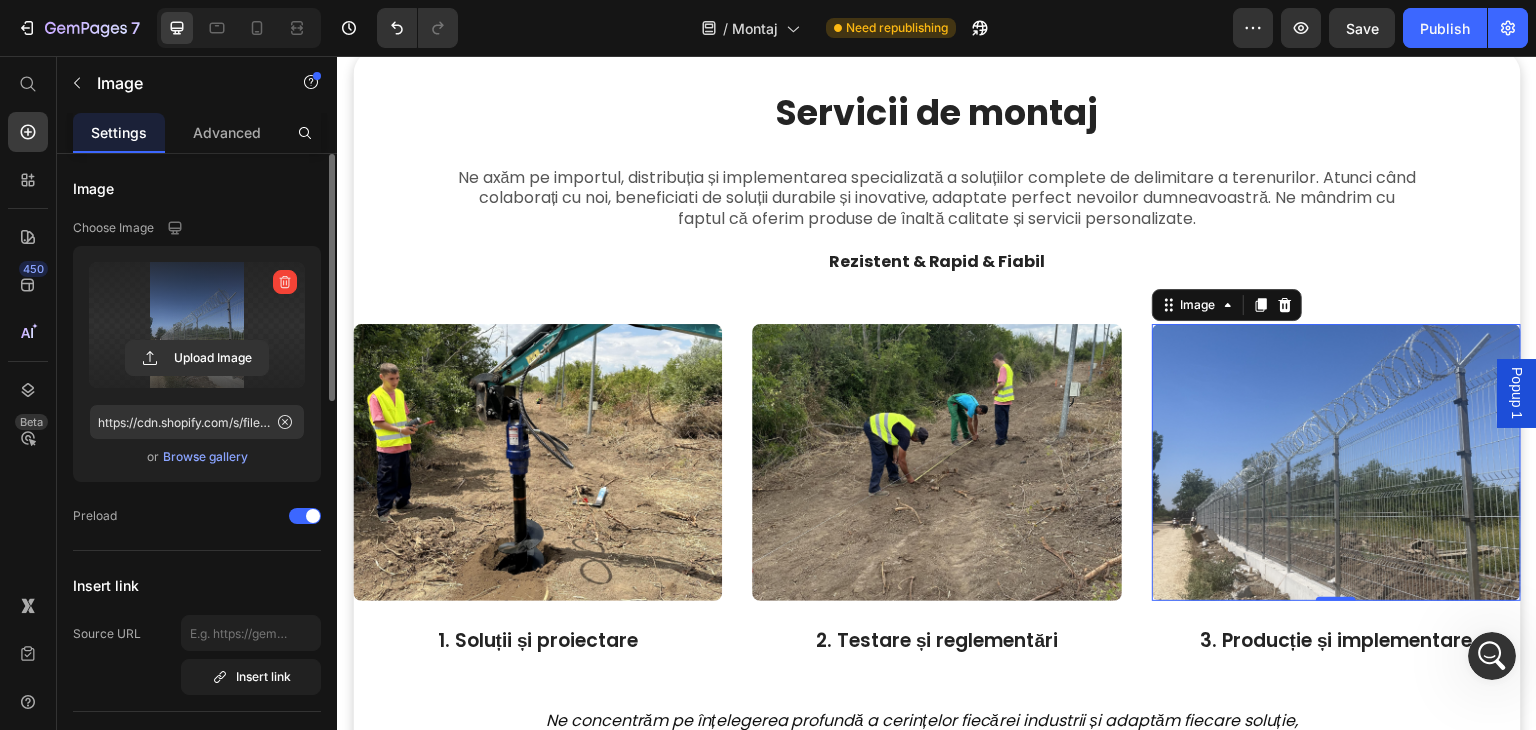 click at bounding box center [197, 325] 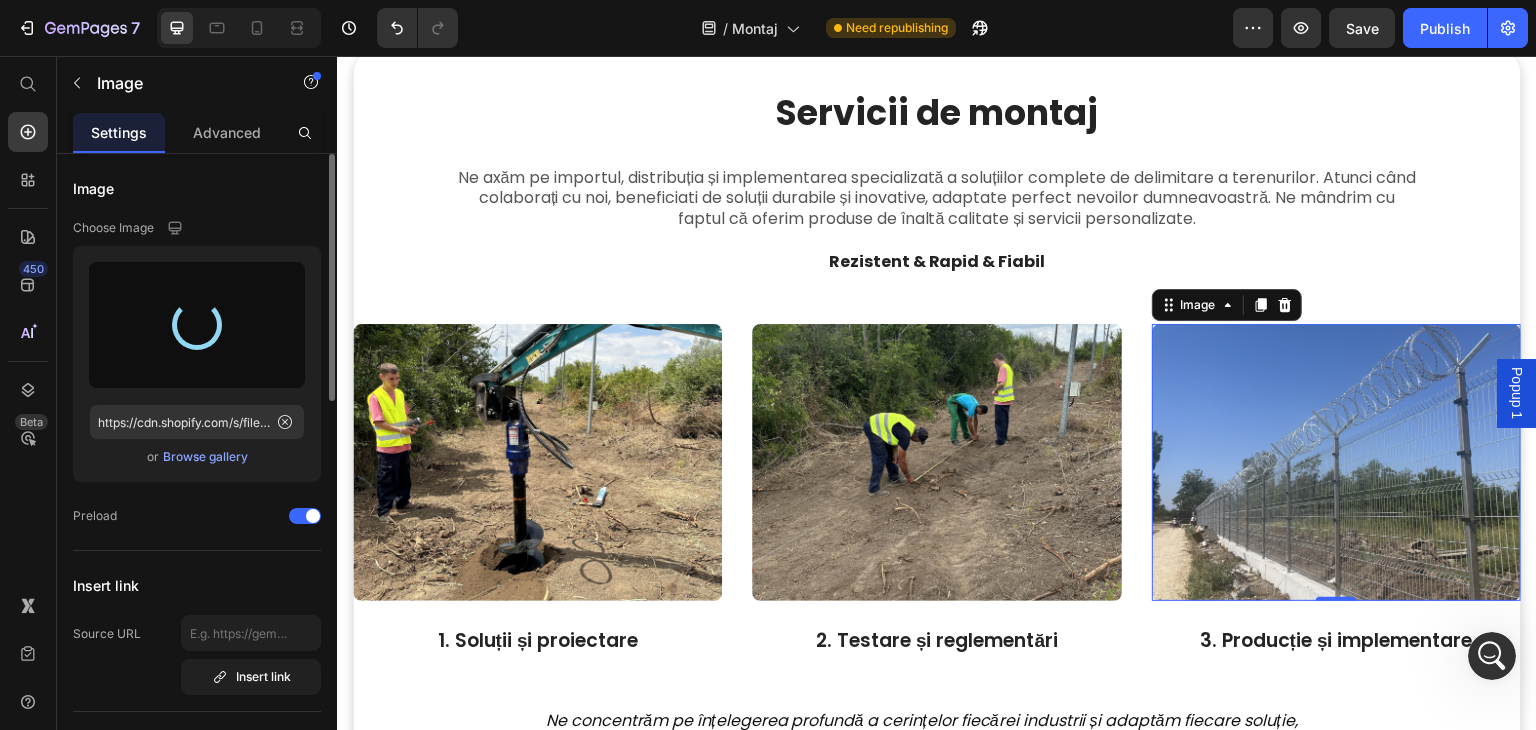 type on "https://cdn.shopify.com/s/files/1/0919/1542/0023/files/gempages_566569963469407313-29b517df-f5c8-4fda-b784-6cbebf287b16.jpg" 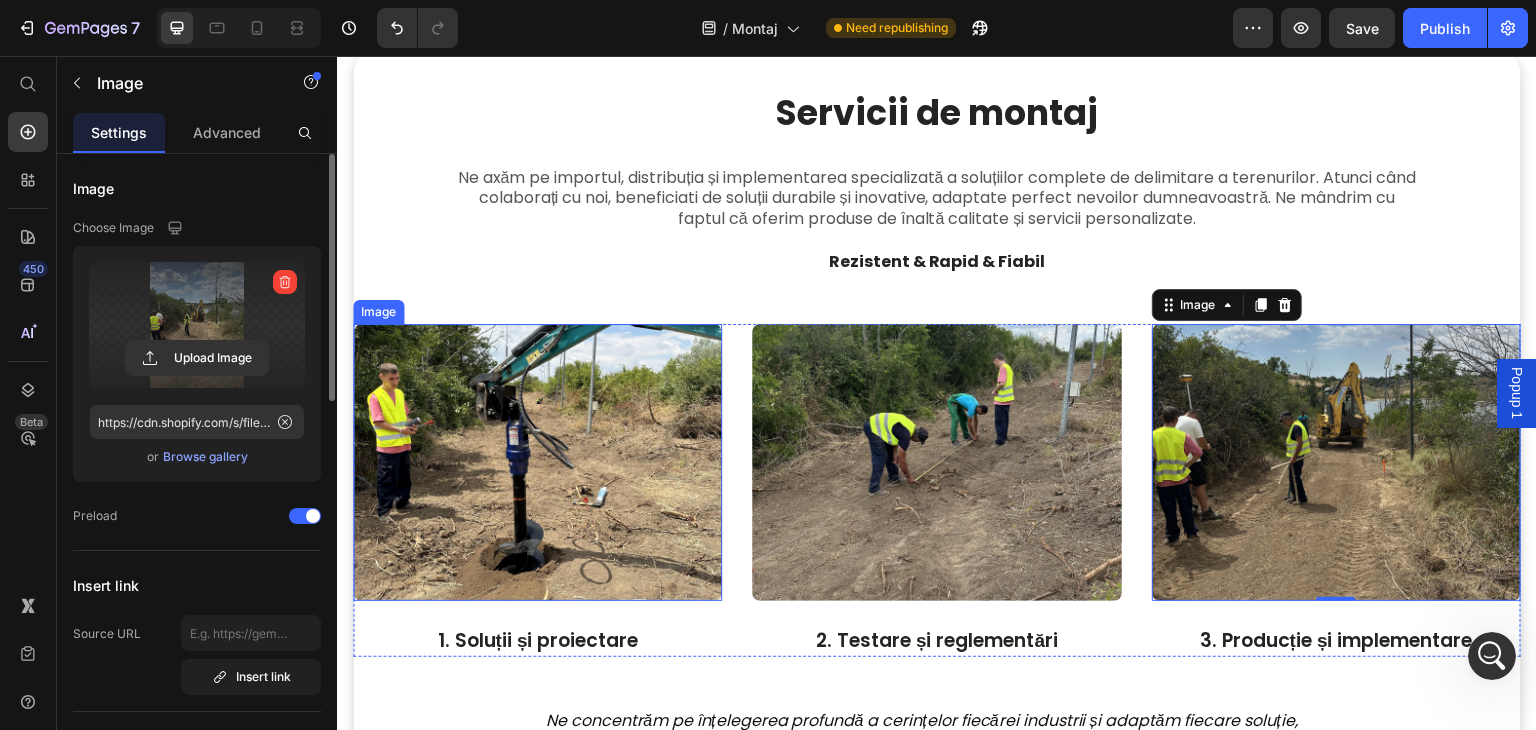 click at bounding box center [537, 462] 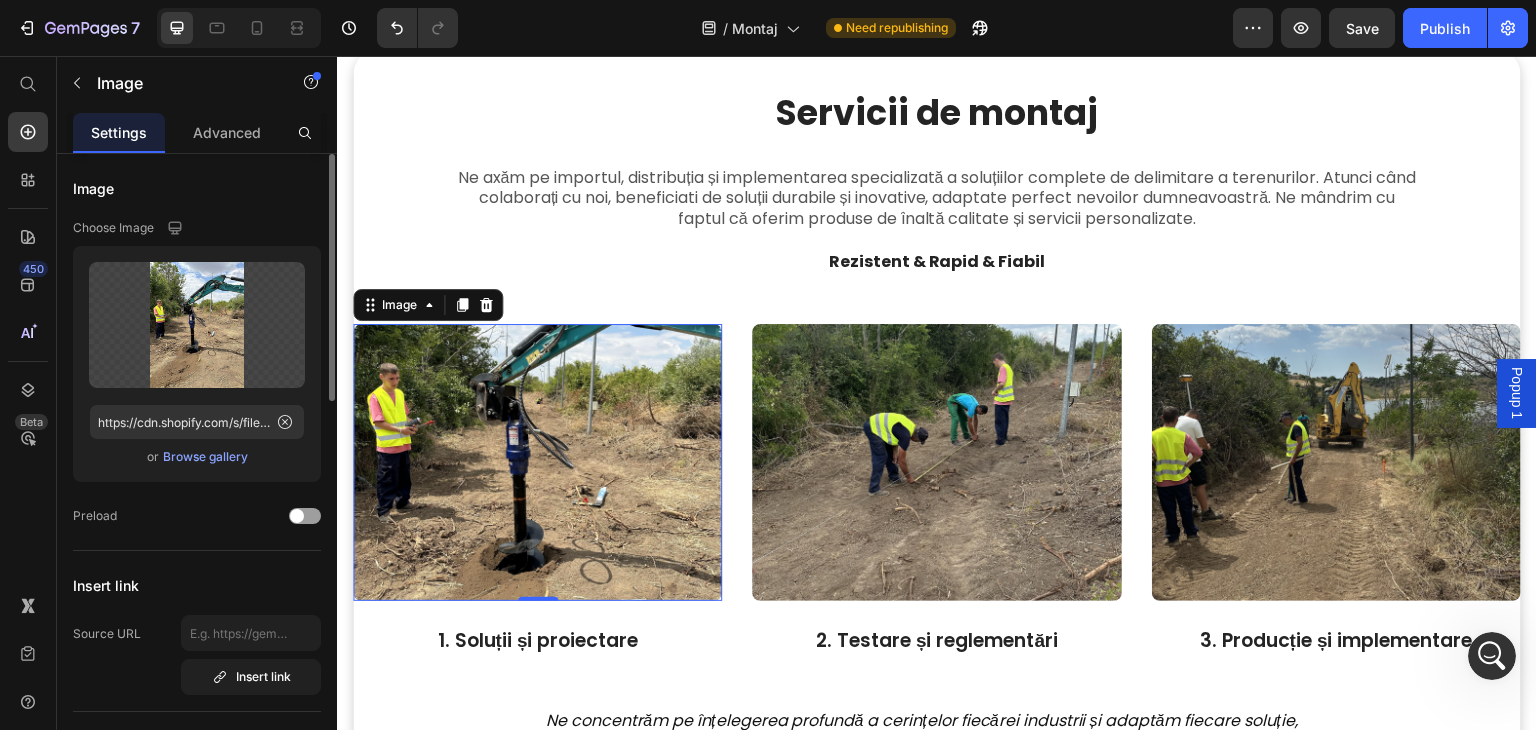 click on "Browse gallery" at bounding box center (205, 457) 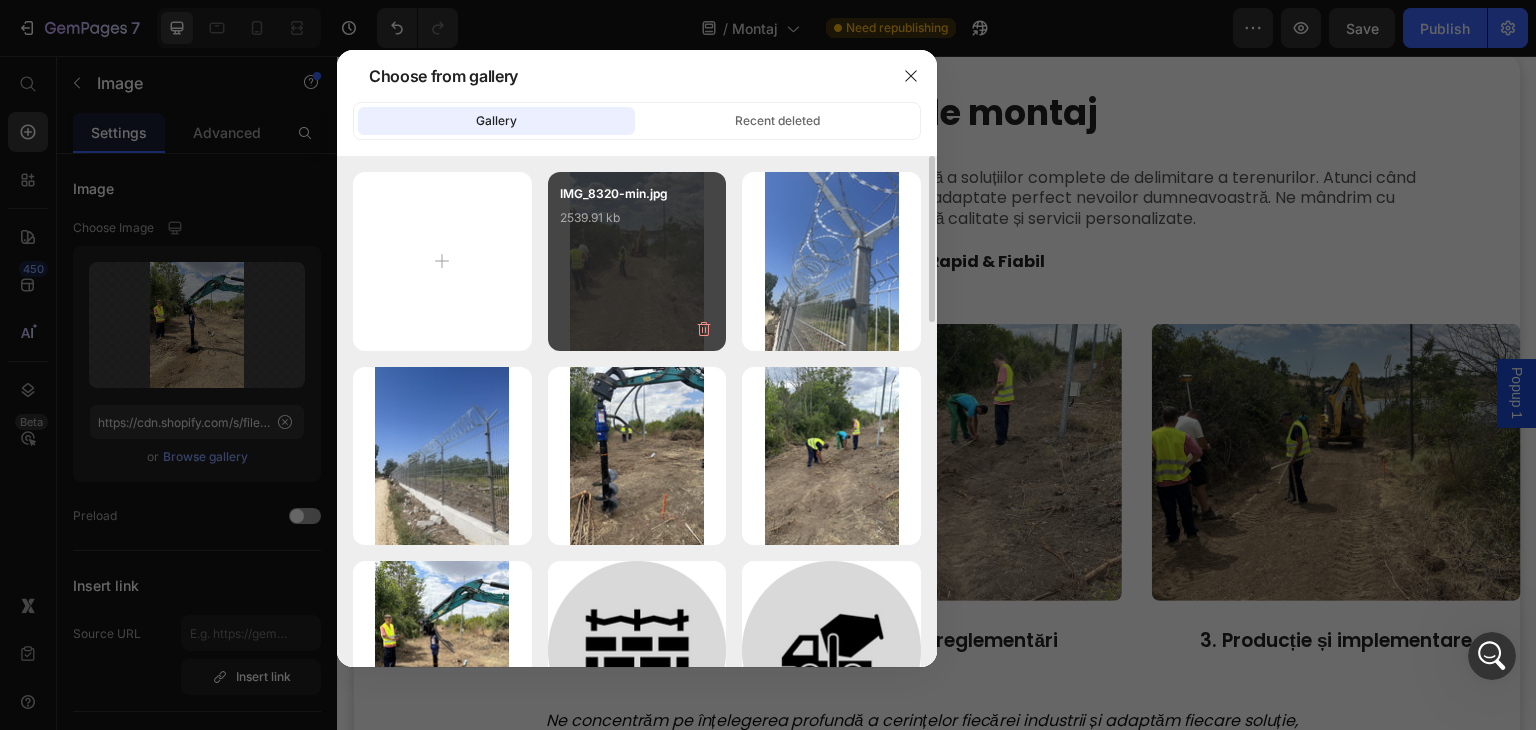 click on "IMG_8320-min.jpg 2539.91 kb" at bounding box center (637, 224) 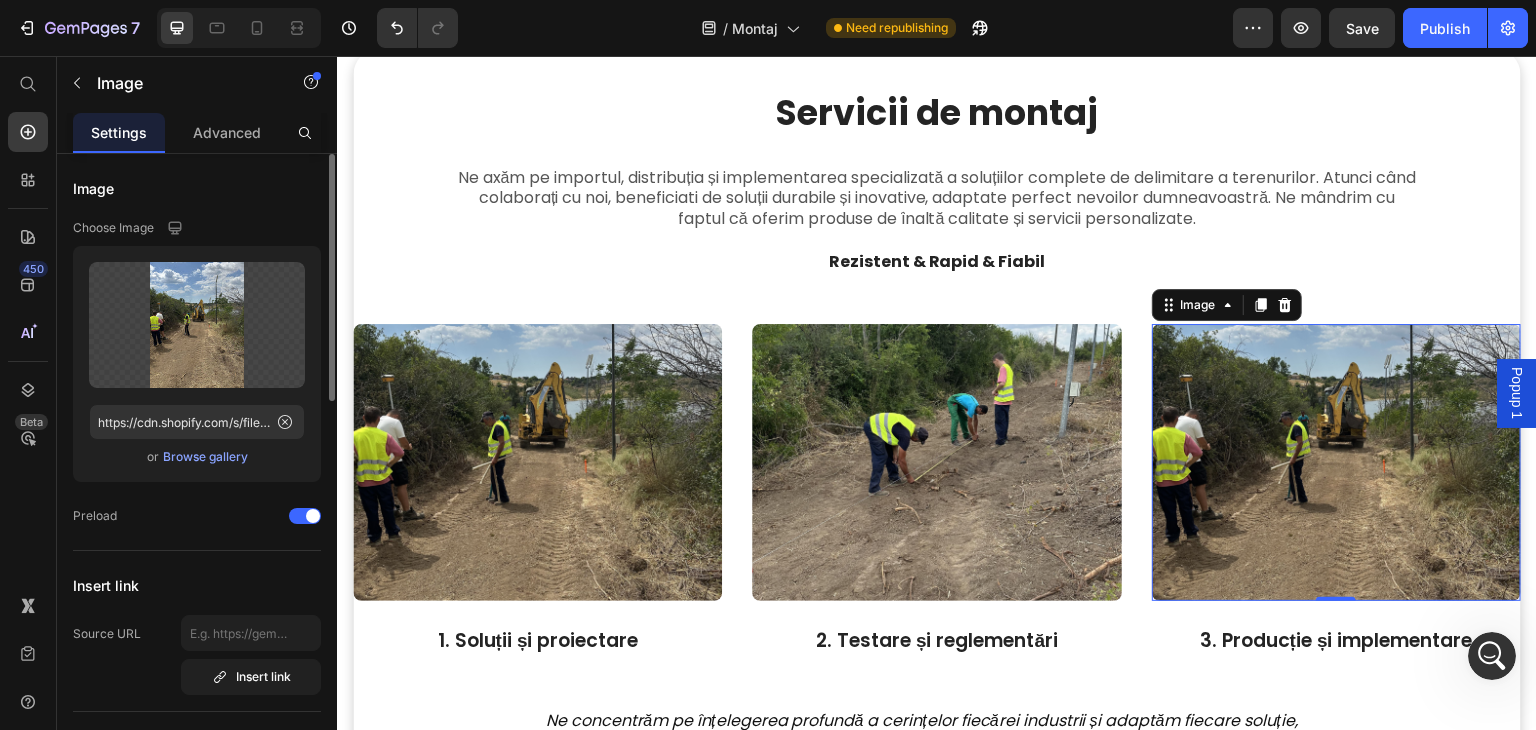 click on "Browse gallery" at bounding box center (205, 457) 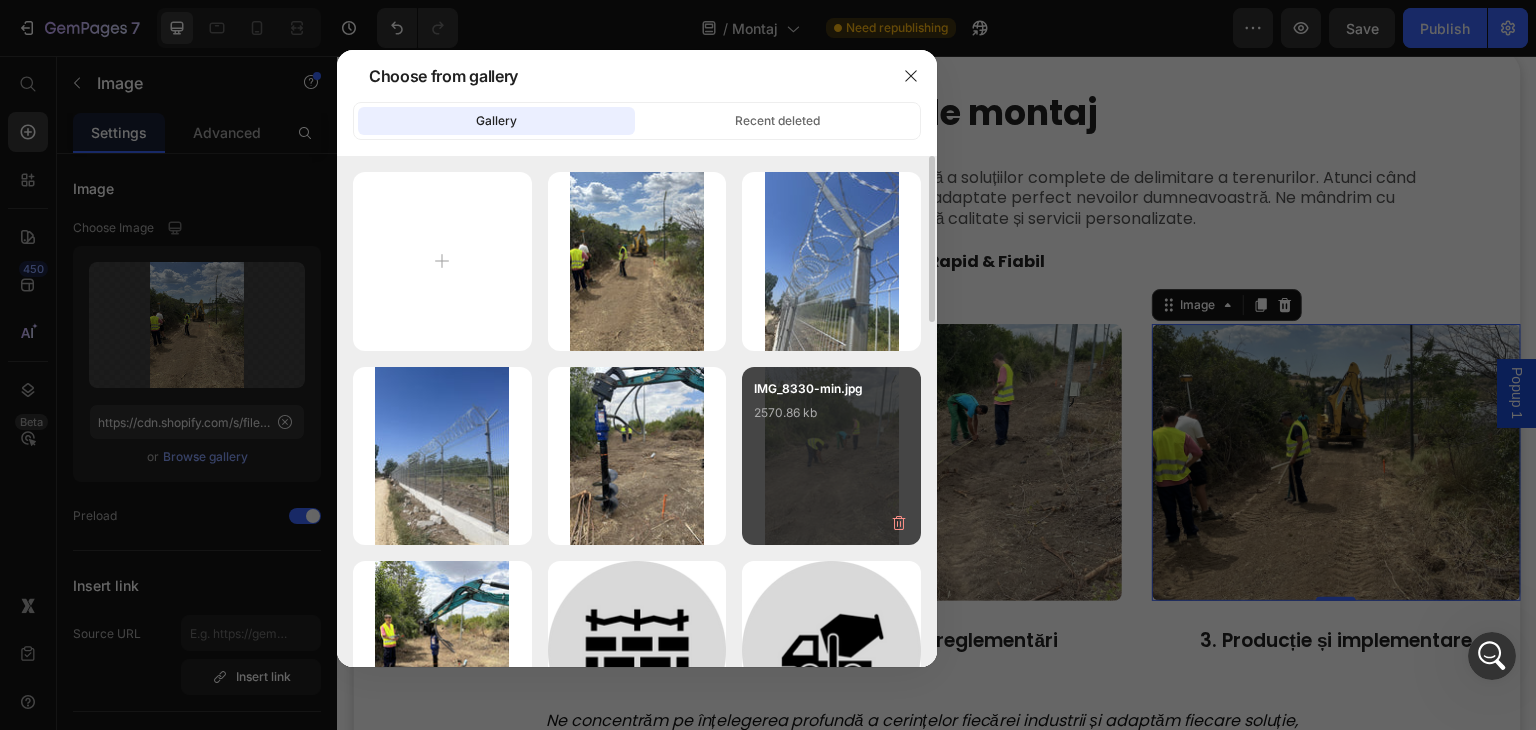 scroll, scrollTop: 49, scrollLeft: 0, axis: vertical 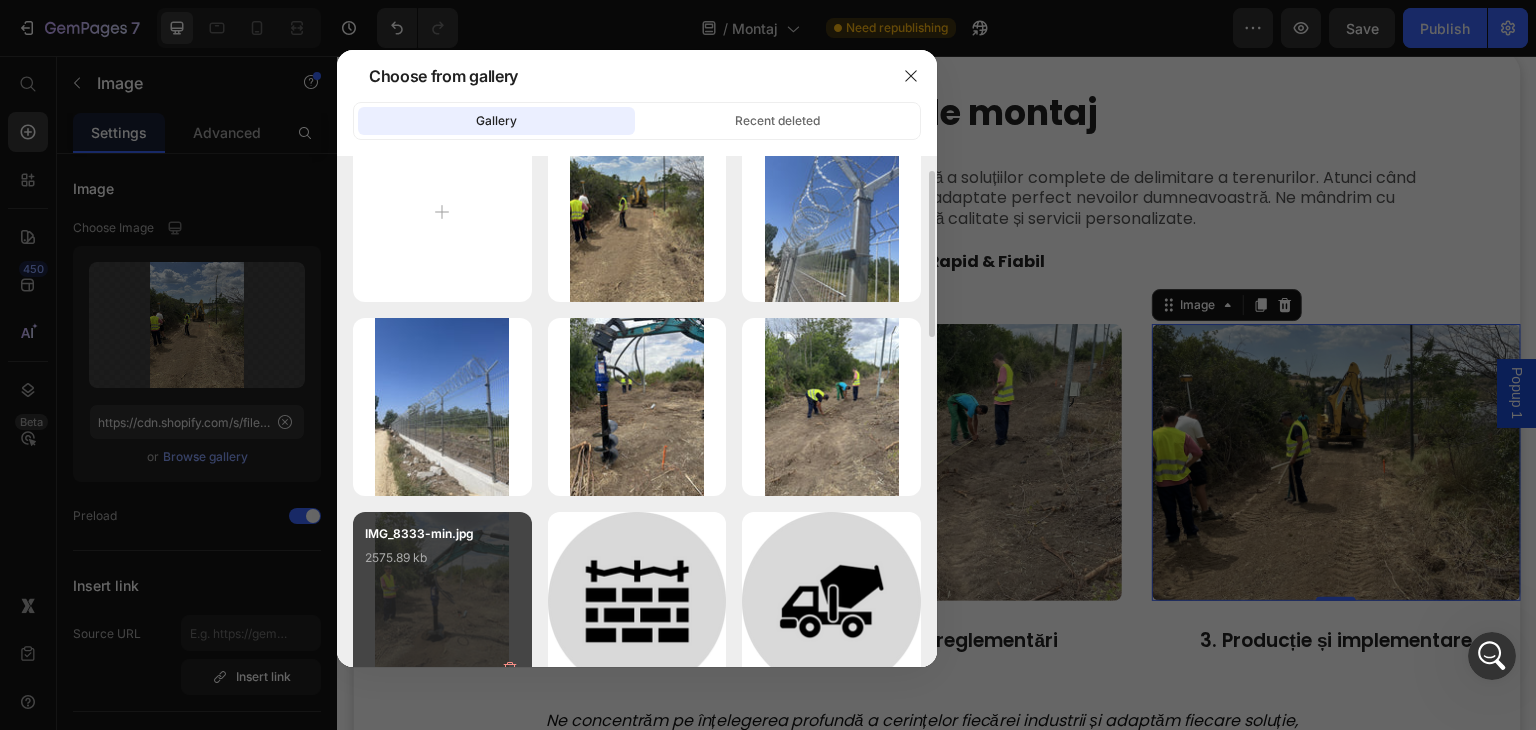 click on "IMG_8333-min.jpg 2575.89 kb" at bounding box center [442, 564] 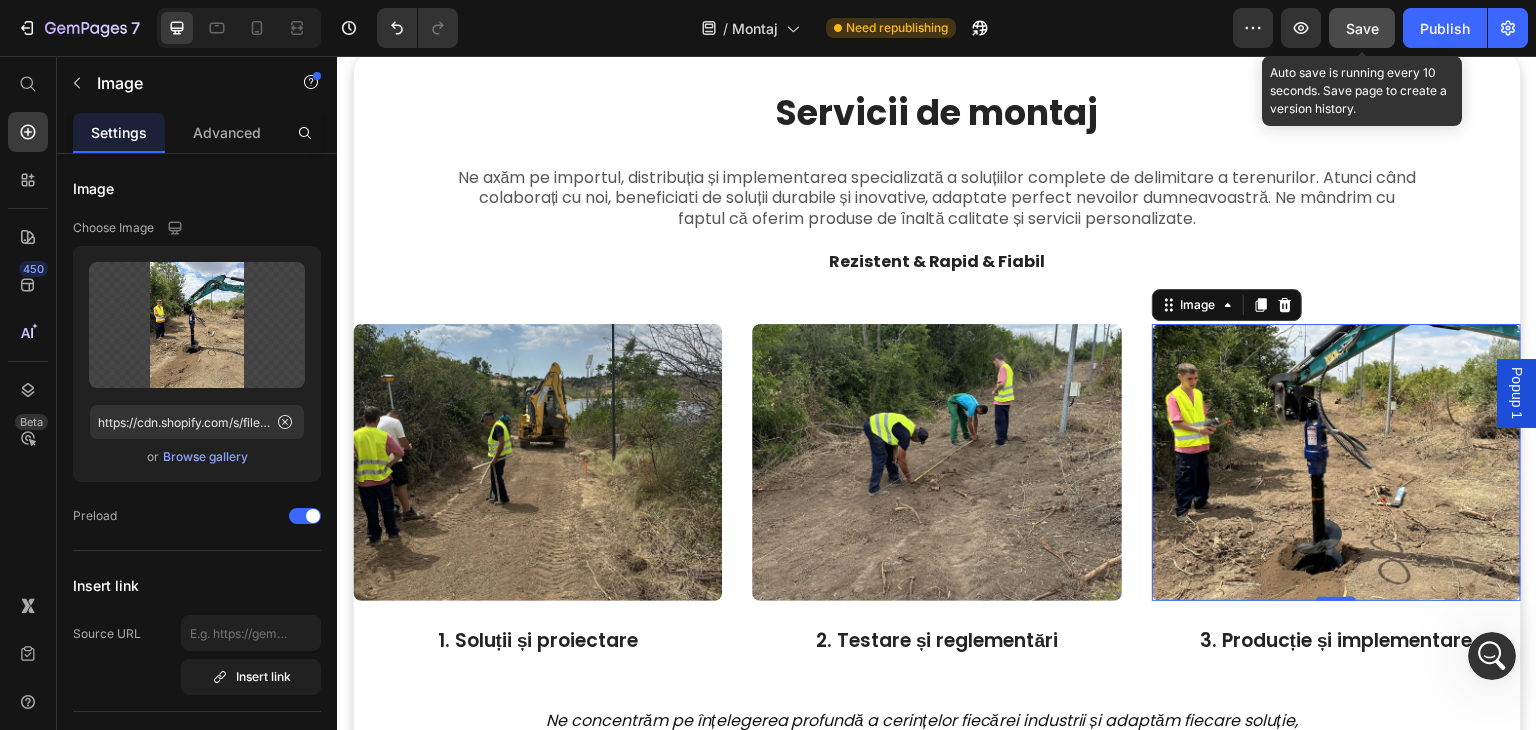 click on "Save" 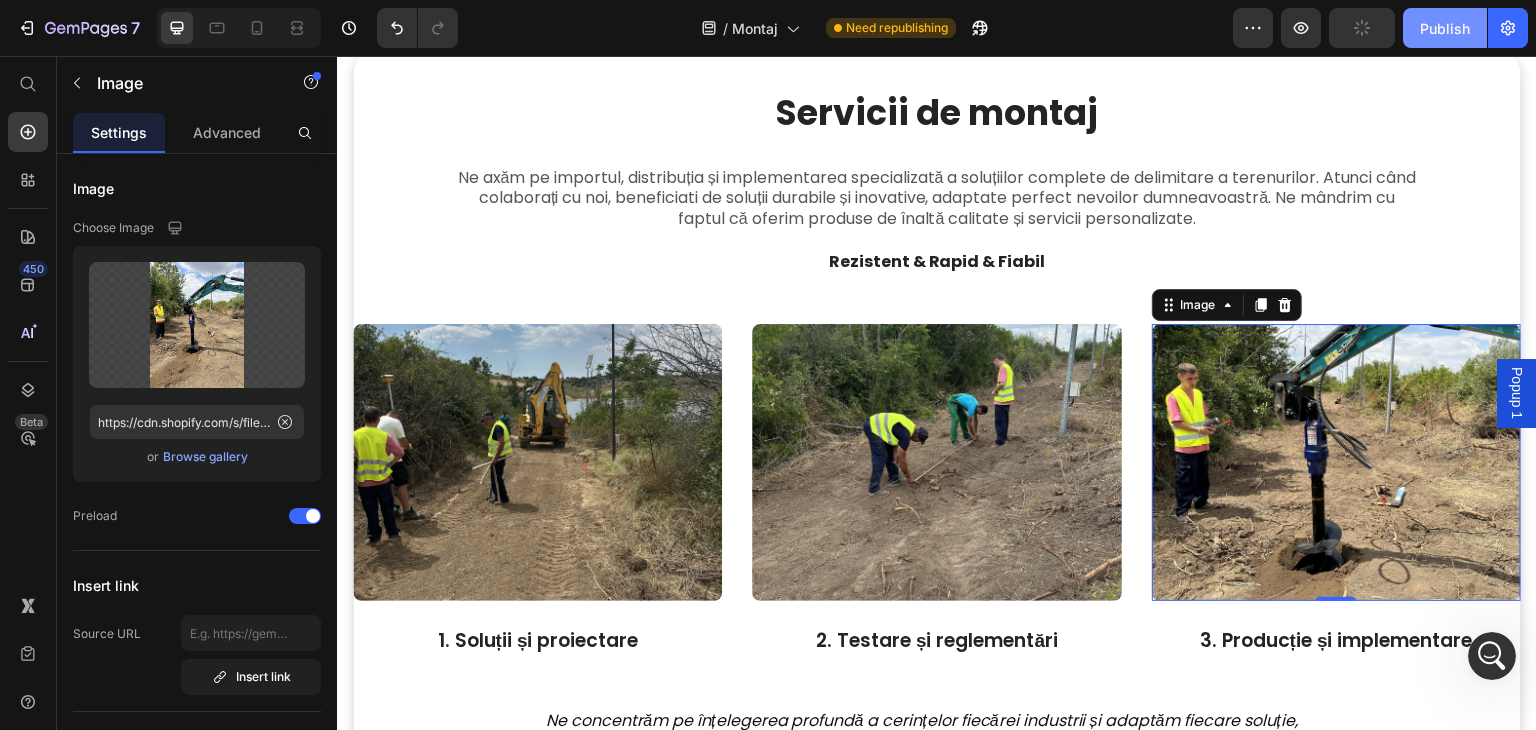 click on "Publish" at bounding box center [1445, 28] 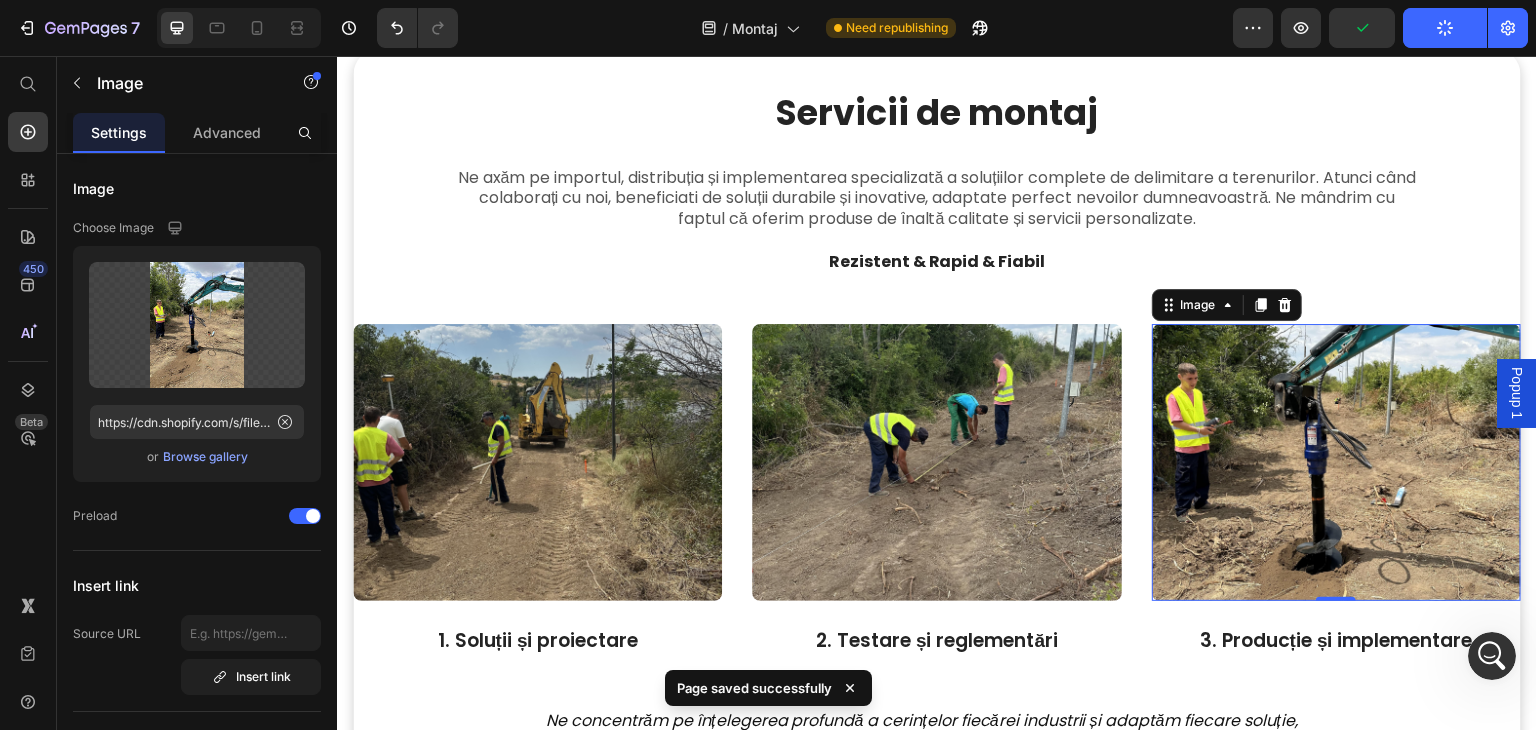 click 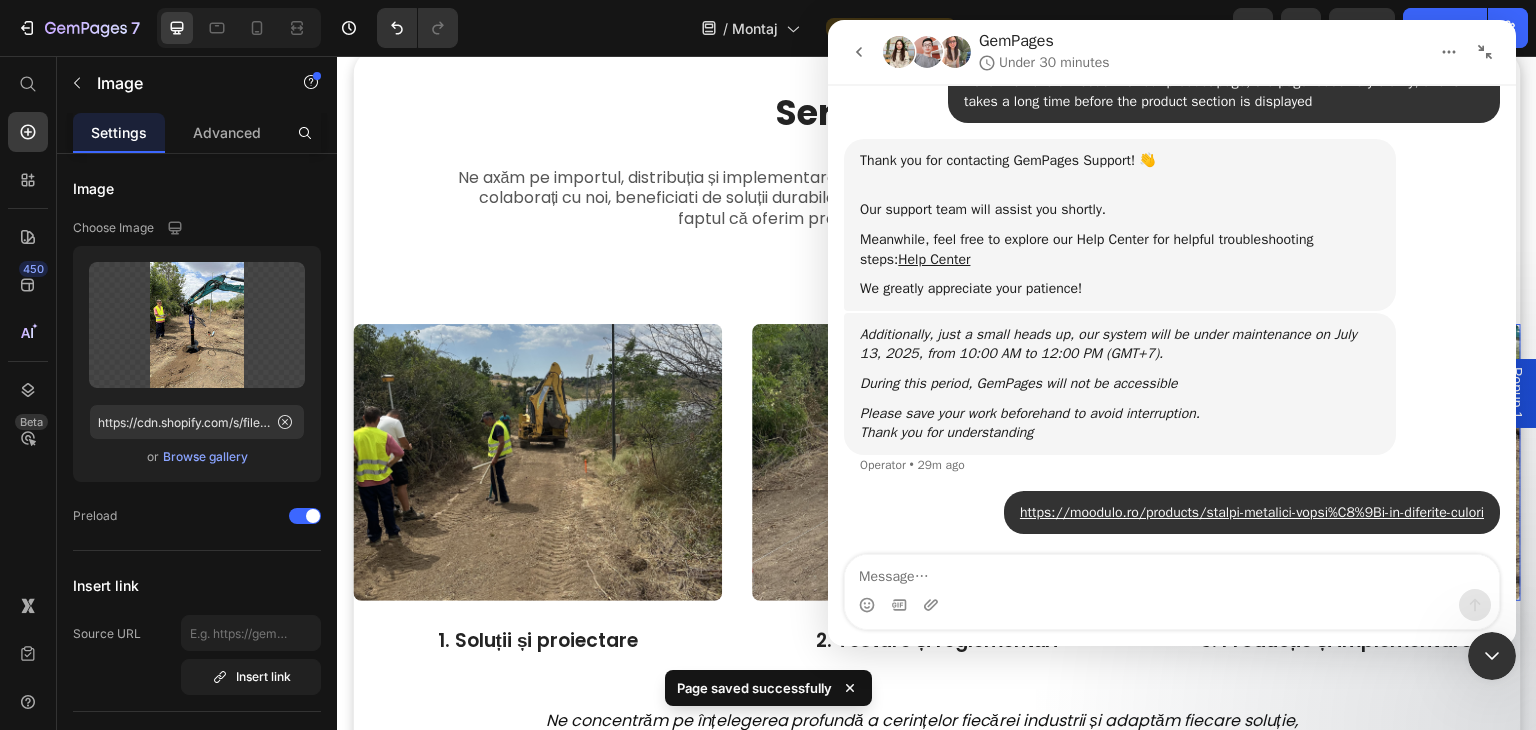 scroll, scrollTop: 172, scrollLeft: 0, axis: vertical 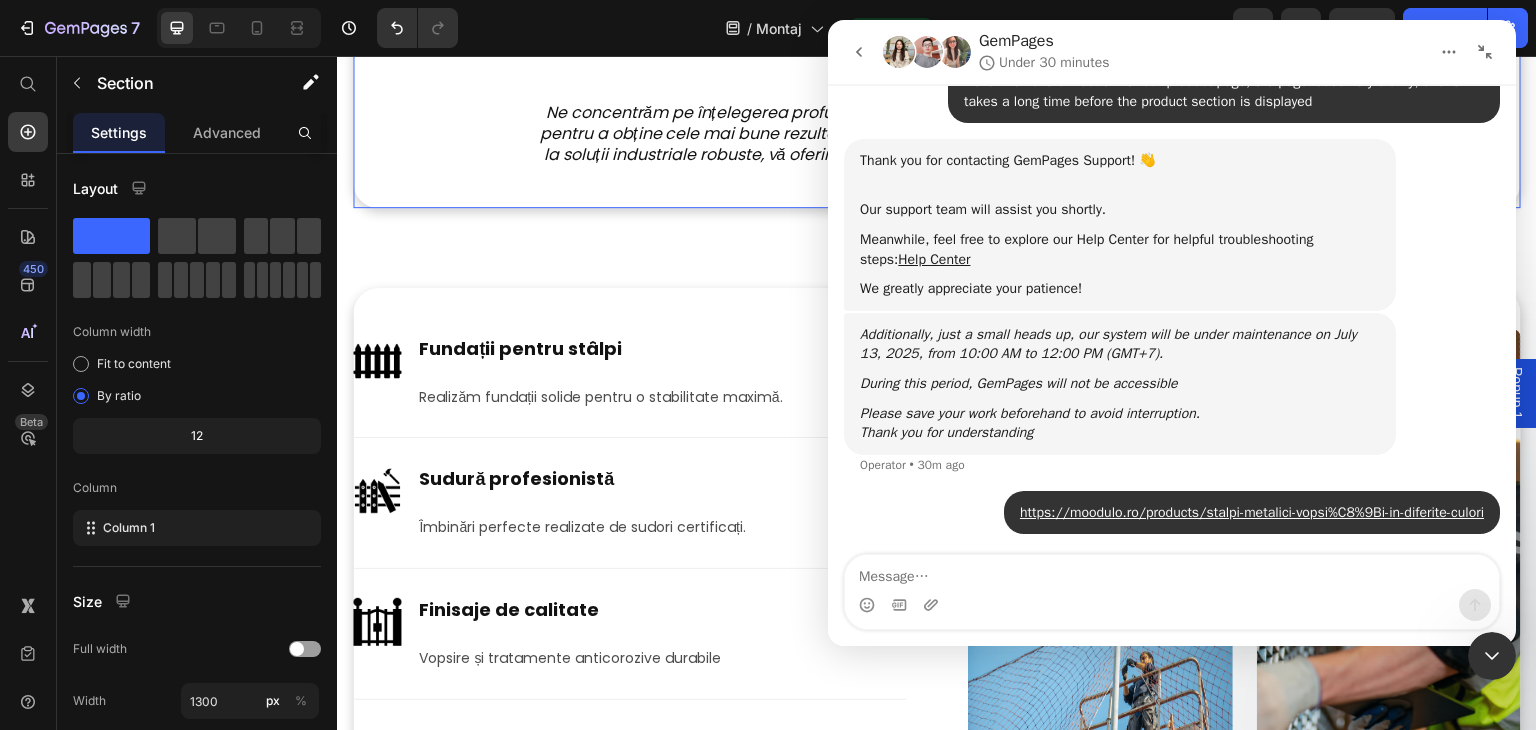 click 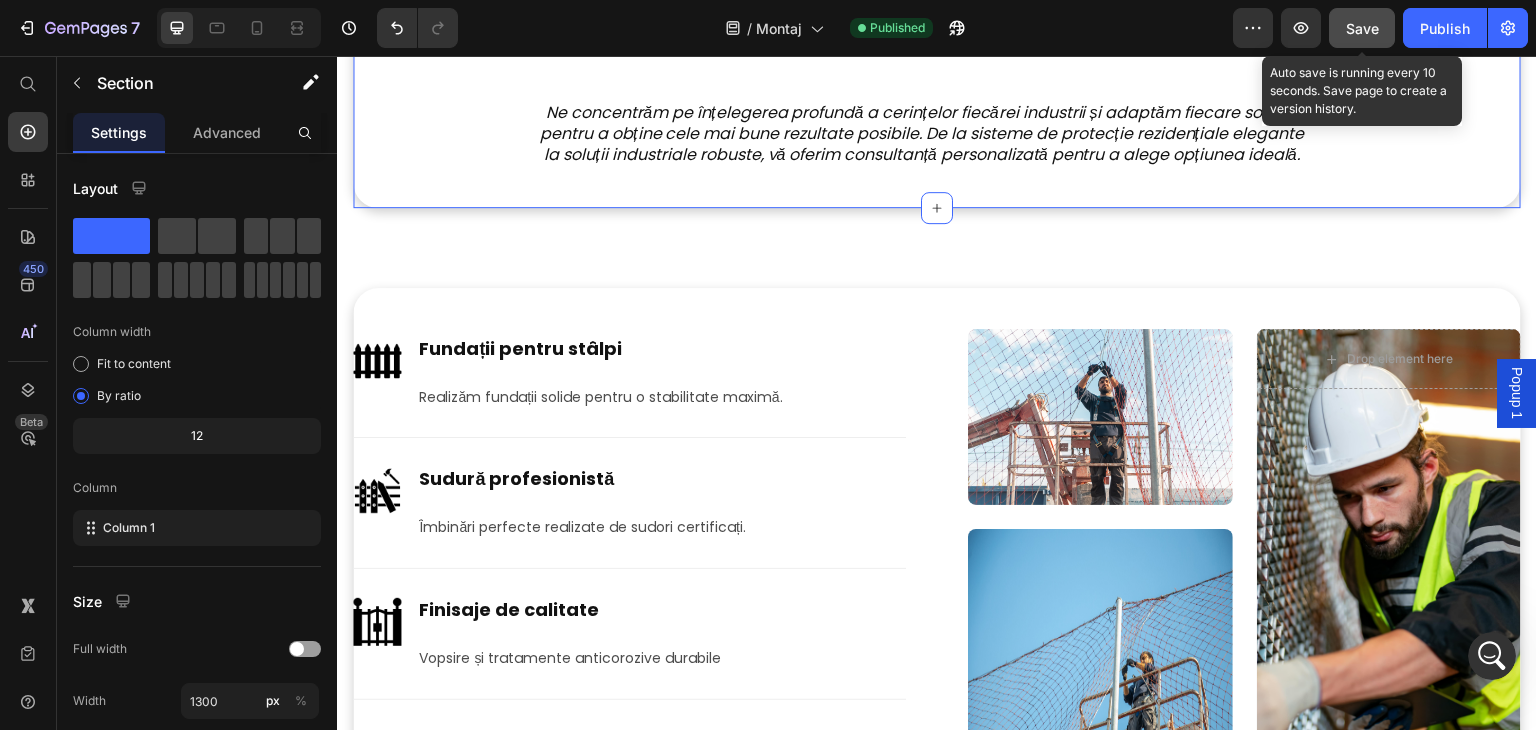 click on "Save" at bounding box center (1362, 28) 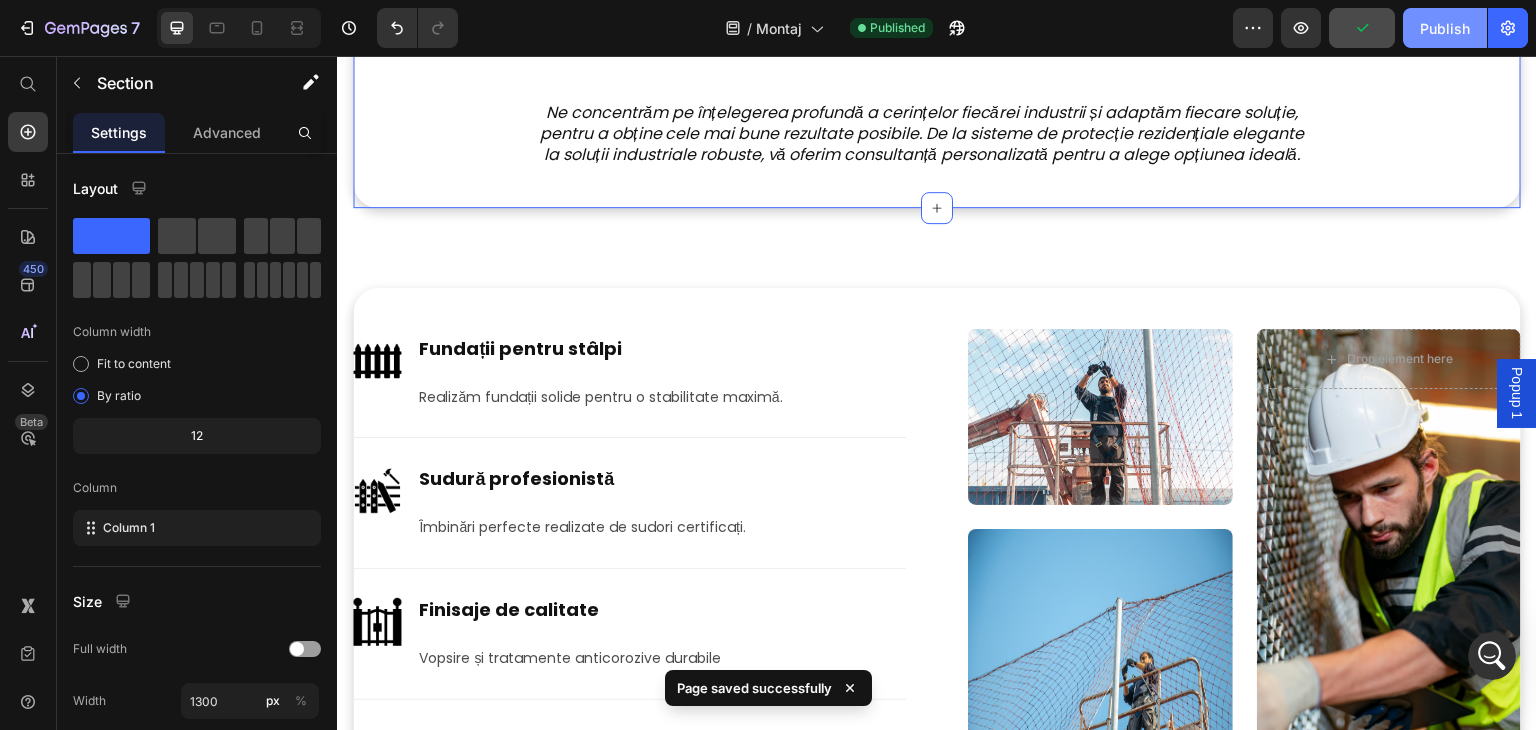 click on "Publish" at bounding box center [1445, 28] 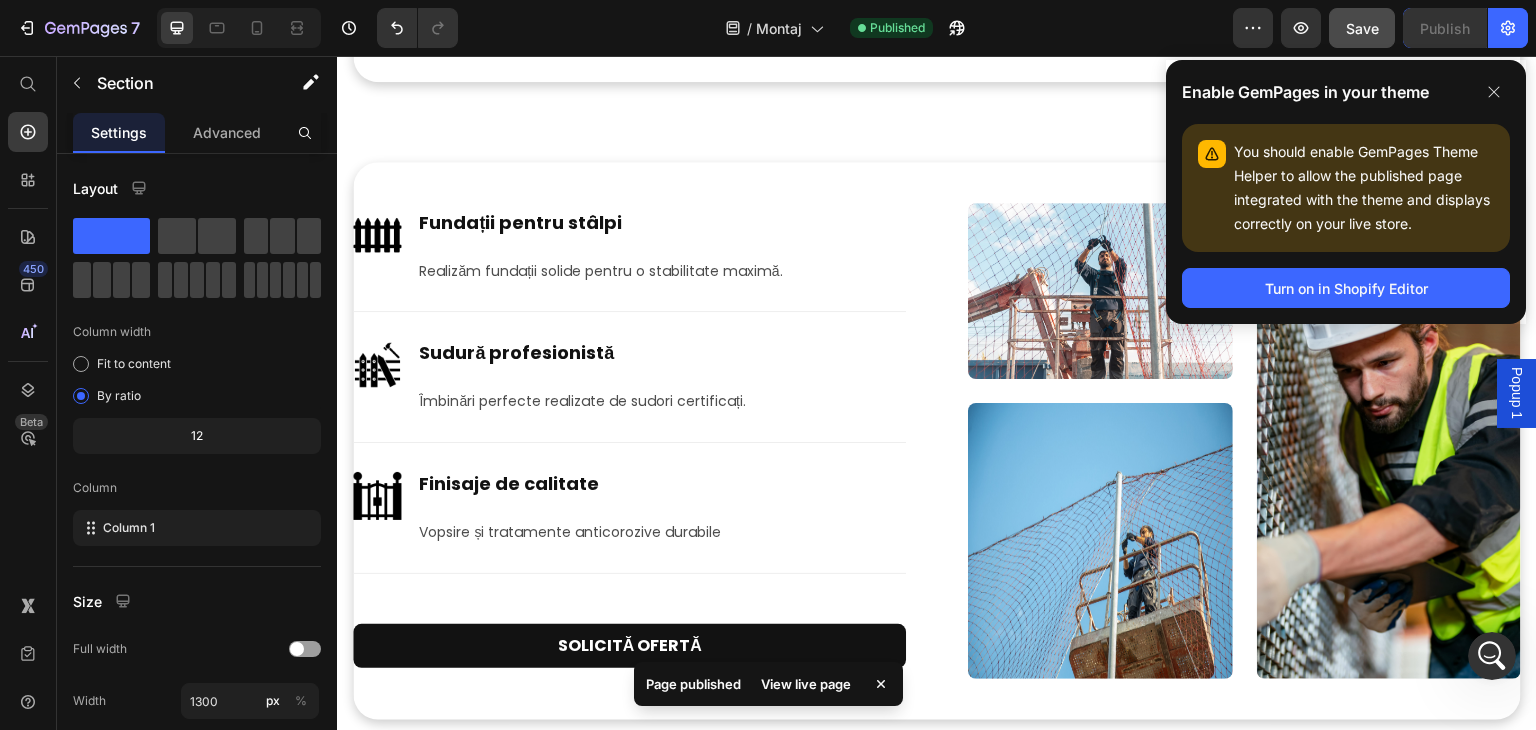 scroll, scrollTop: 1460, scrollLeft: 0, axis: vertical 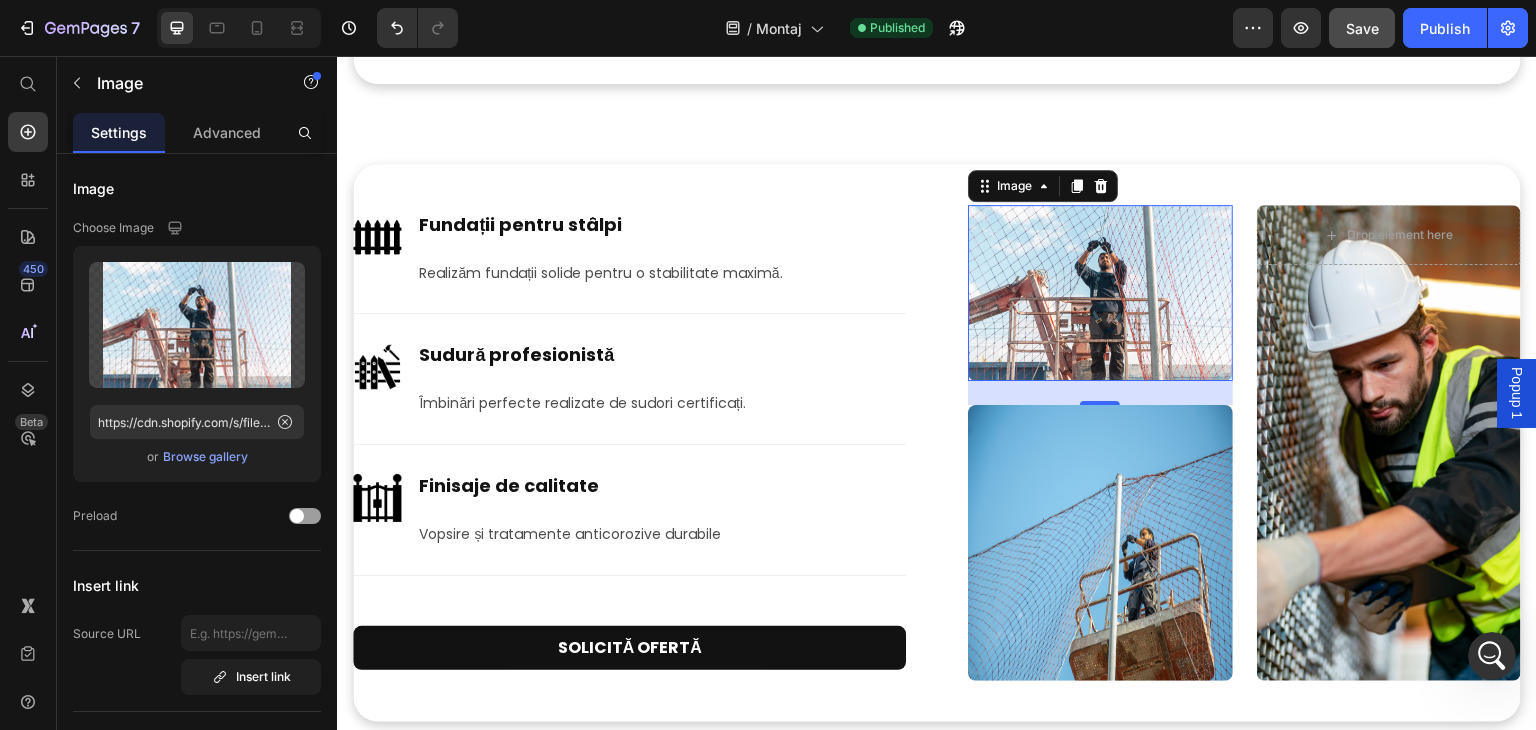 click on "7" 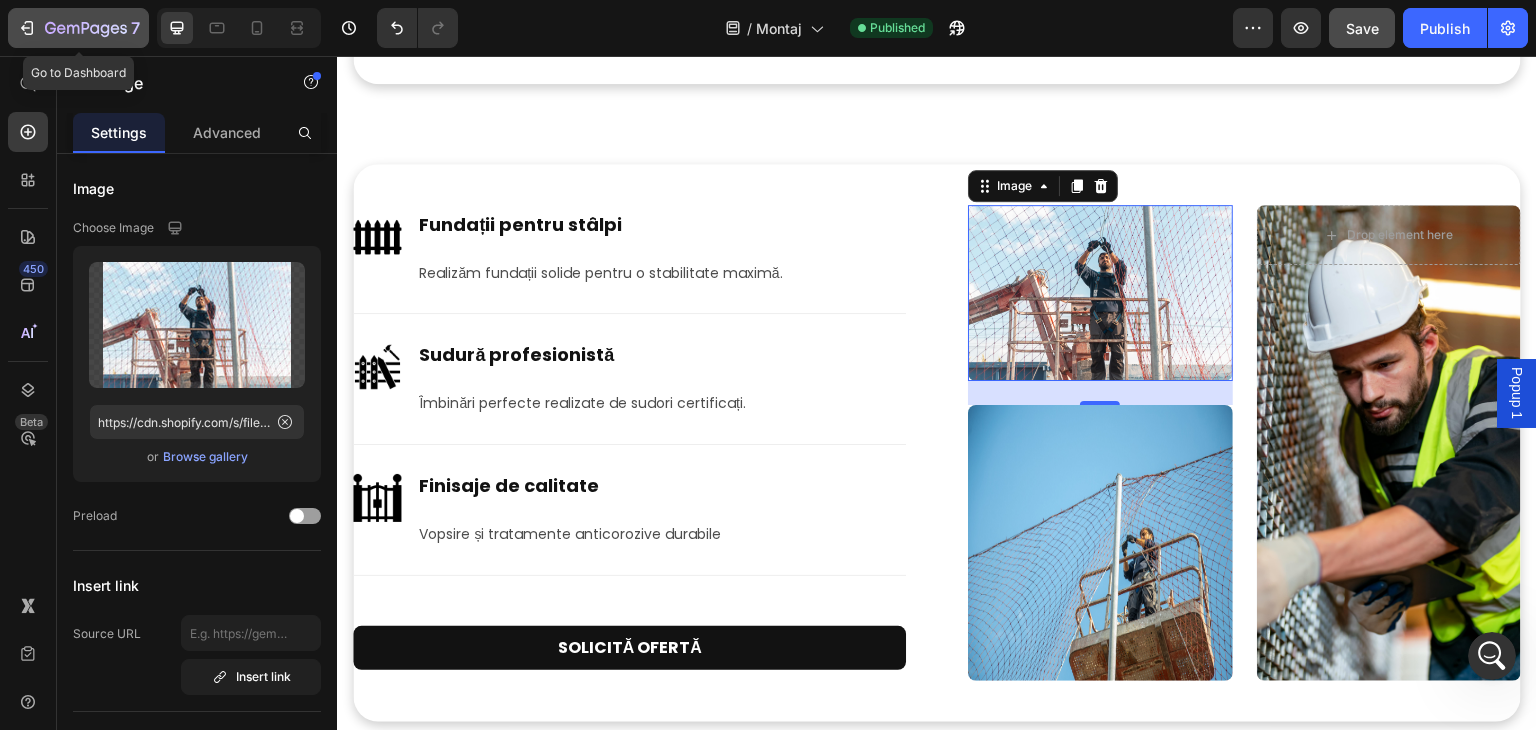 click 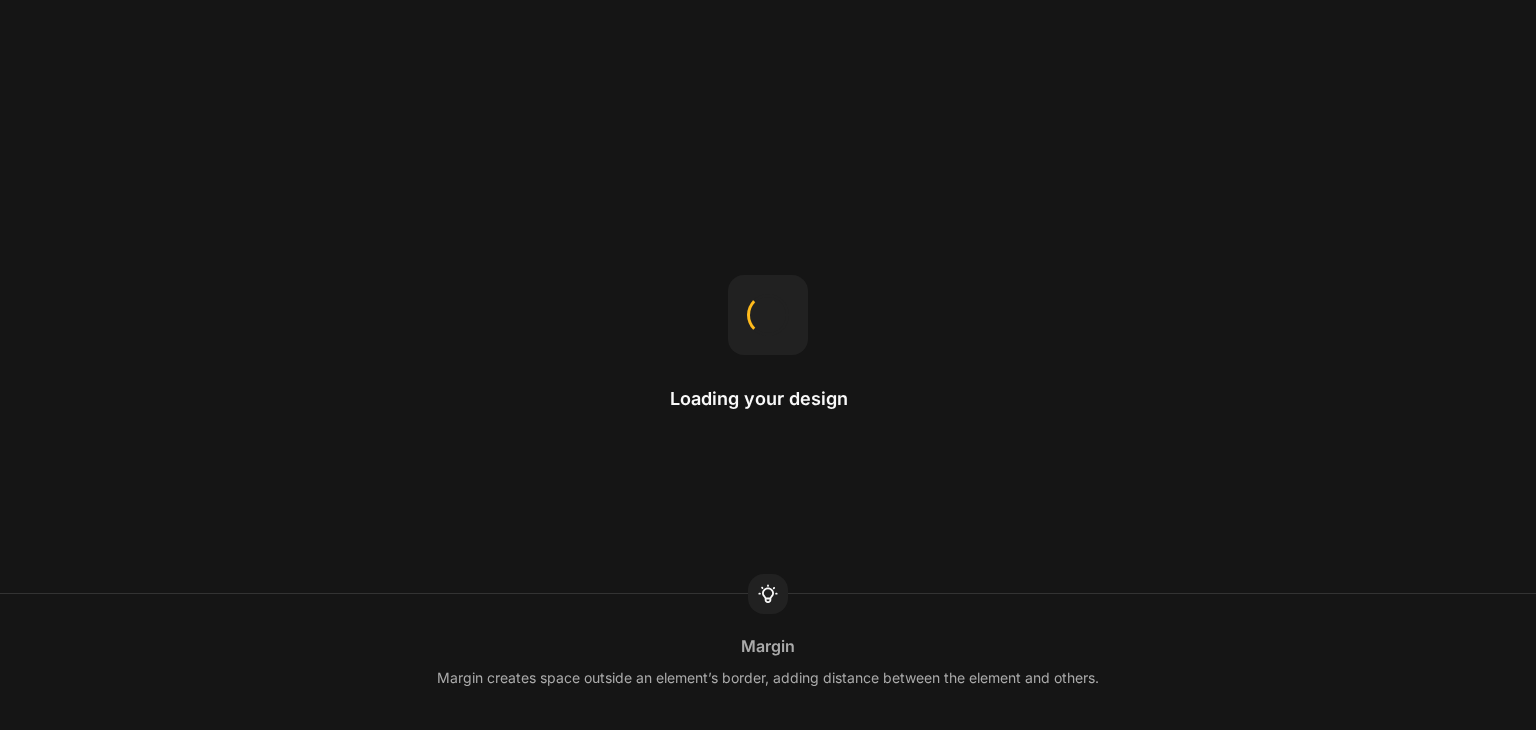 scroll, scrollTop: 0, scrollLeft: 0, axis: both 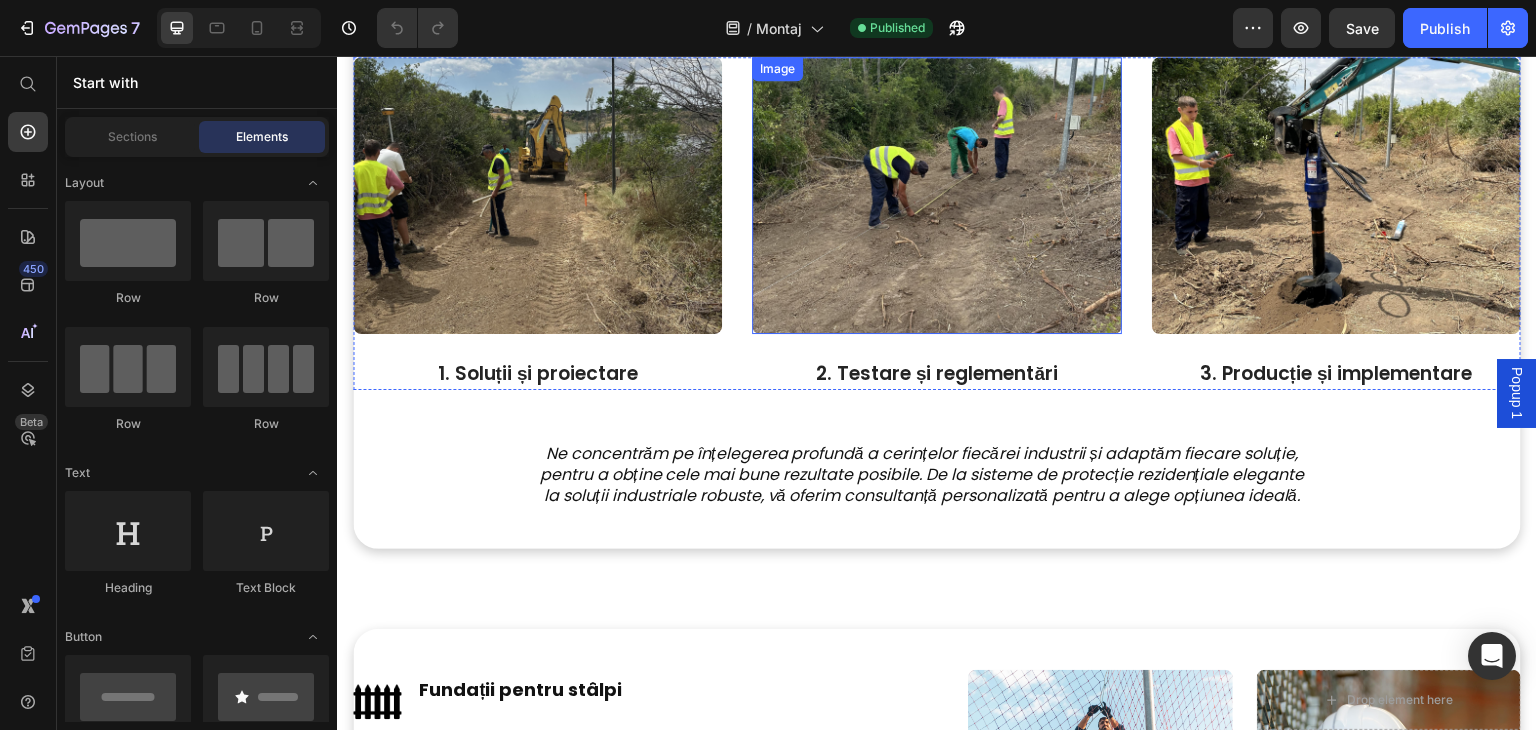 click at bounding box center [936, 195] 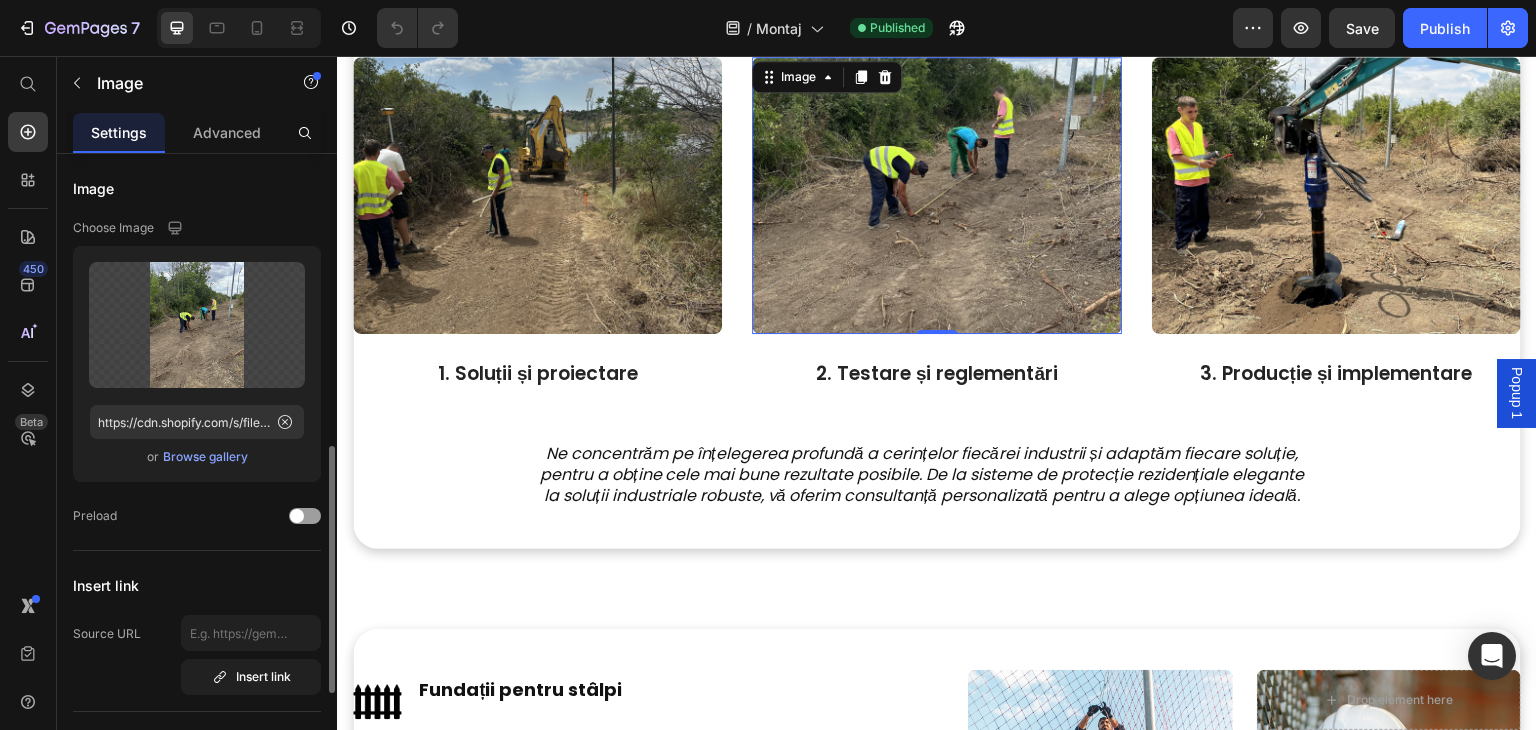 scroll, scrollTop: 254, scrollLeft: 0, axis: vertical 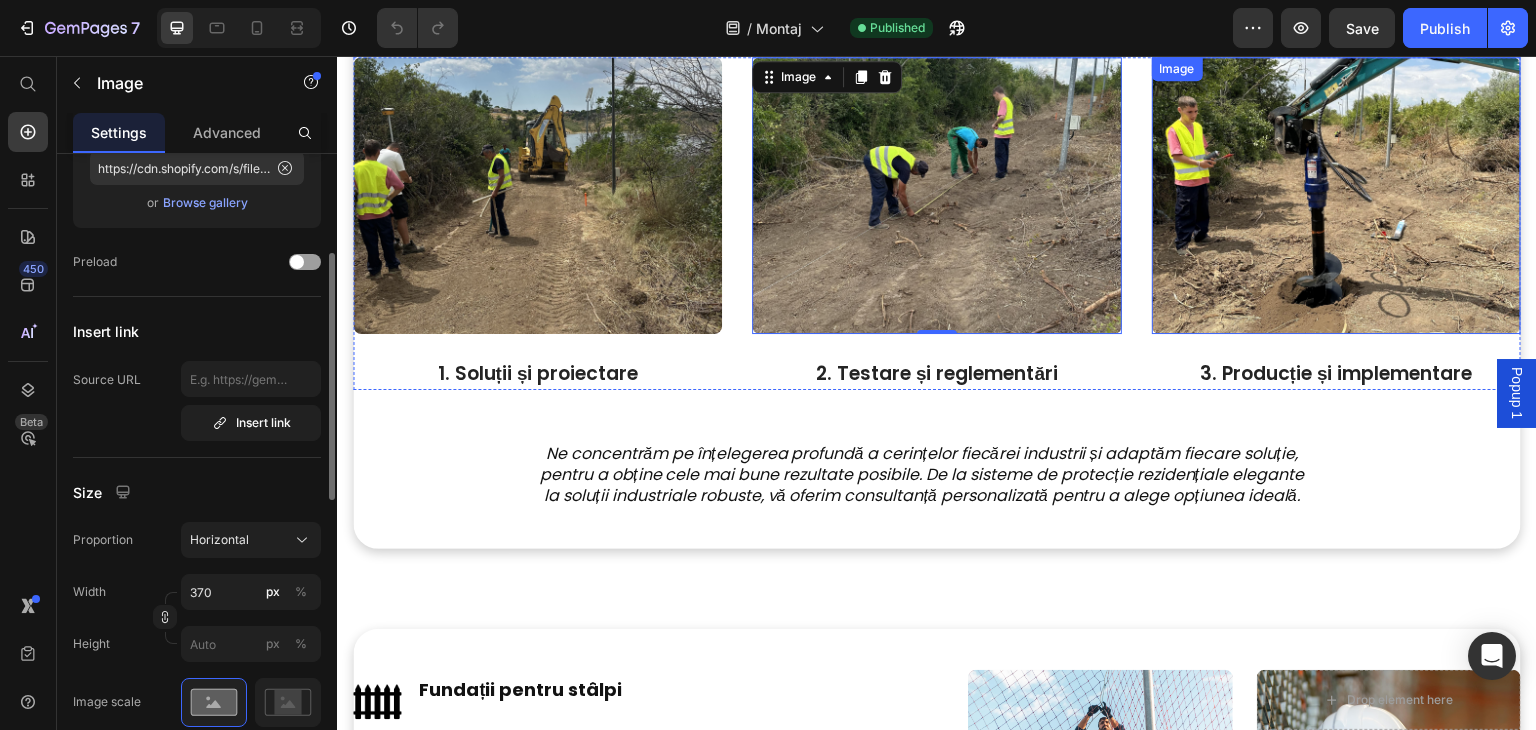 click at bounding box center [1336, 195] 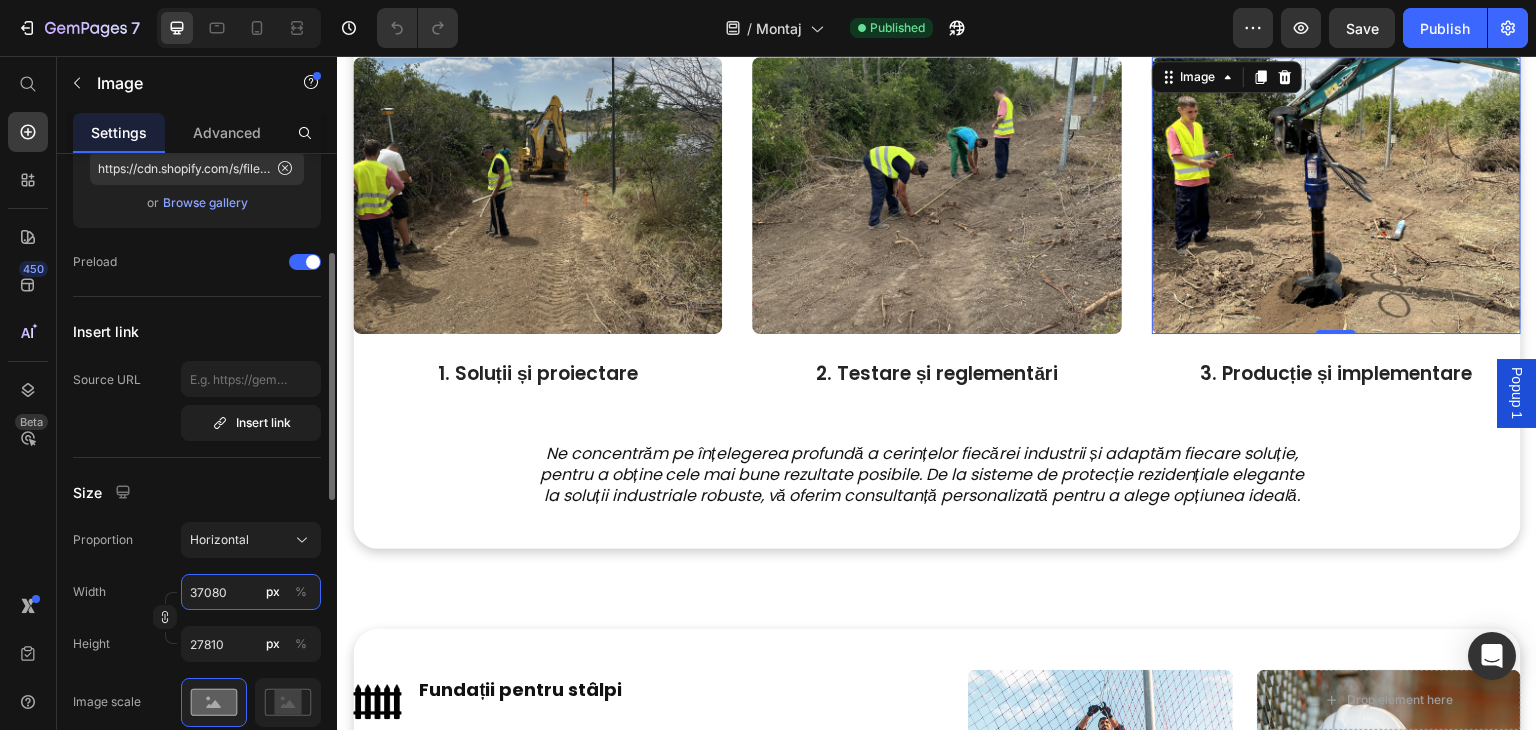 click on "37080" at bounding box center [251, 592] 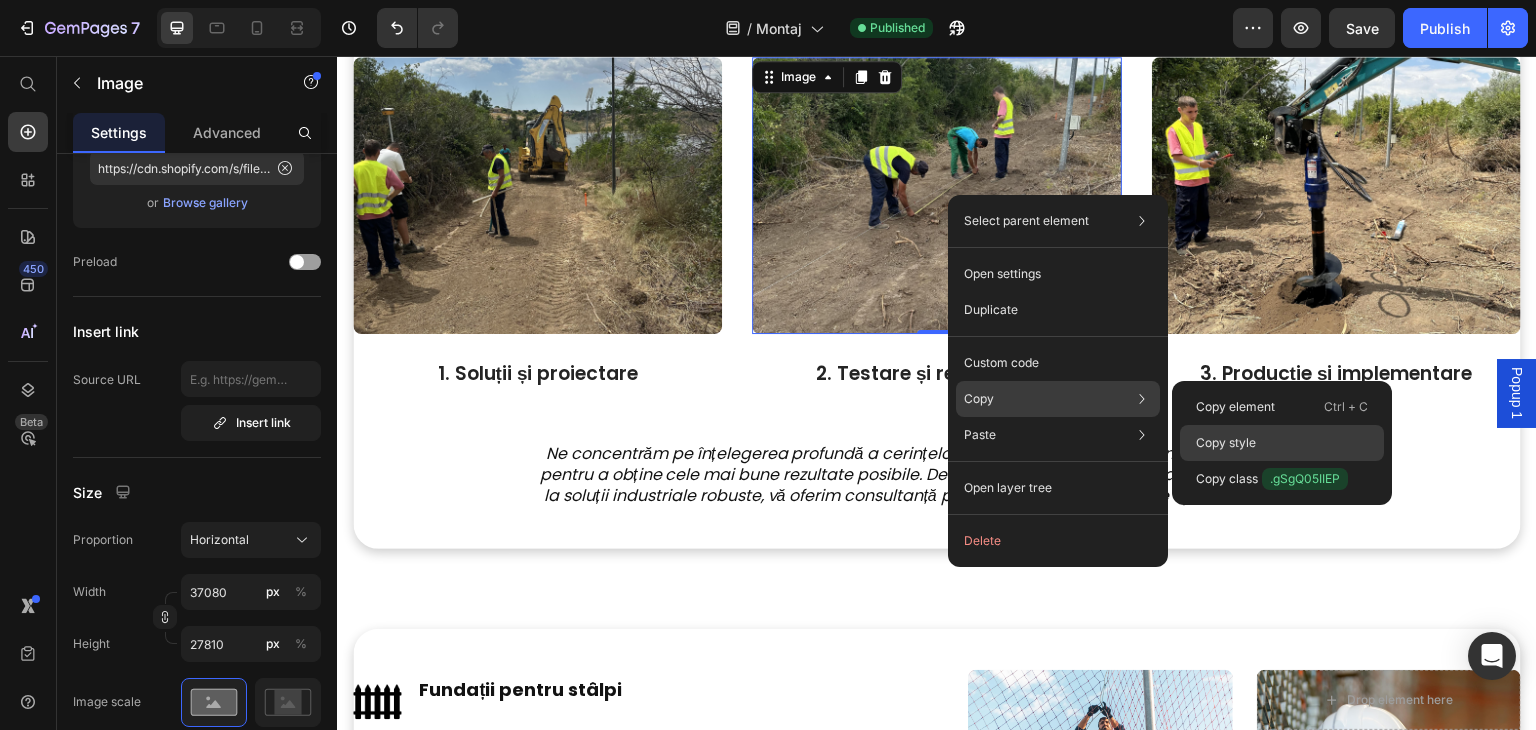 click on "Copy style" at bounding box center (1226, 443) 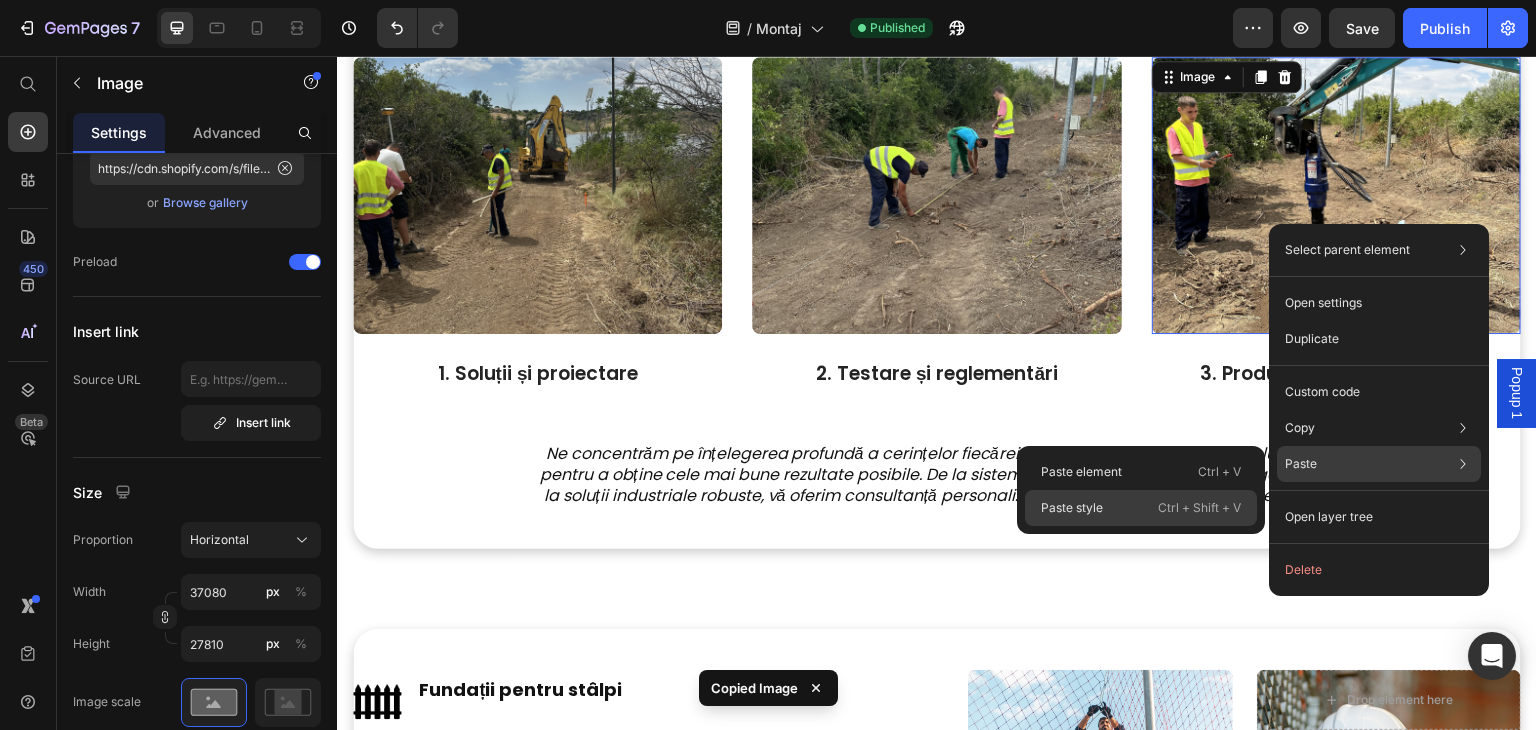 click on "Paste style  Ctrl + Shift + V" 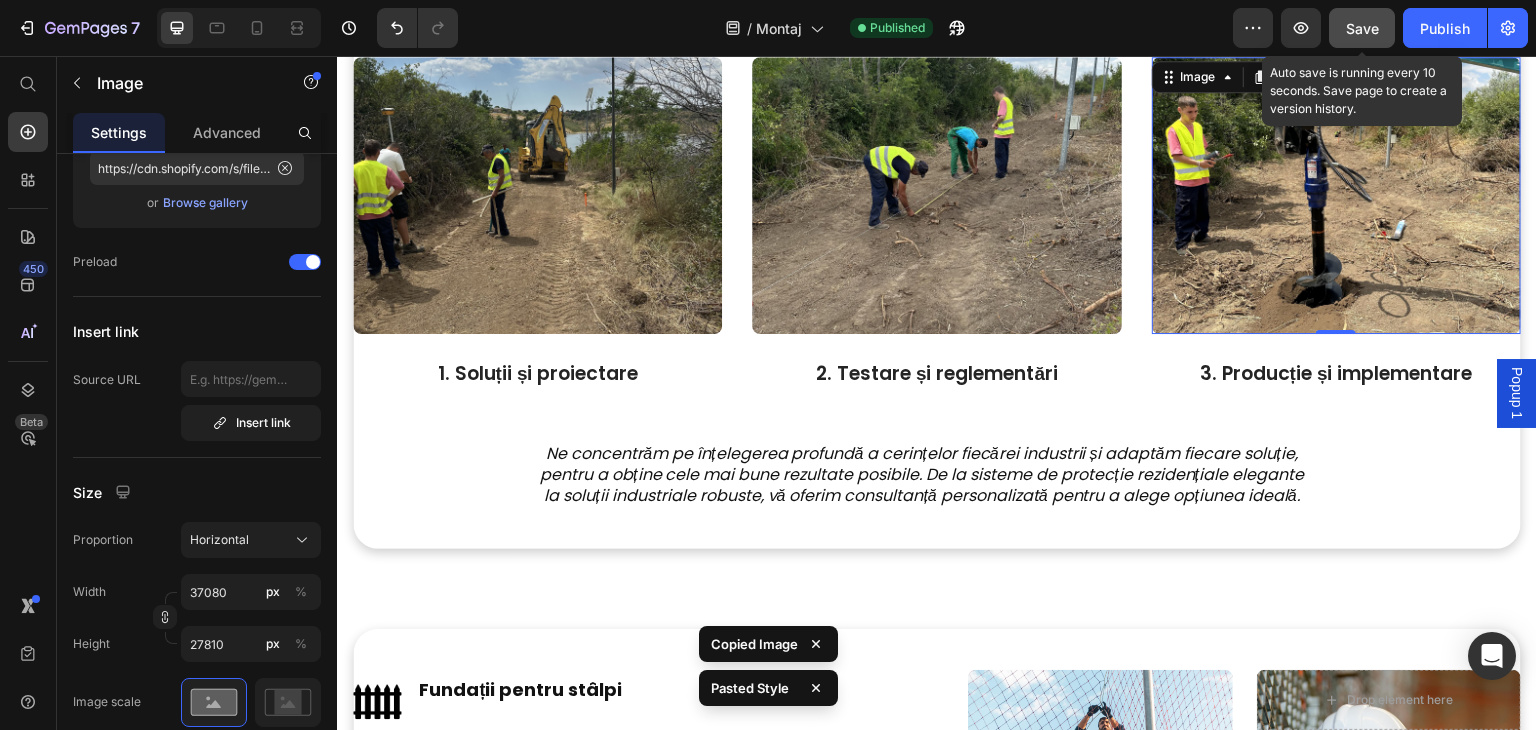 click on "Save" 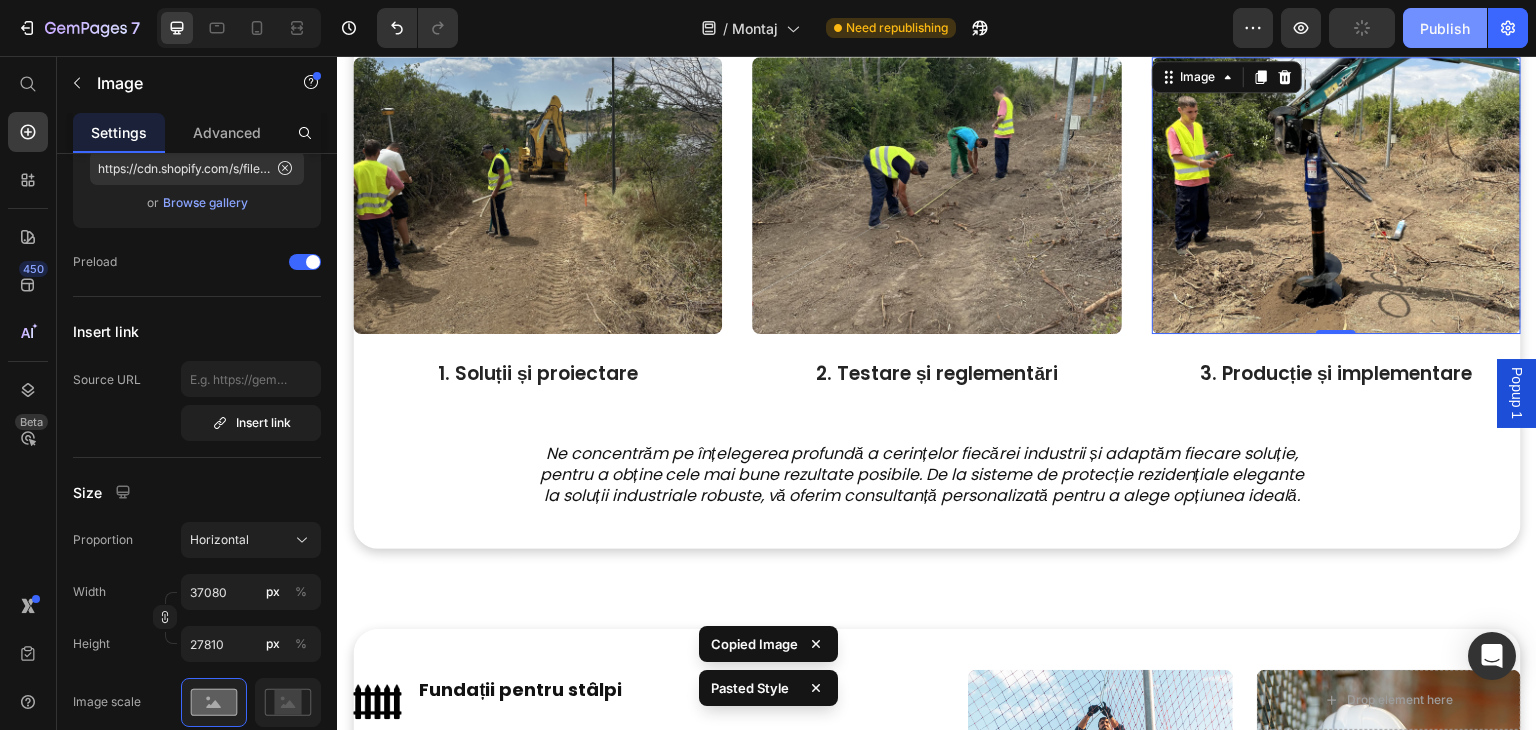click on "Publish" at bounding box center (1445, 28) 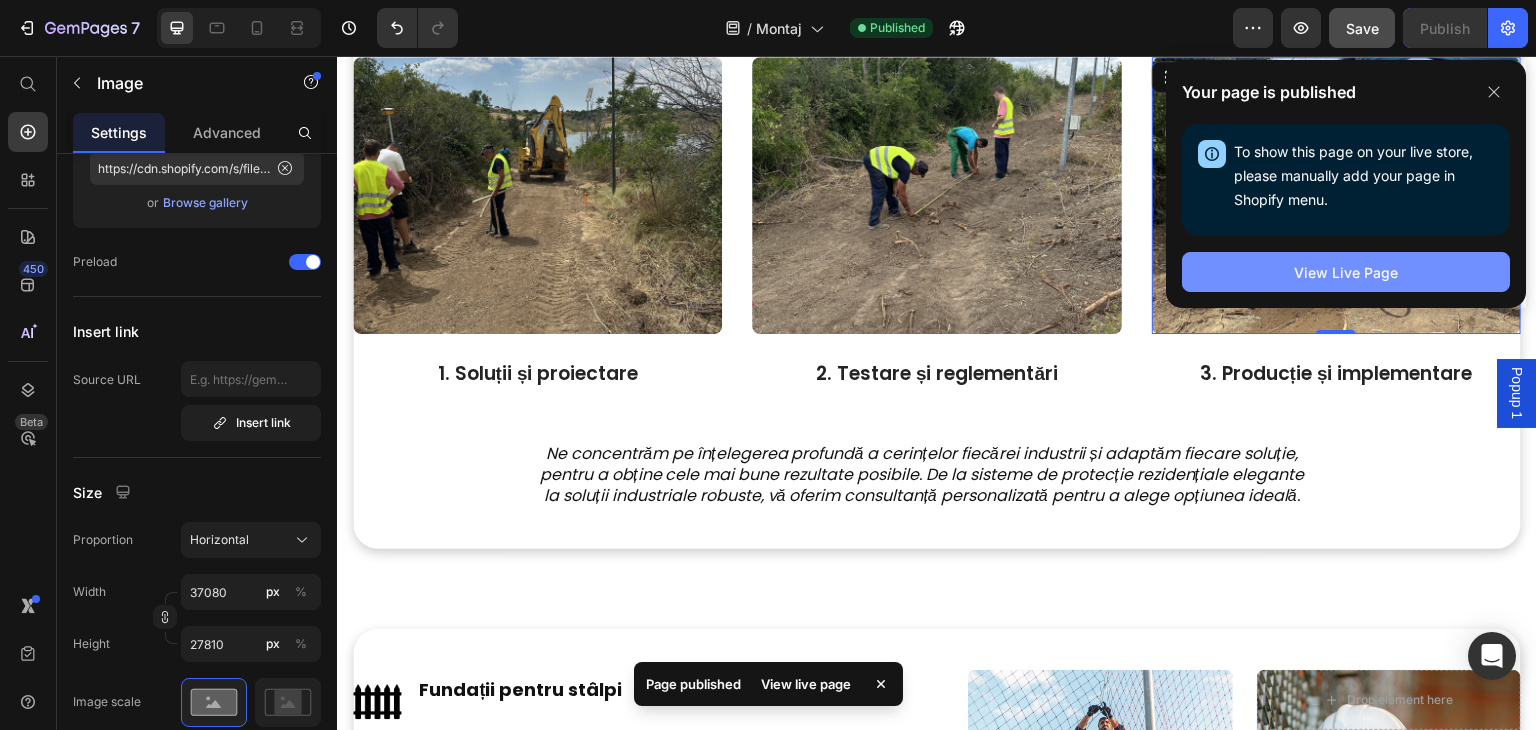 click on "View Live Page" at bounding box center (1346, 272) 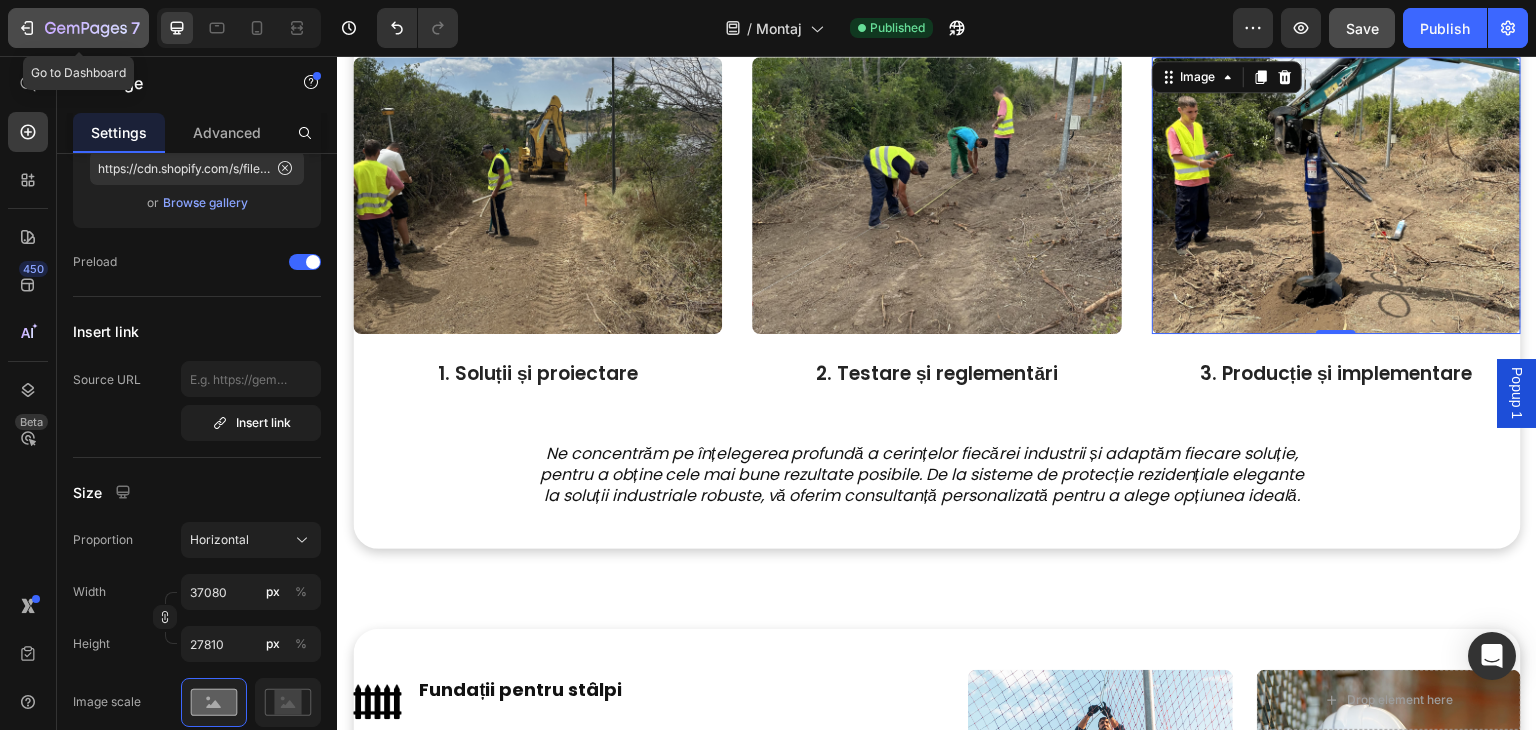click on "7" 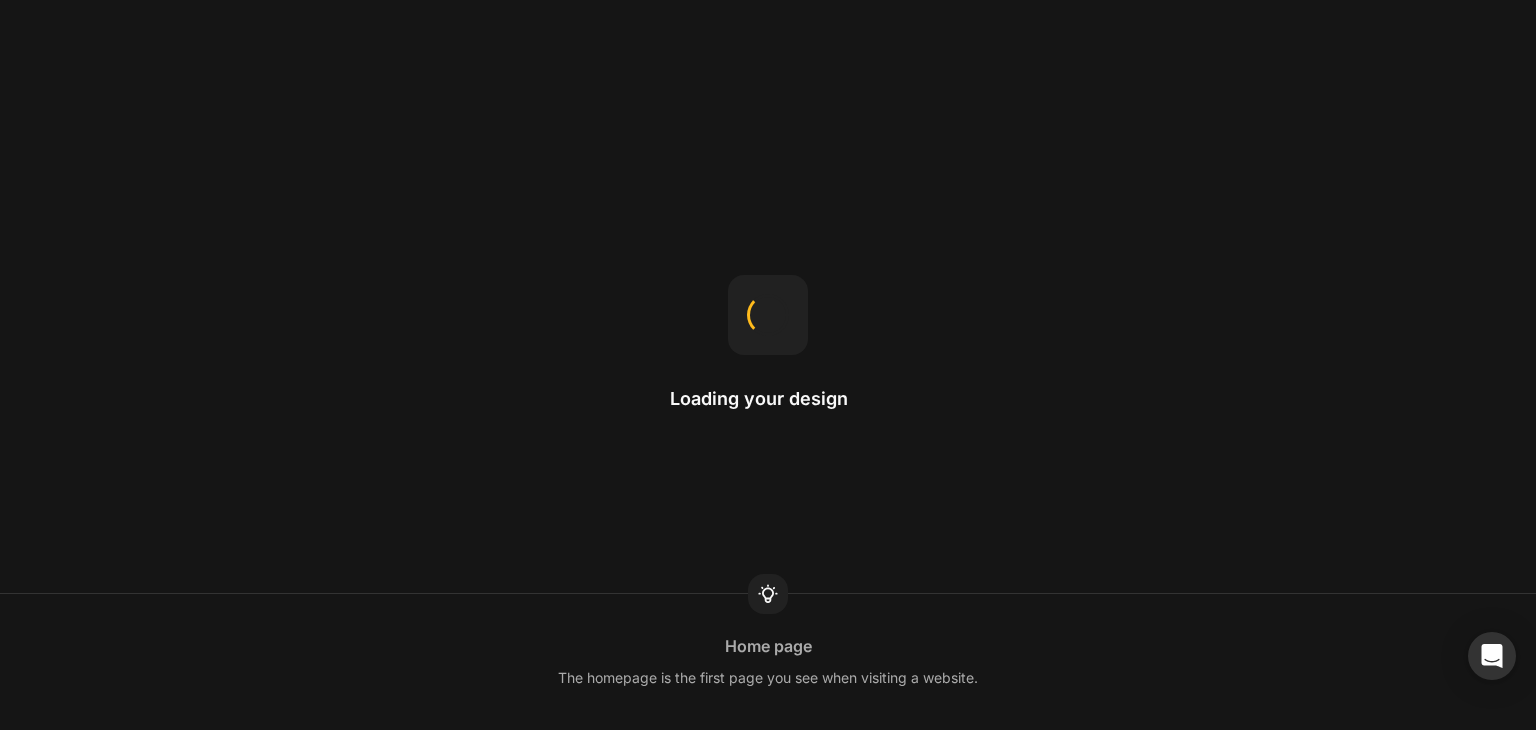 scroll, scrollTop: 0, scrollLeft: 0, axis: both 